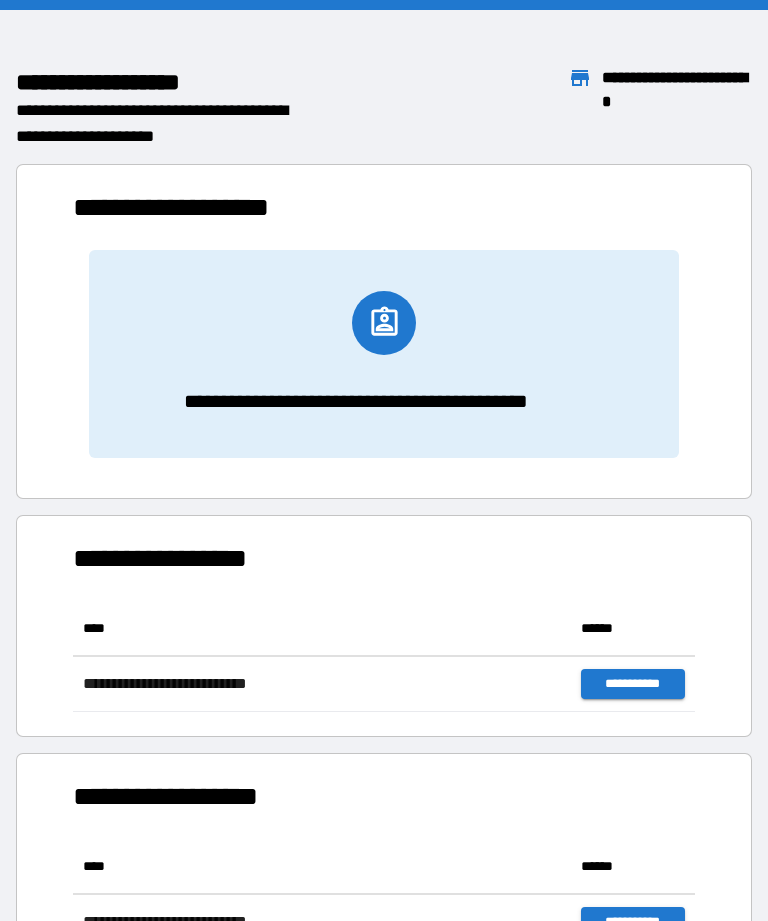 scroll, scrollTop: 0, scrollLeft: 0, axis: both 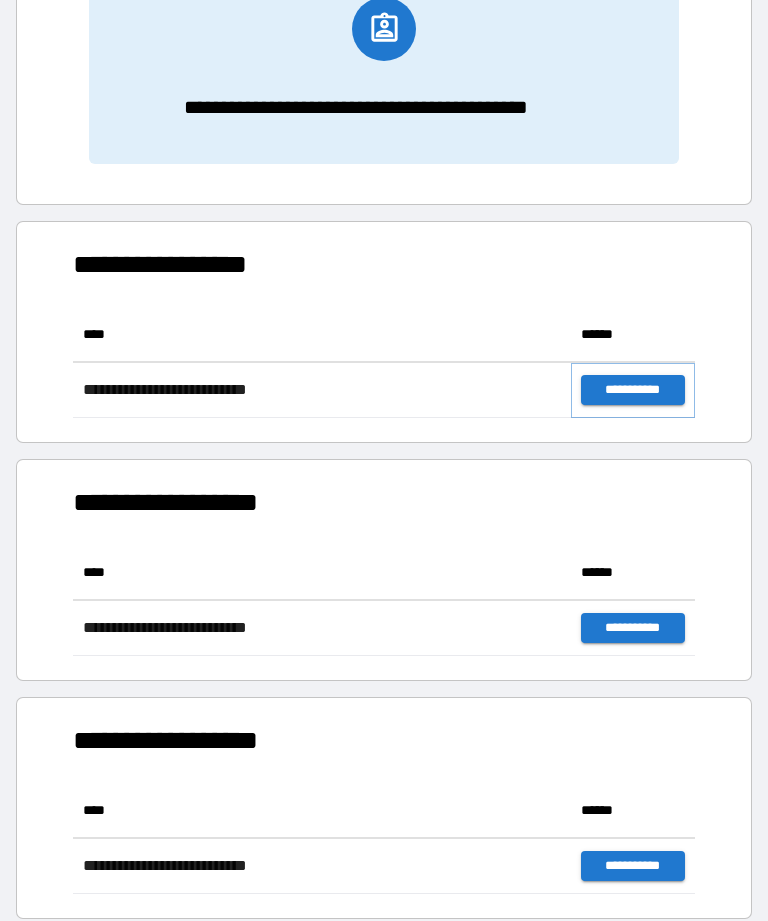 click on "**********" at bounding box center [633, 390] 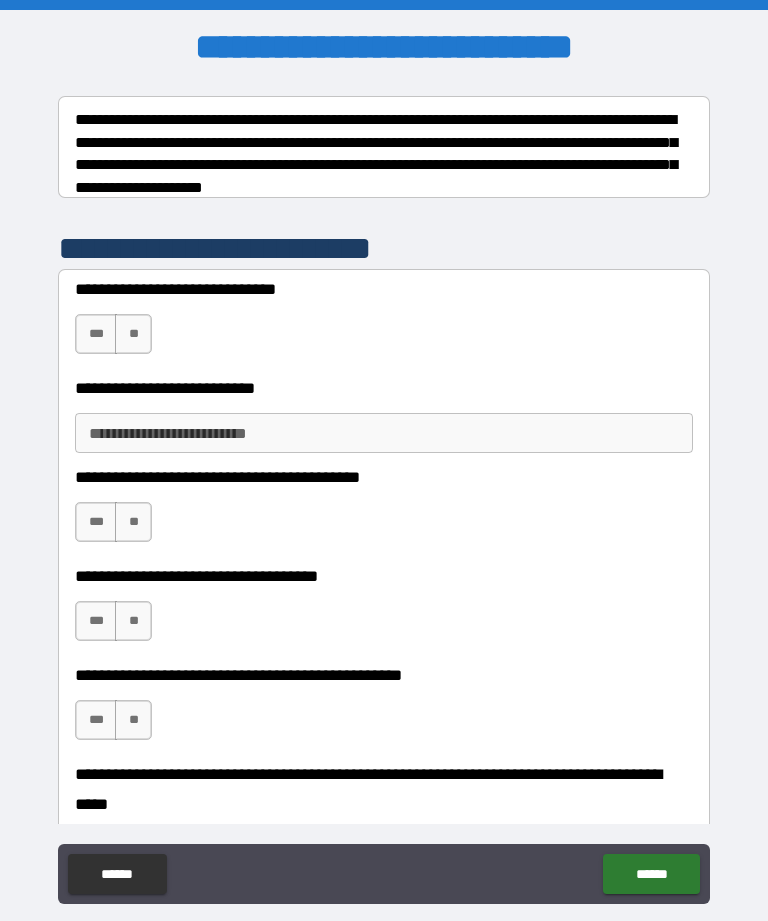 scroll, scrollTop: 314, scrollLeft: 0, axis: vertical 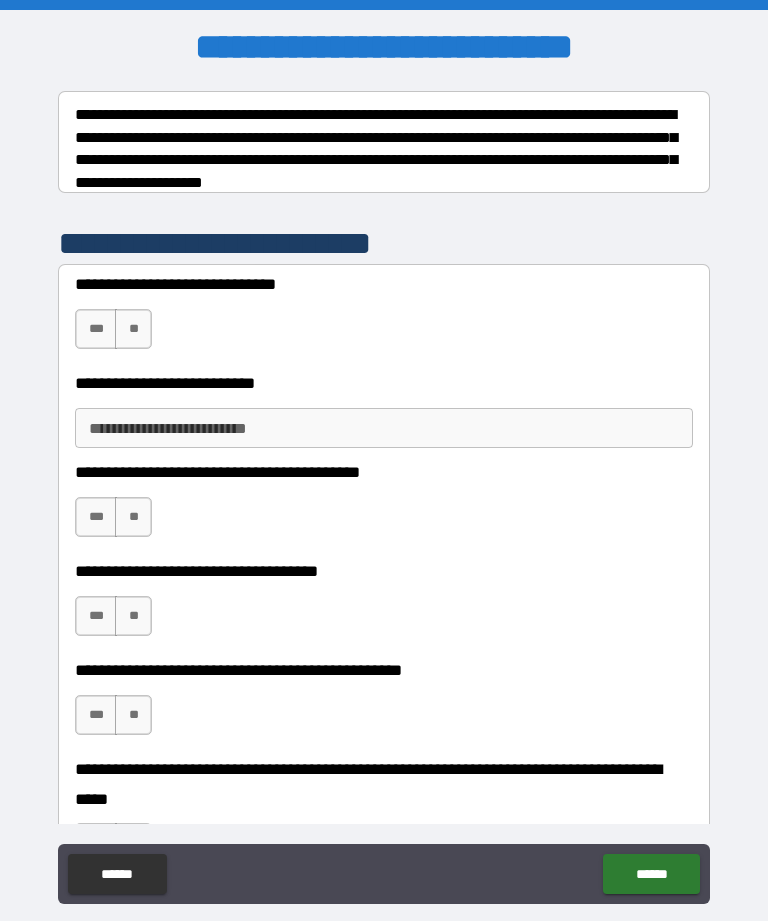 click on "***" at bounding box center [96, 329] 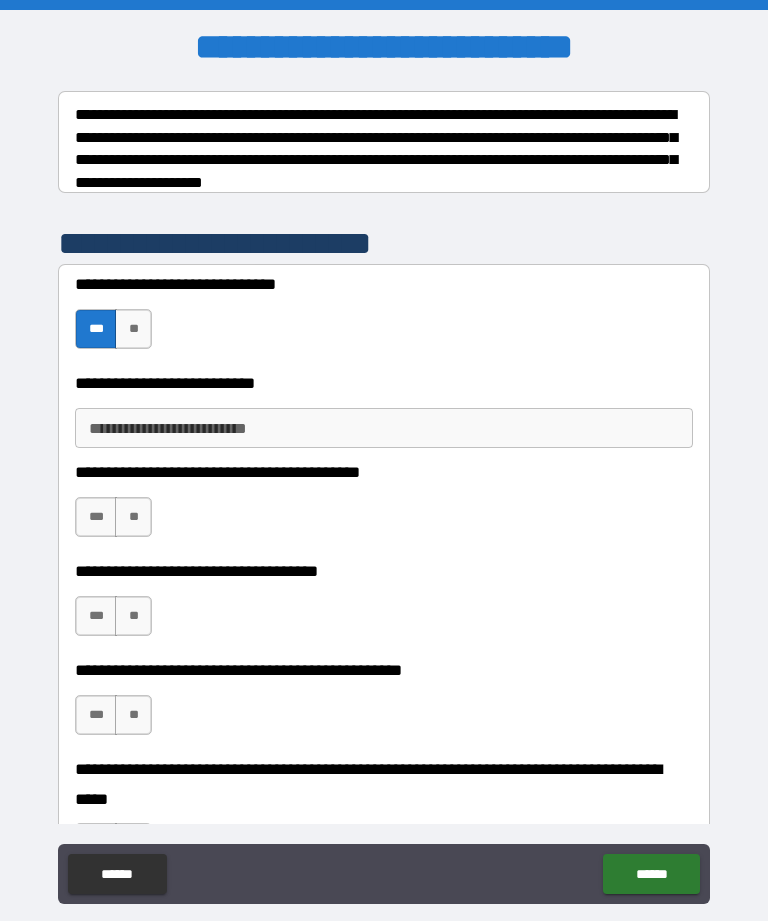 click on "**********" at bounding box center [384, 428] 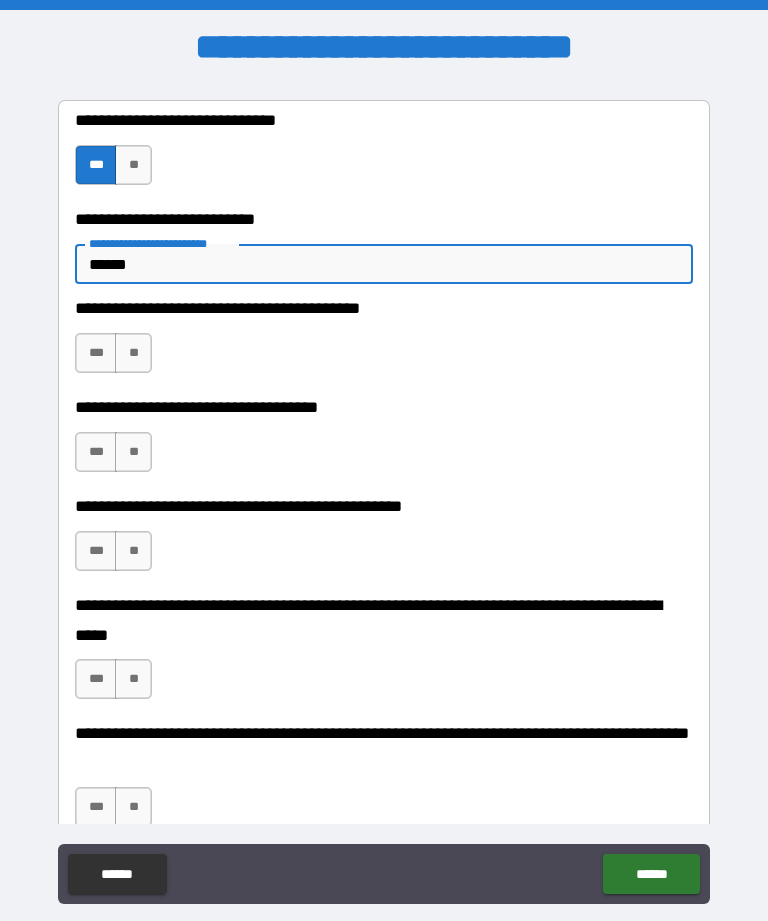 scroll, scrollTop: 490, scrollLeft: 0, axis: vertical 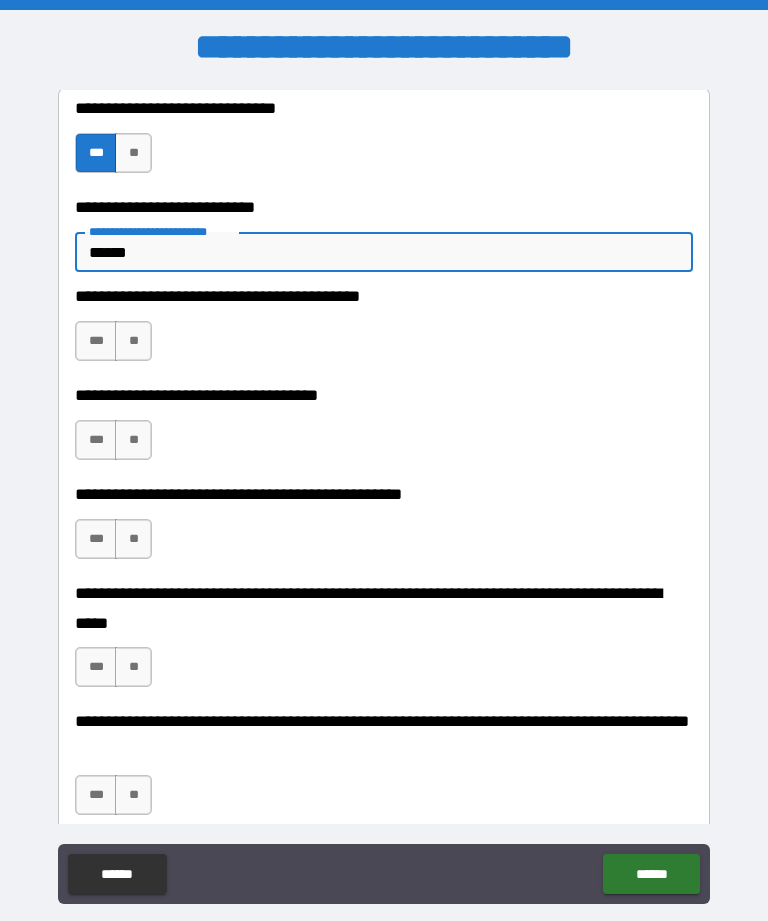 type on "******" 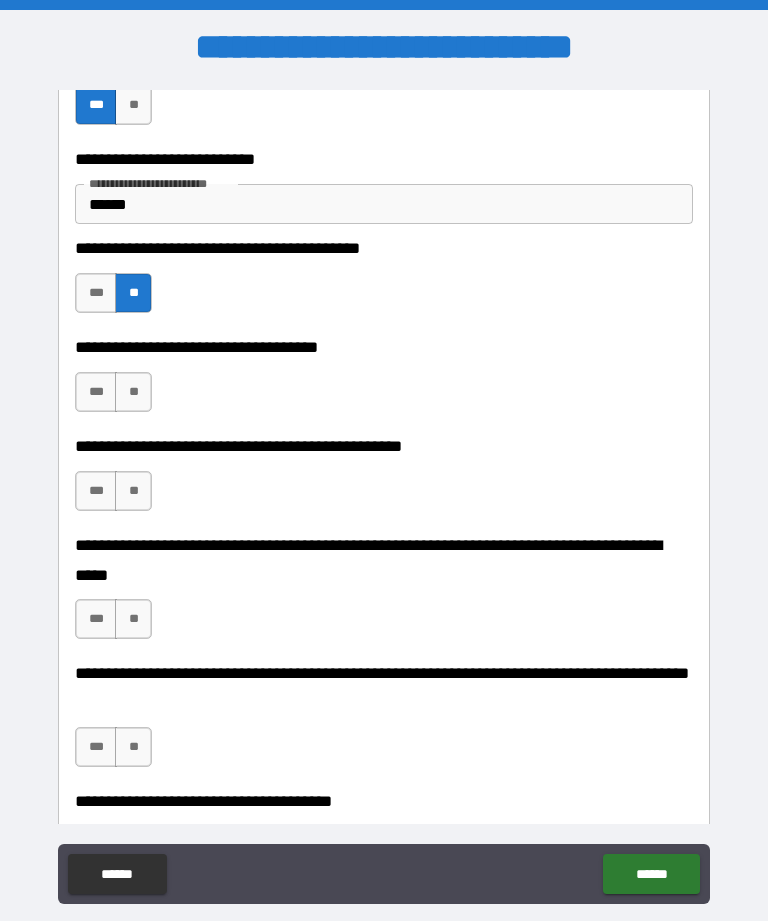 scroll, scrollTop: 577, scrollLeft: 0, axis: vertical 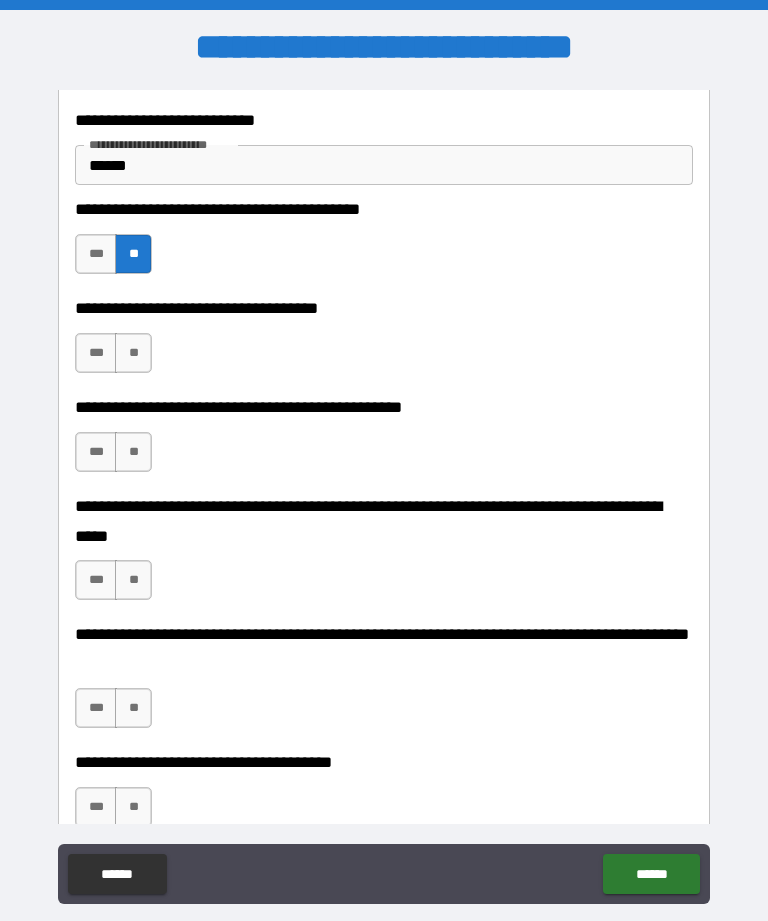 click on "**" at bounding box center [133, 353] 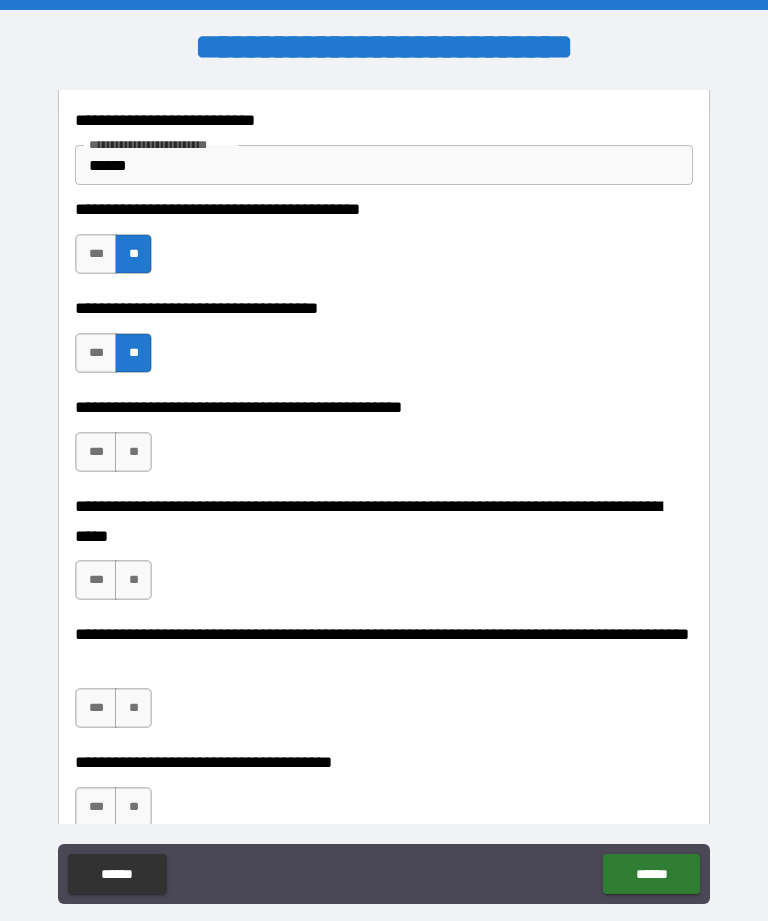 click on "**" at bounding box center [133, 452] 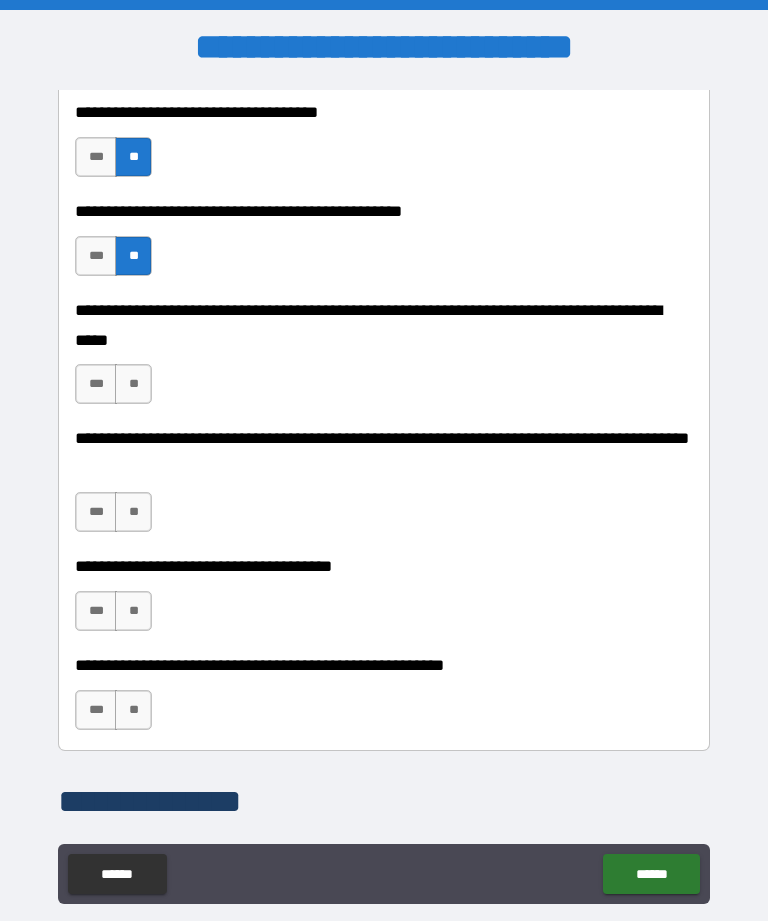 scroll, scrollTop: 788, scrollLeft: 0, axis: vertical 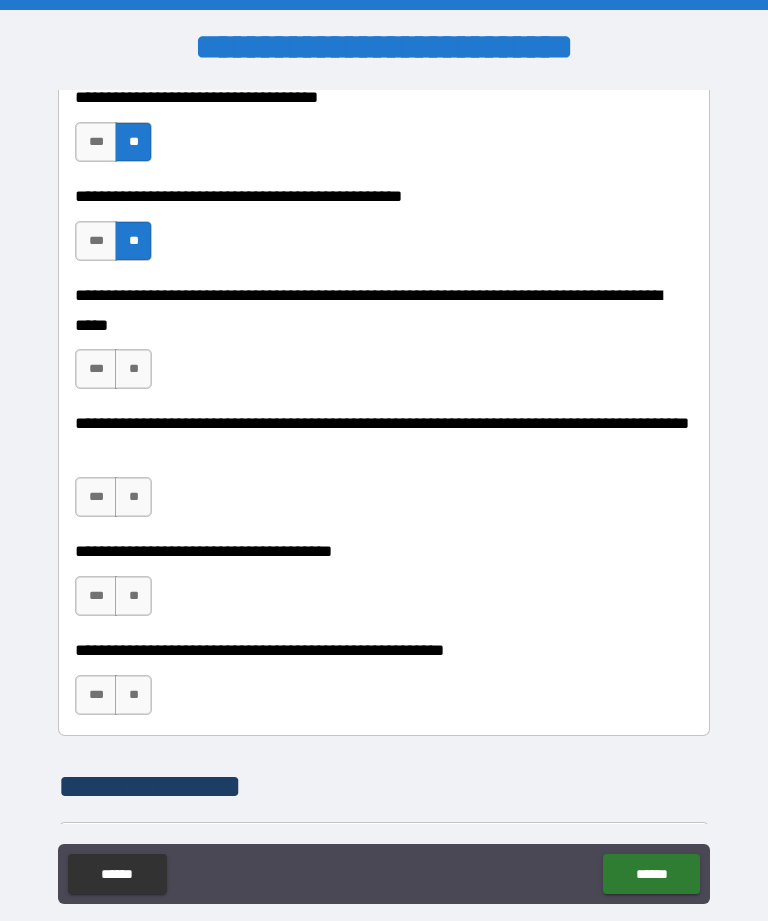 click on "**" at bounding box center [133, 369] 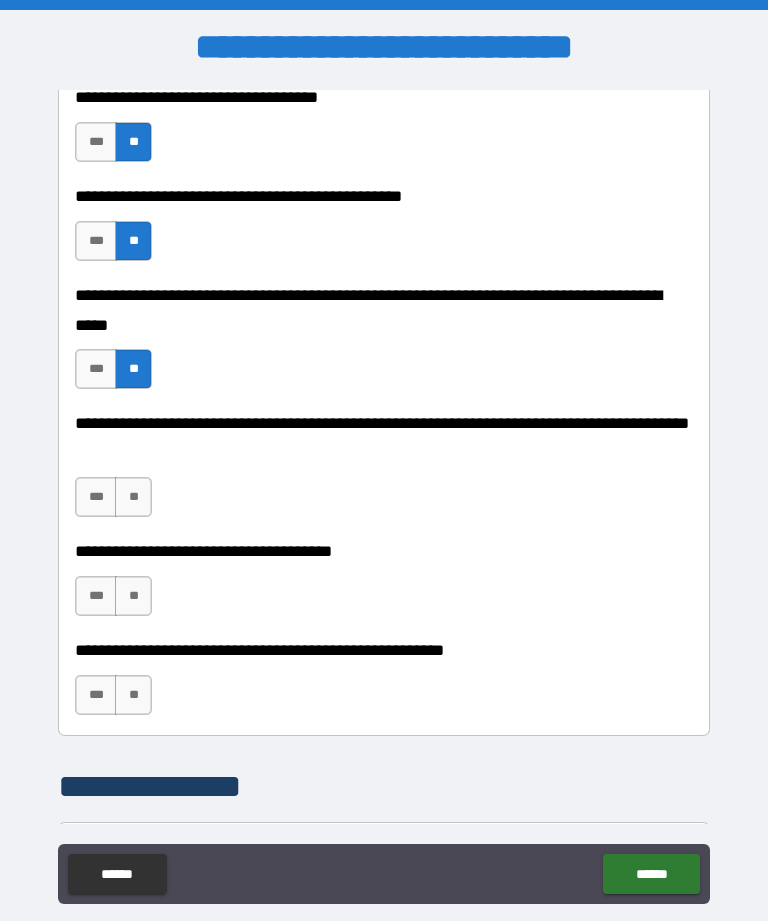 click on "**" at bounding box center [133, 497] 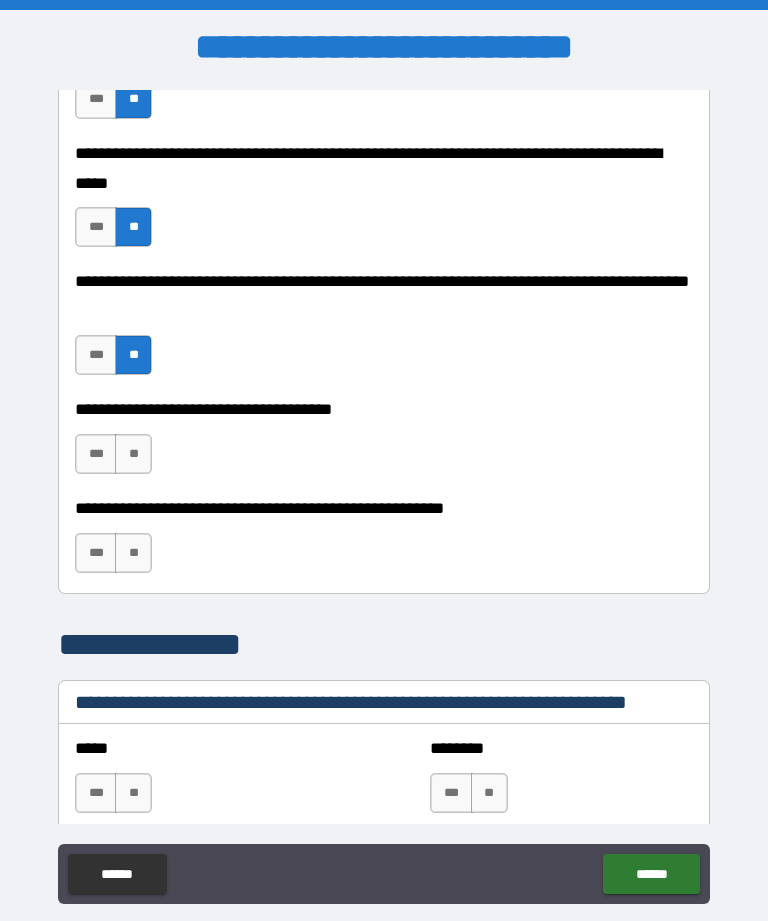 scroll, scrollTop: 942, scrollLeft: 0, axis: vertical 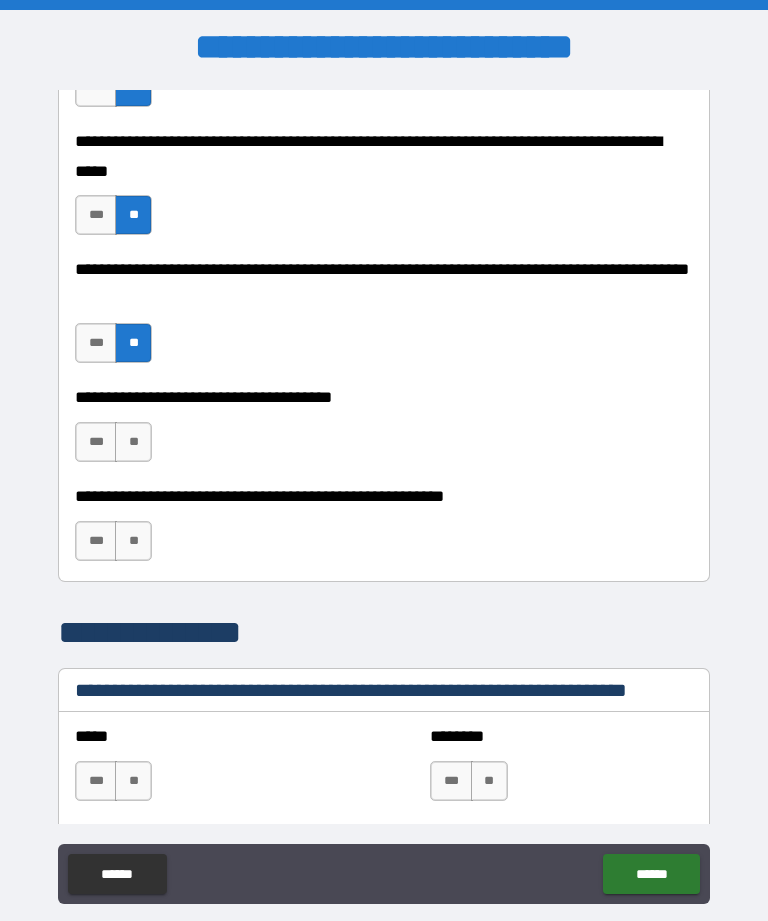 click on "**" at bounding box center (133, 442) 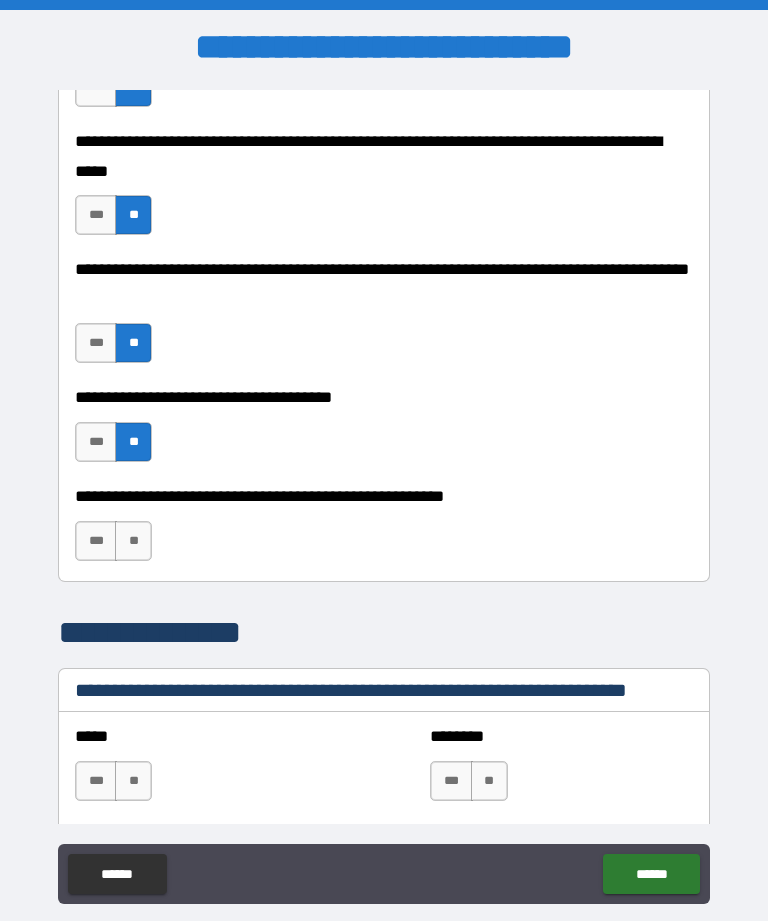 click on "***" at bounding box center (96, 541) 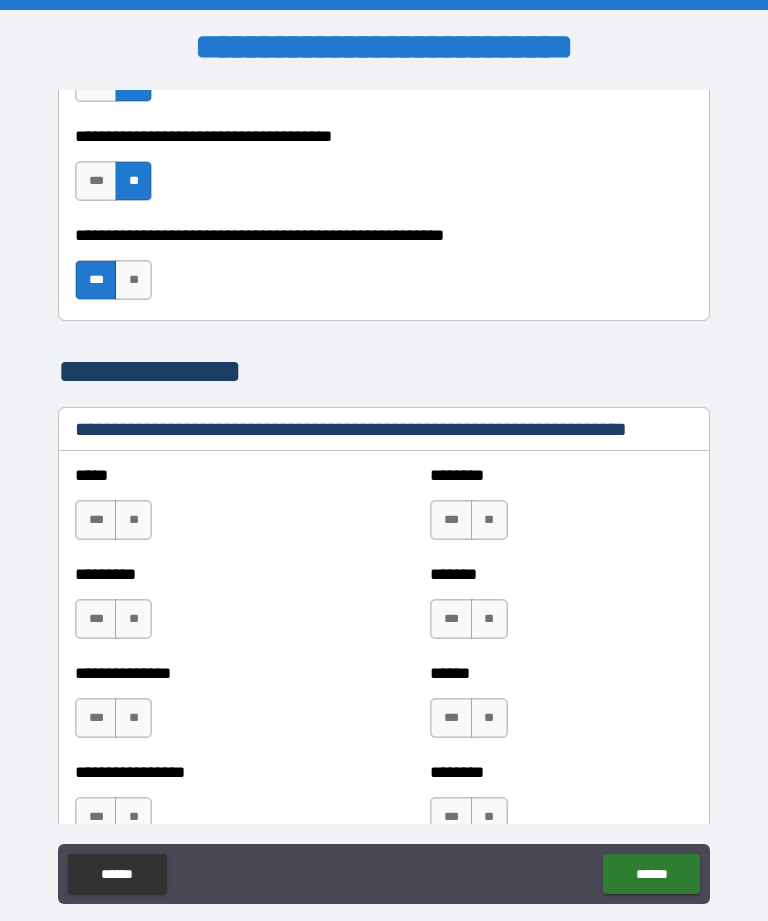scroll, scrollTop: 1220, scrollLeft: 0, axis: vertical 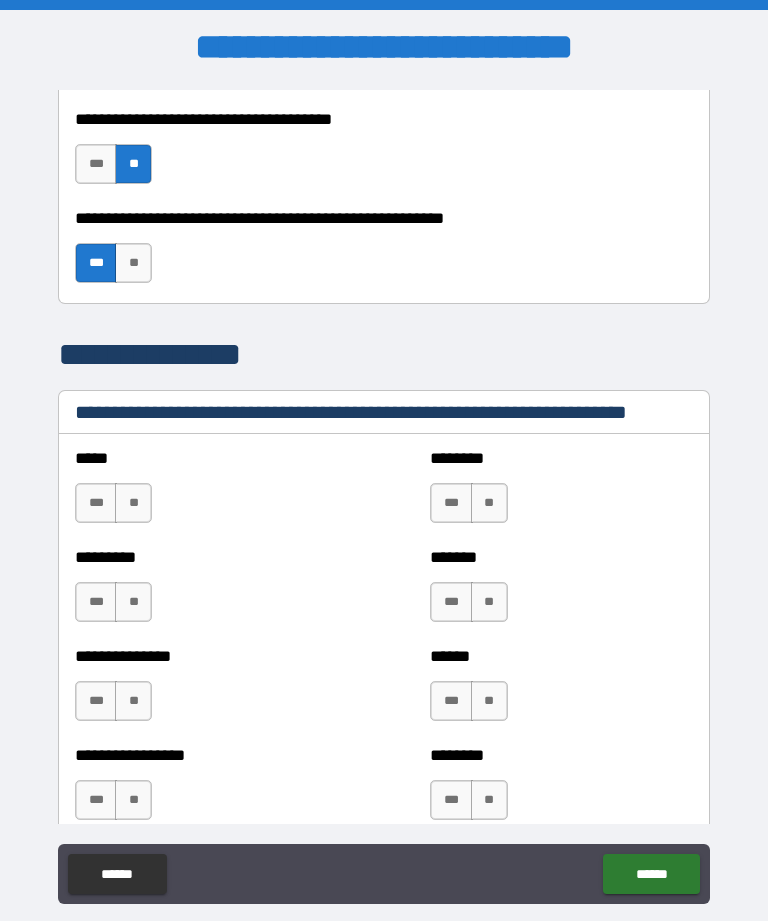 click on "**" at bounding box center (133, 503) 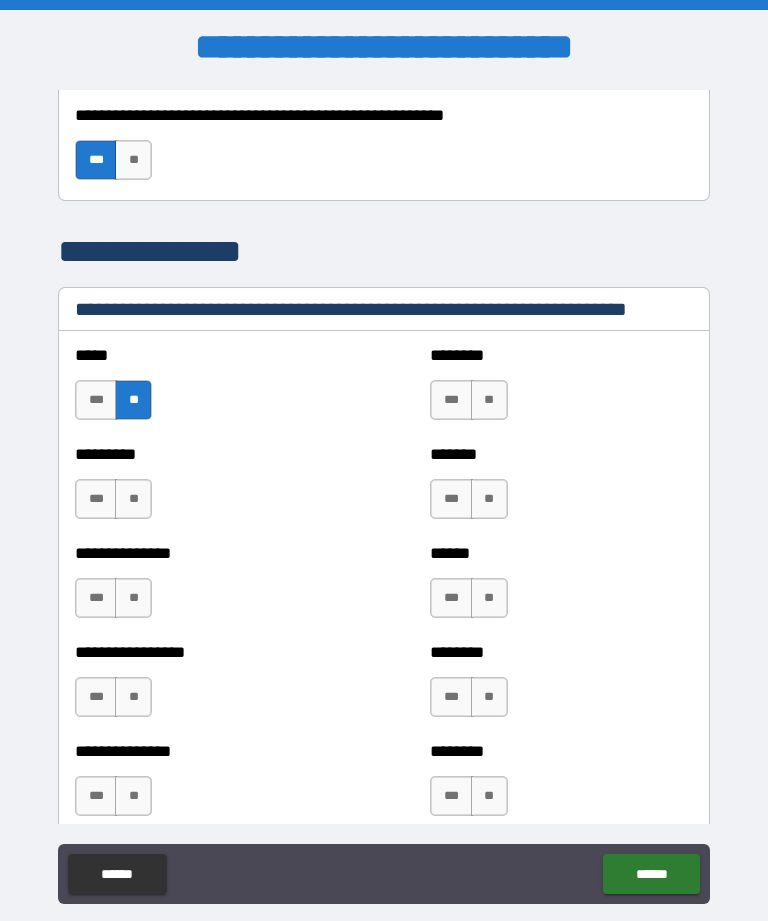 scroll, scrollTop: 1327, scrollLeft: 0, axis: vertical 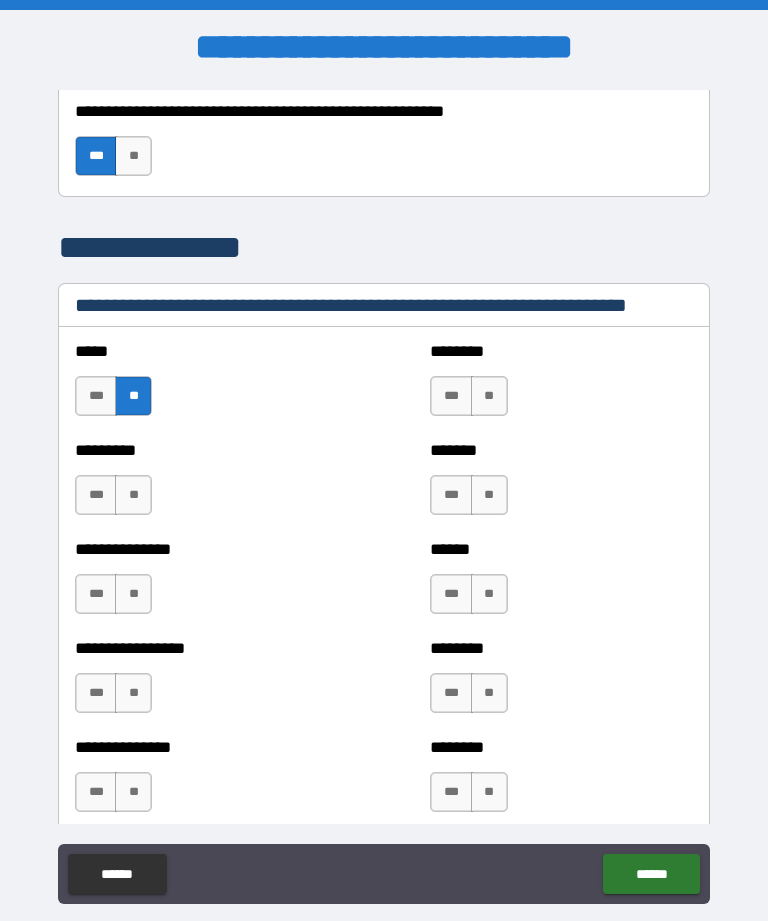 click on "**" at bounding box center [489, 396] 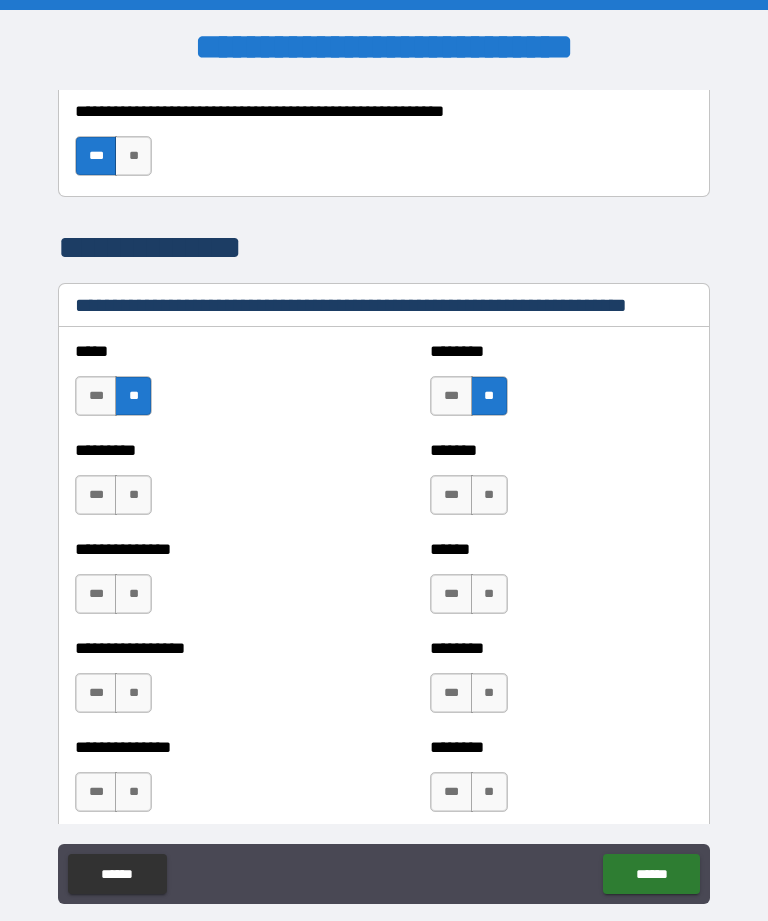 click on "**" at bounding box center (133, 495) 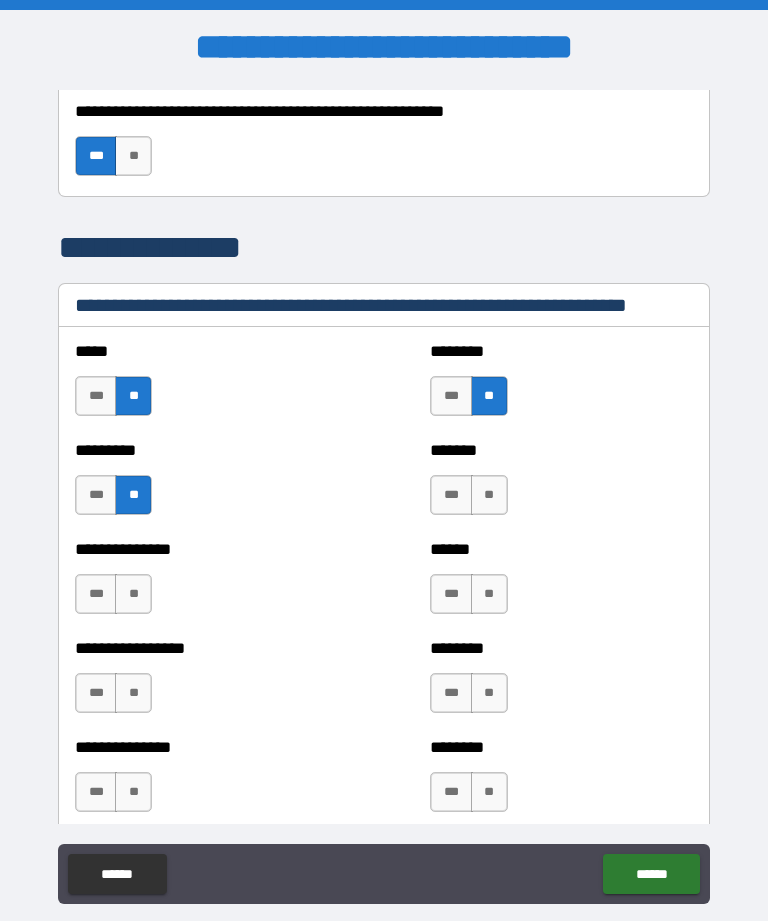 click on "**" at bounding box center [489, 495] 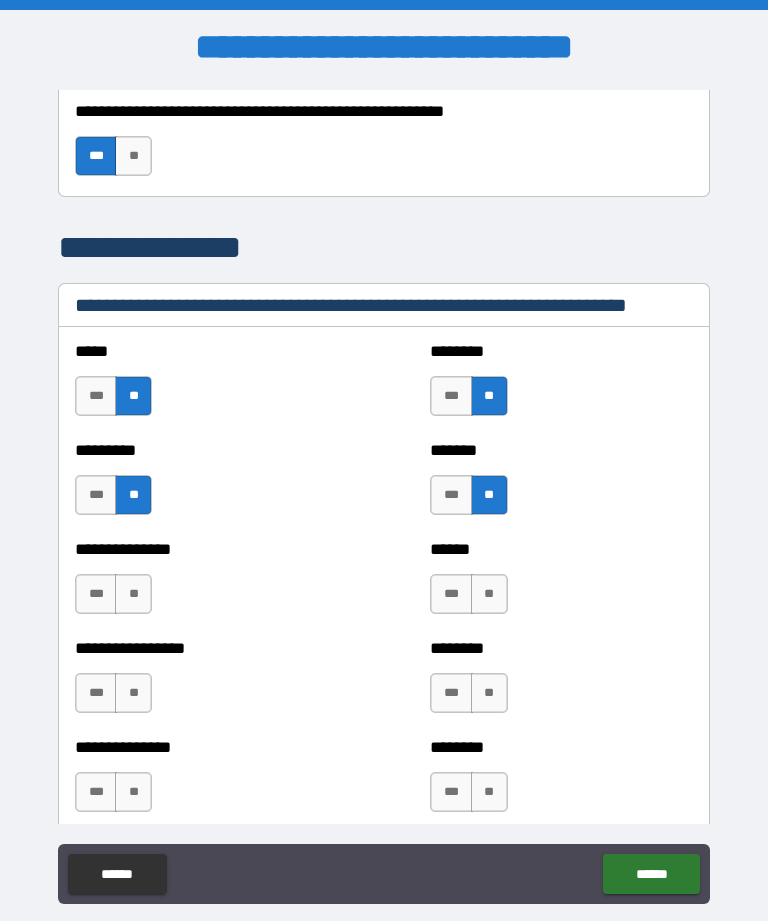 click on "**" at bounding box center (133, 594) 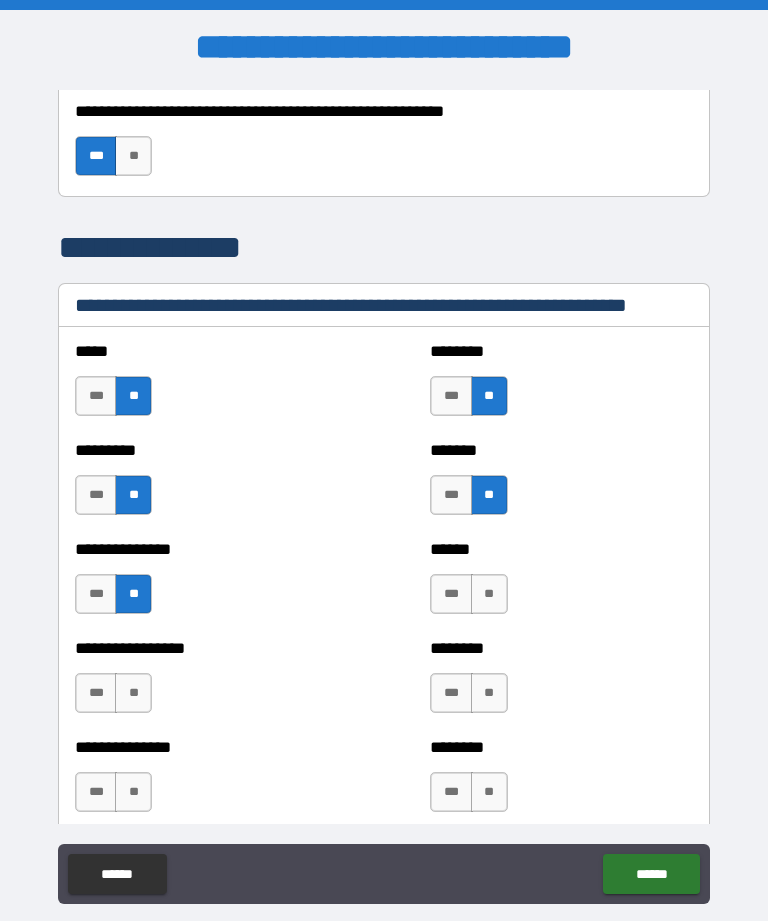 click on "**" at bounding box center (489, 594) 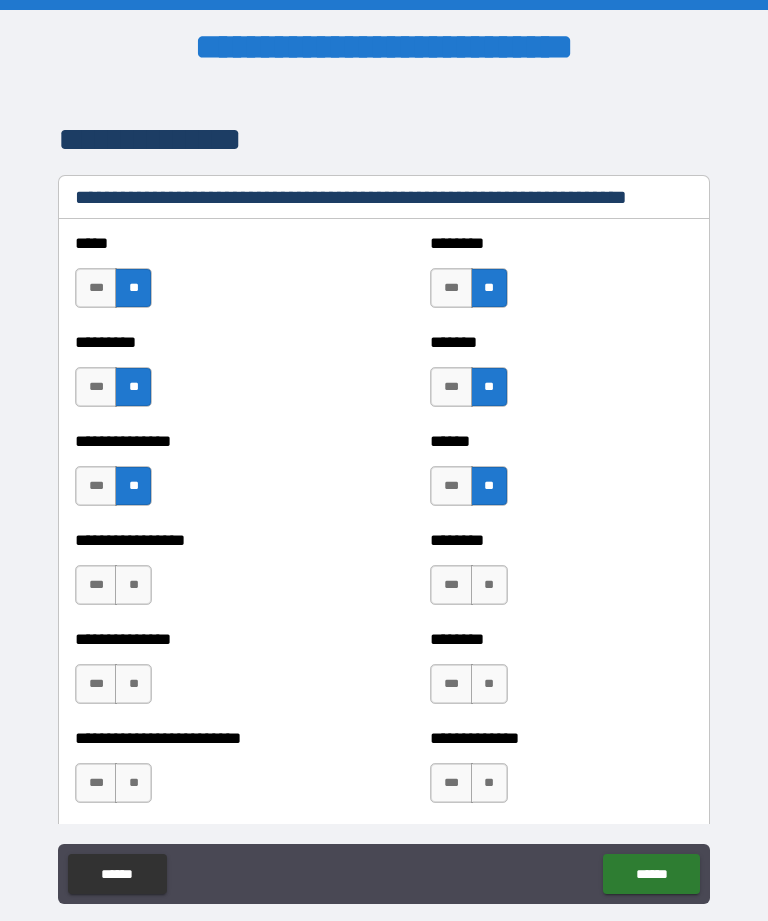 scroll, scrollTop: 1545, scrollLeft: 0, axis: vertical 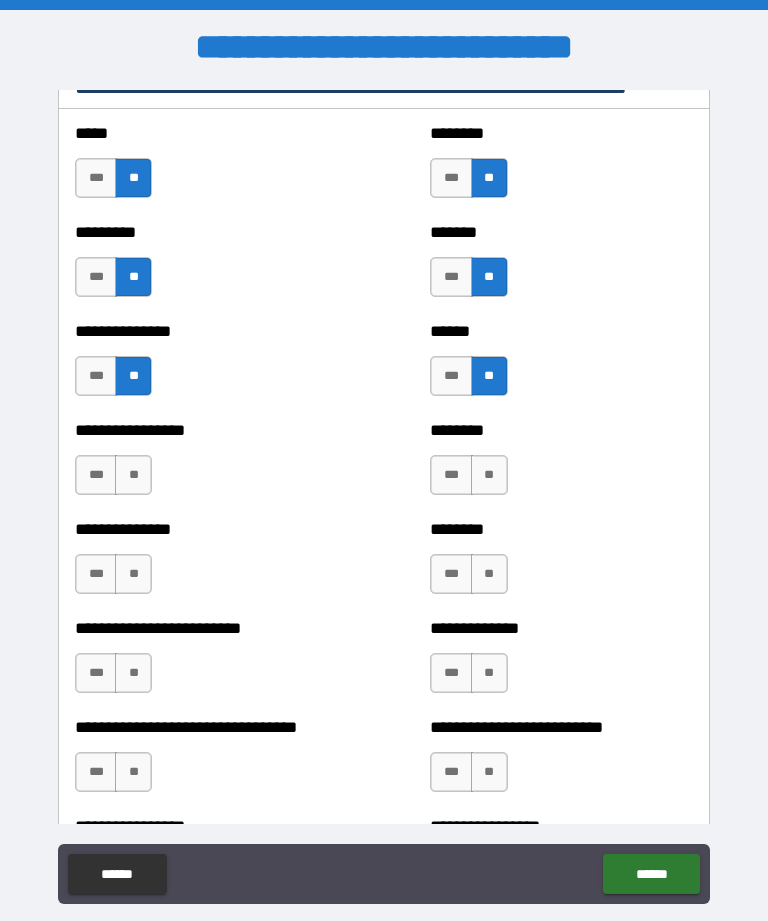 click on "**" at bounding box center (133, 475) 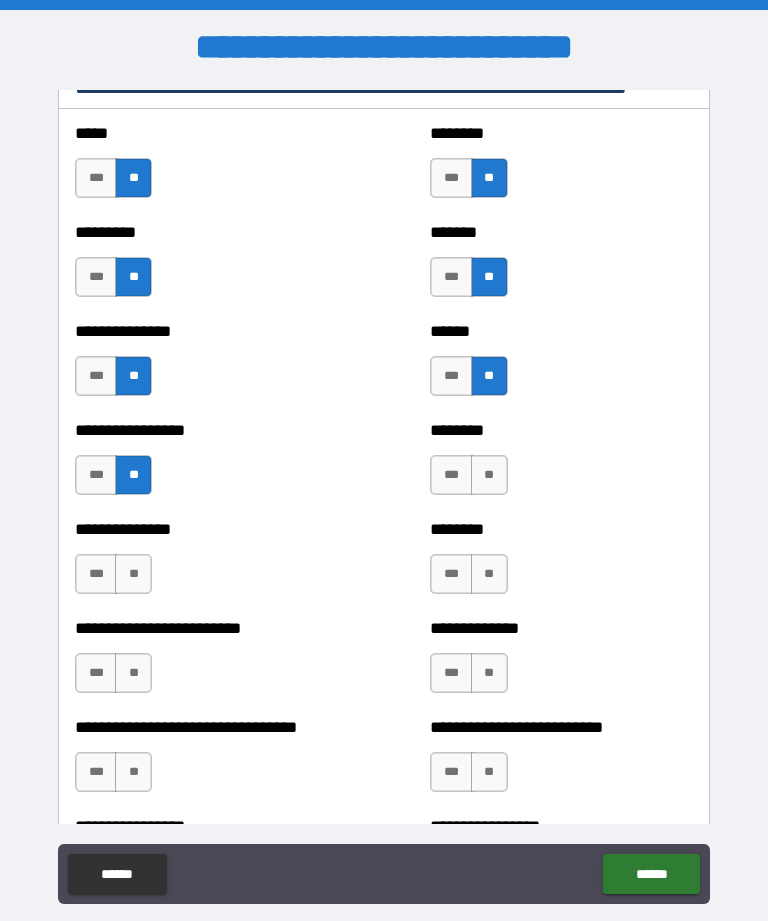 click on "**" at bounding box center (489, 475) 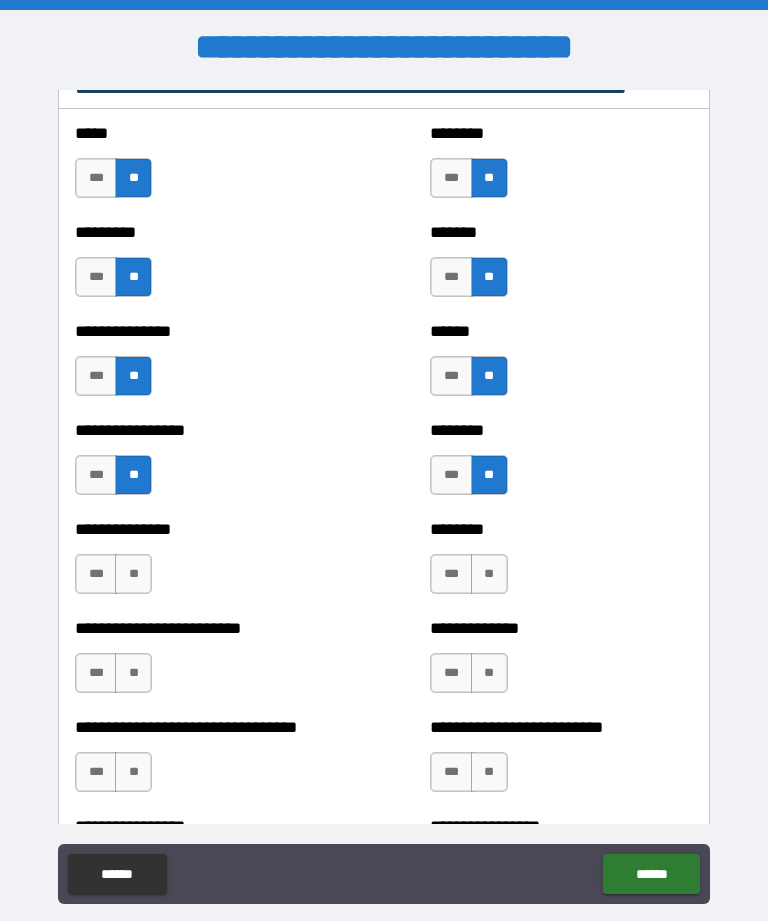 click on "**" at bounding box center (133, 574) 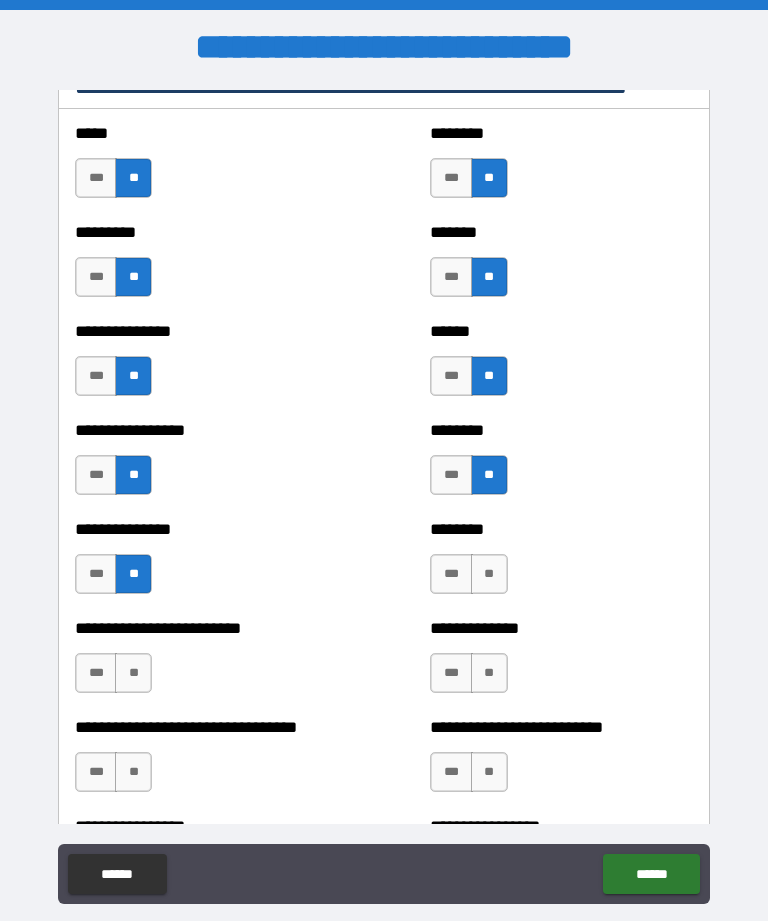 click on "**" at bounding box center [489, 574] 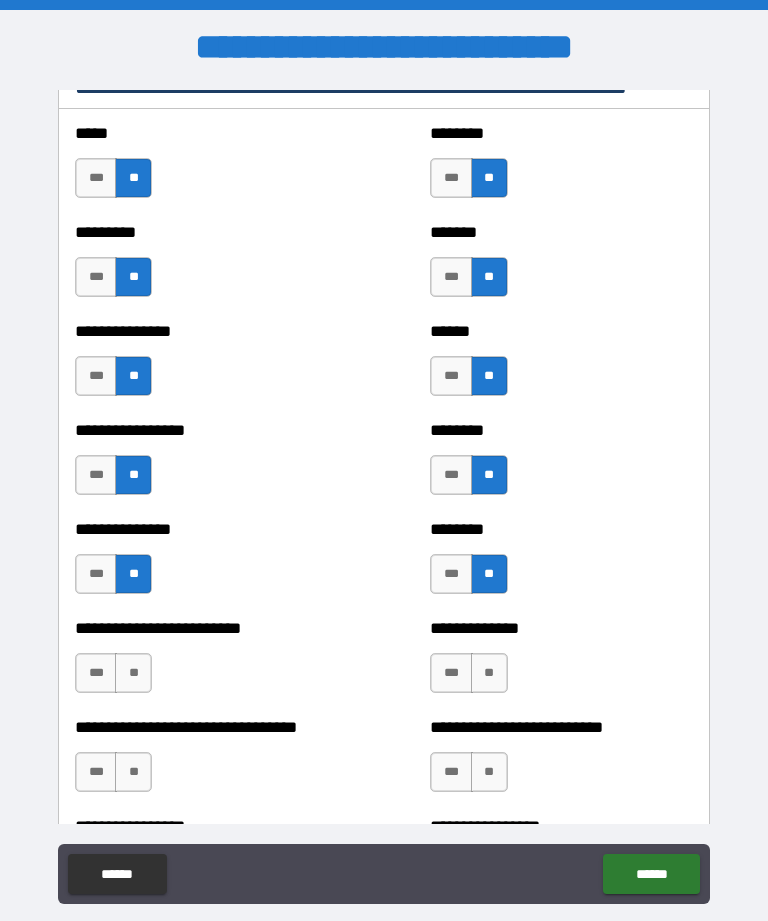 click on "**" at bounding box center (133, 673) 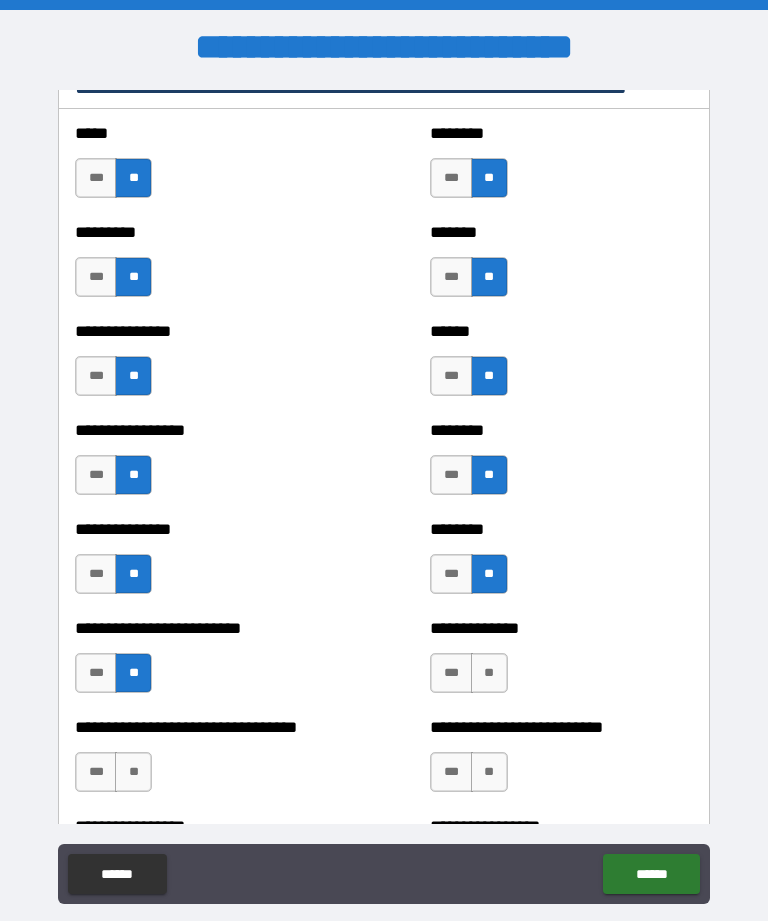 click on "**" at bounding box center [489, 673] 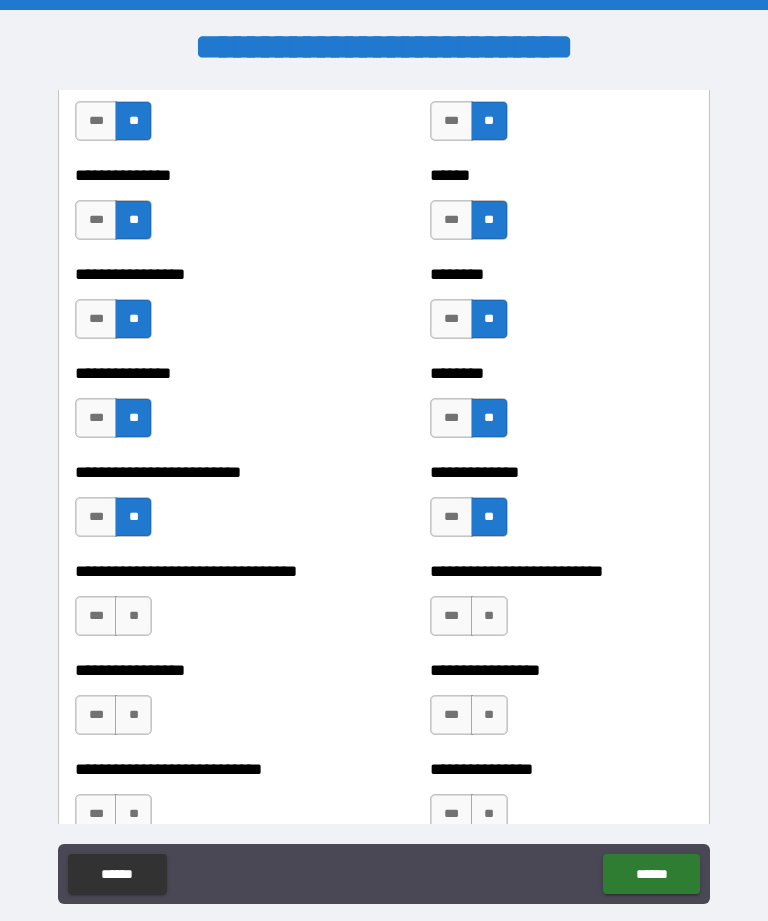 scroll, scrollTop: 1742, scrollLeft: 0, axis: vertical 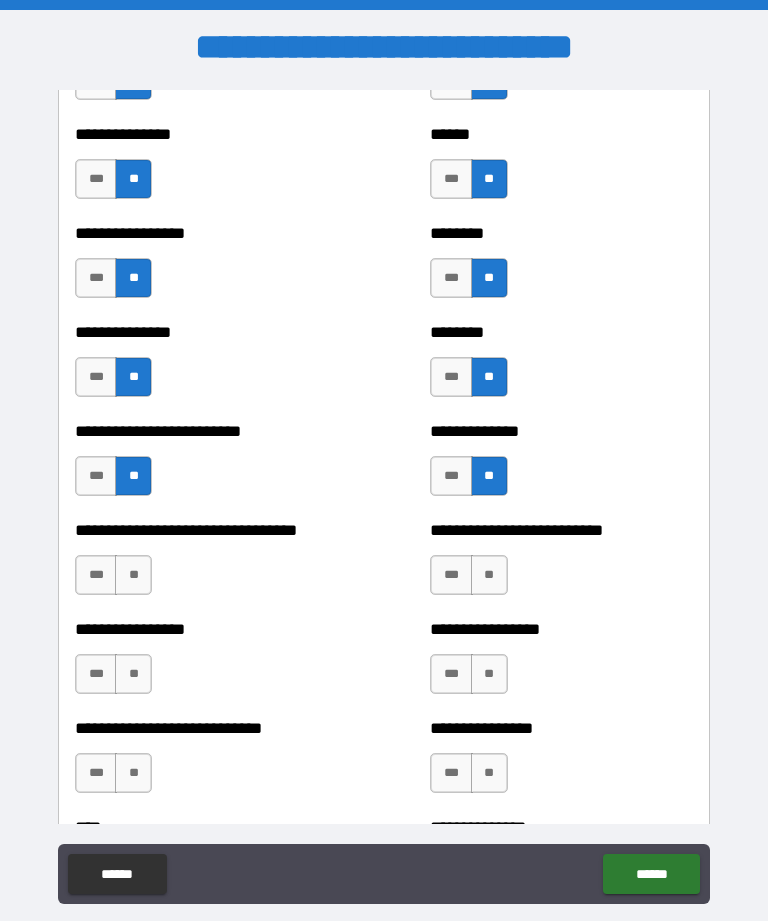 click on "**" at bounding box center (133, 575) 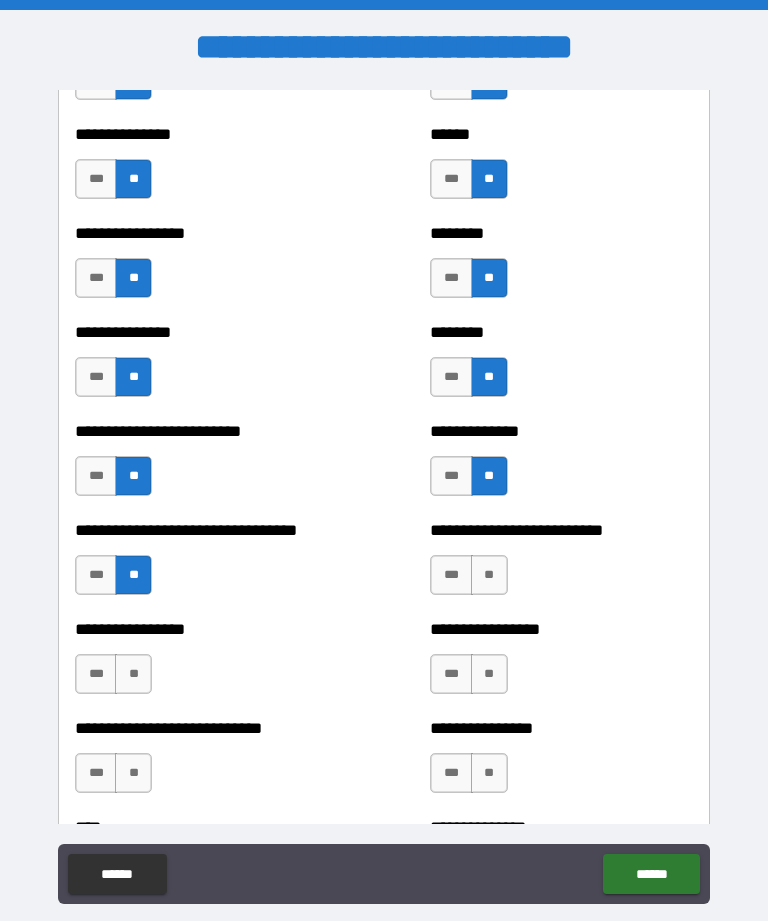 click on "**" at bounding box center (133, 674) 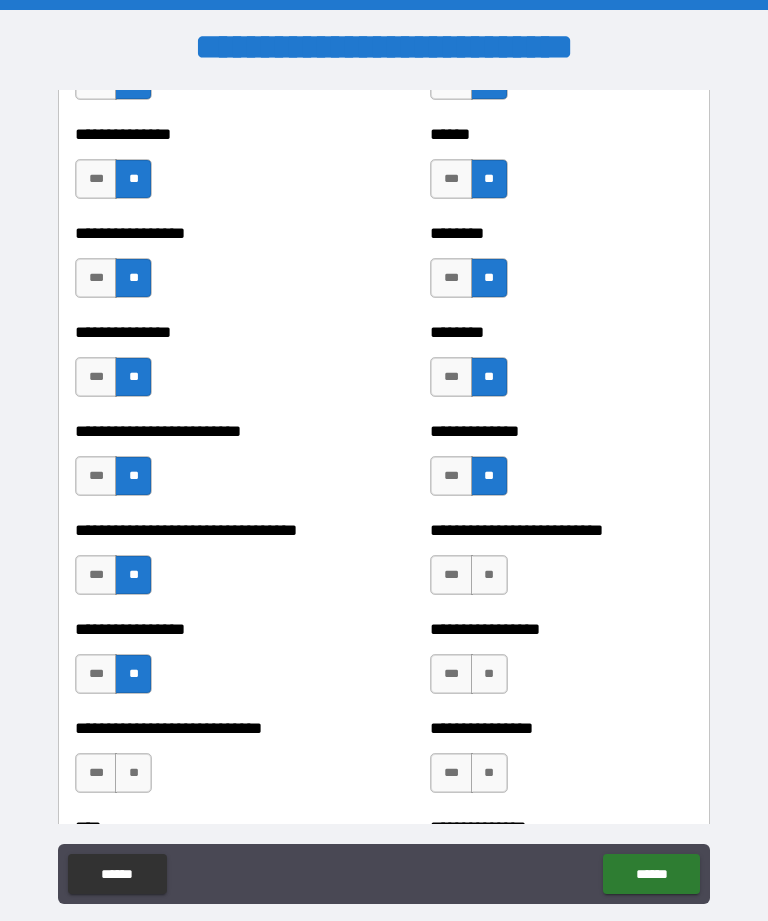 click on "**" at bounding box center (489, 575) 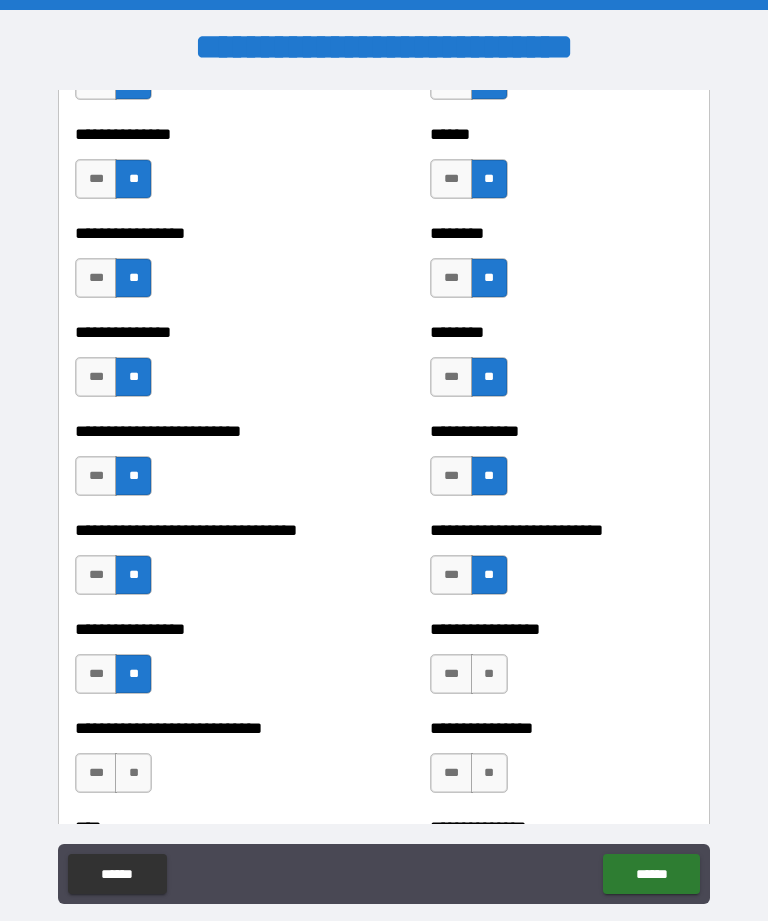 click on "**" at bounding box center (489, 674) 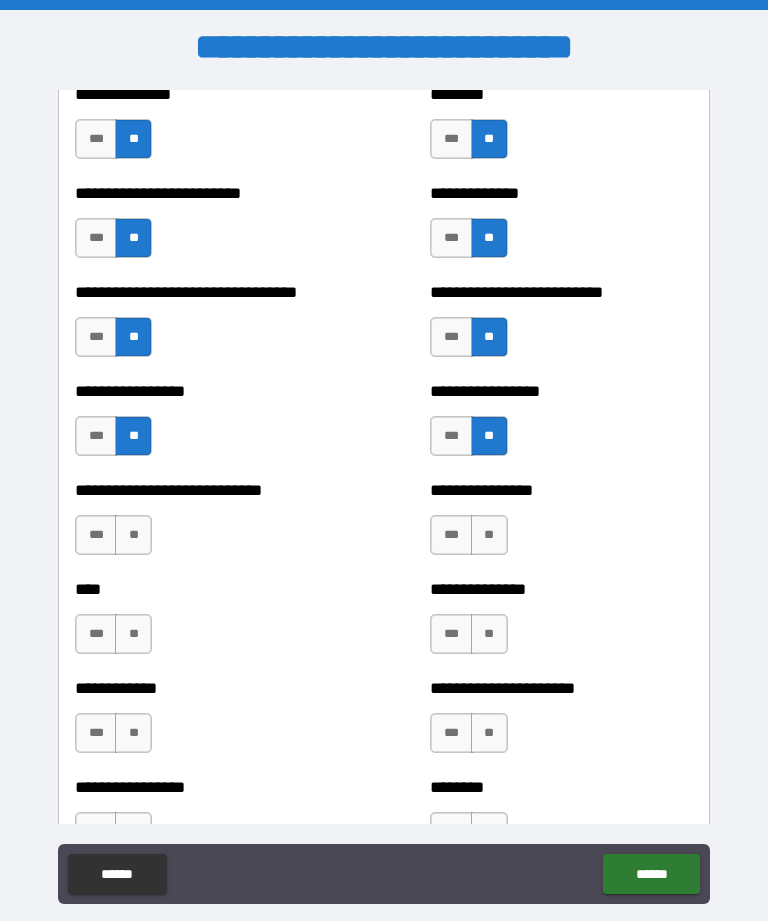 scroll, scrollTop: 1993, scrollLeft: 0, axis: vertical 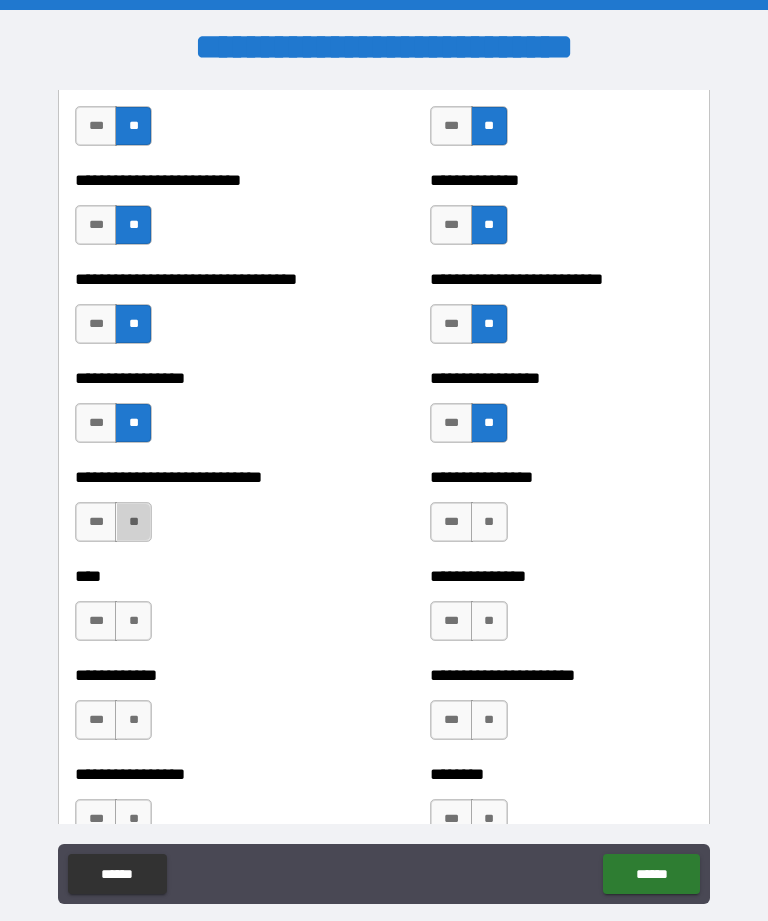click on "**" at bounding box center [133, 522] 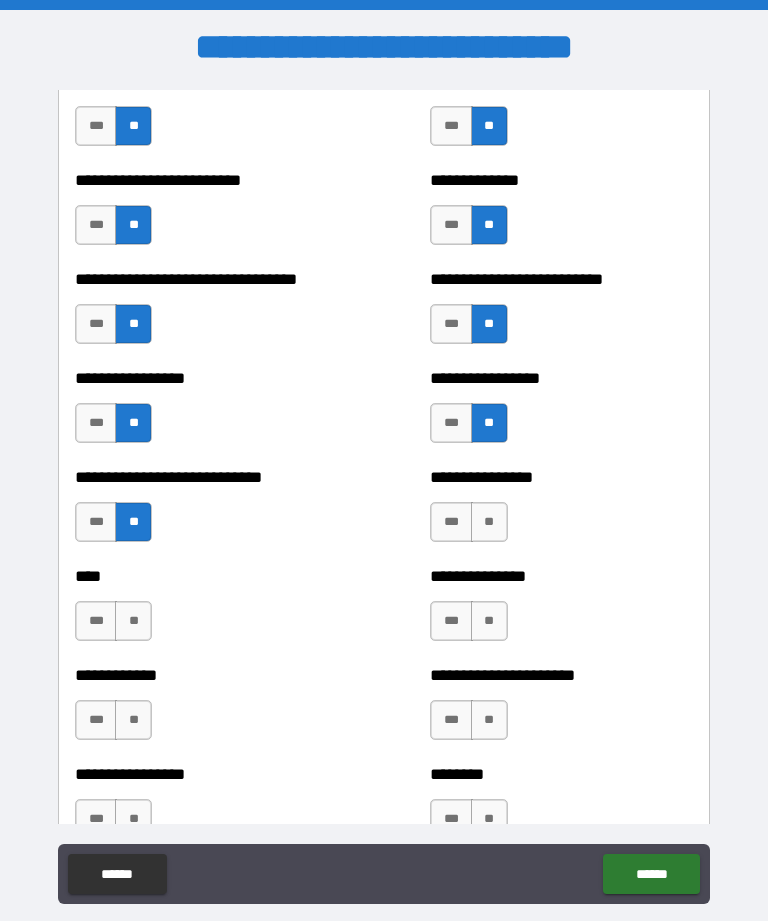click on "**" at bounding box center [489, 522] 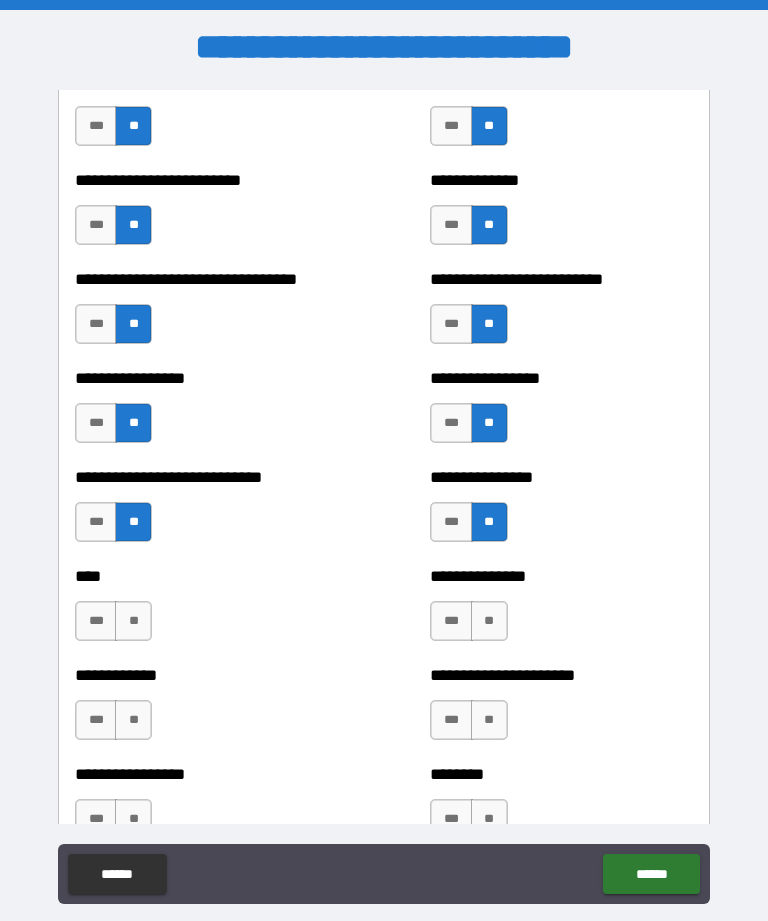 click on "**" at bounding box center (133, 621) 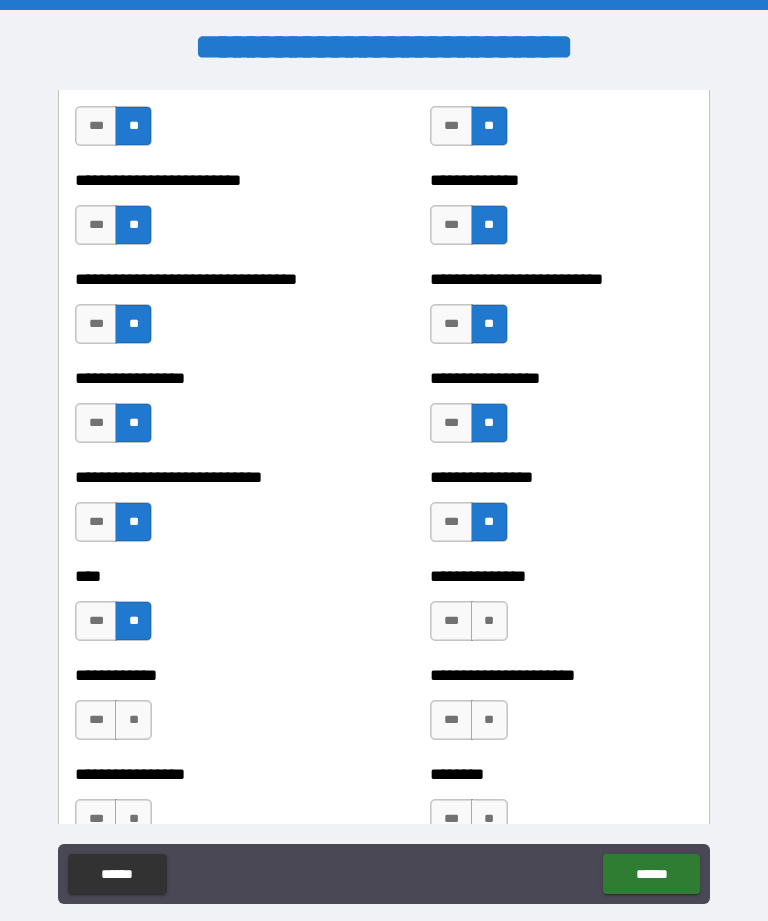 click on "**" at bounding box center (489, 621) 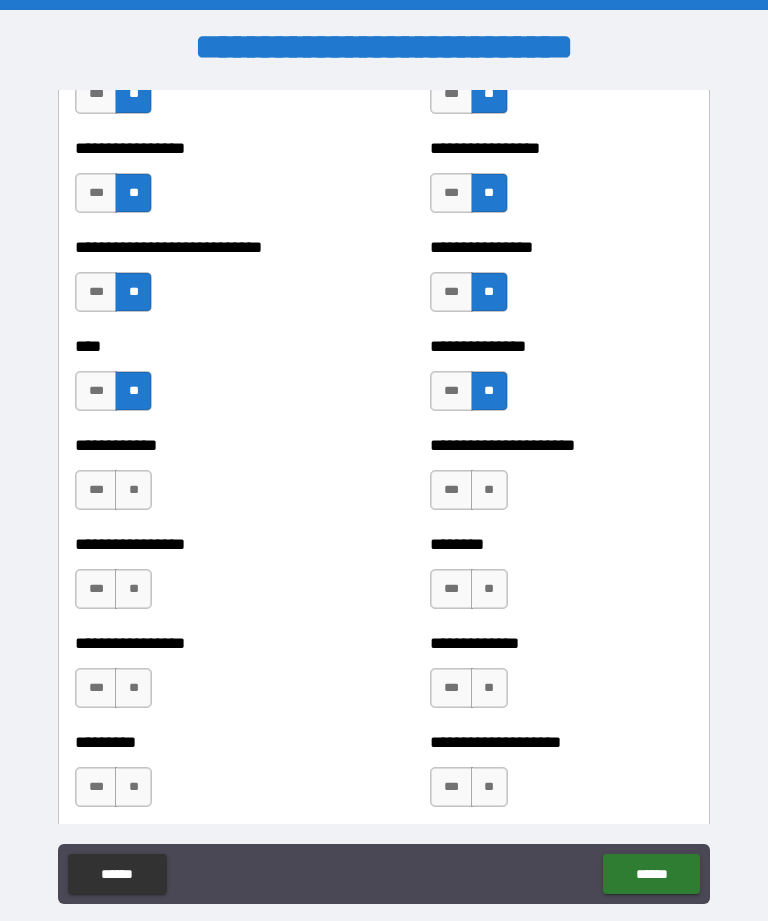 scroll, scrollTop: 2236, scrollLeft: 0, axis: vertical 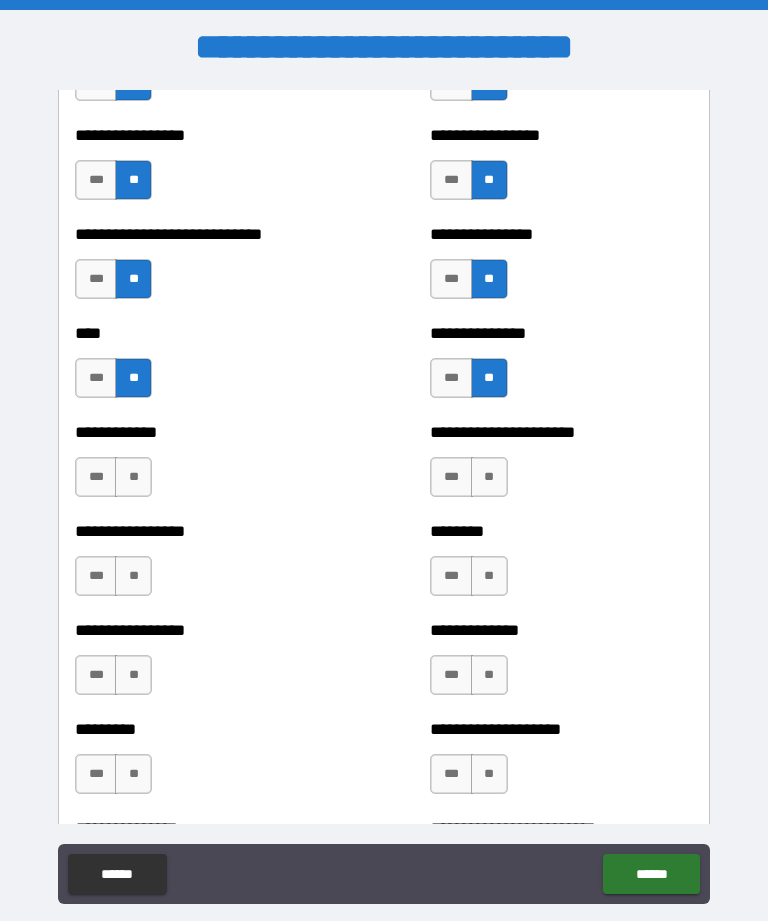 click on "**" at bounding box center [133, 477] 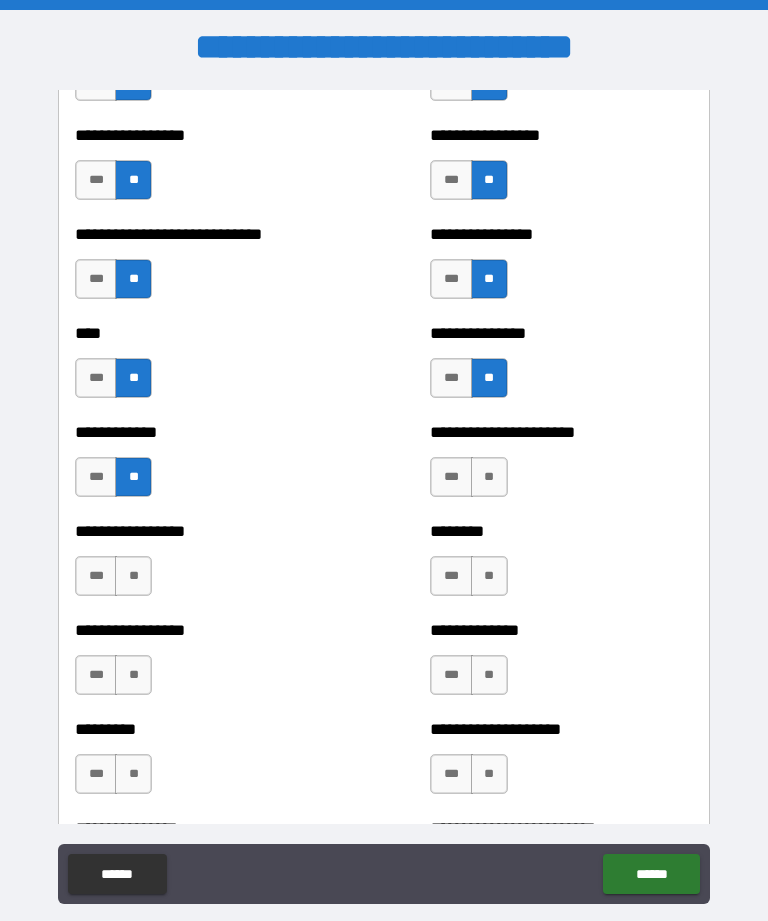 click on "**********" at bounding box center (561, 467) 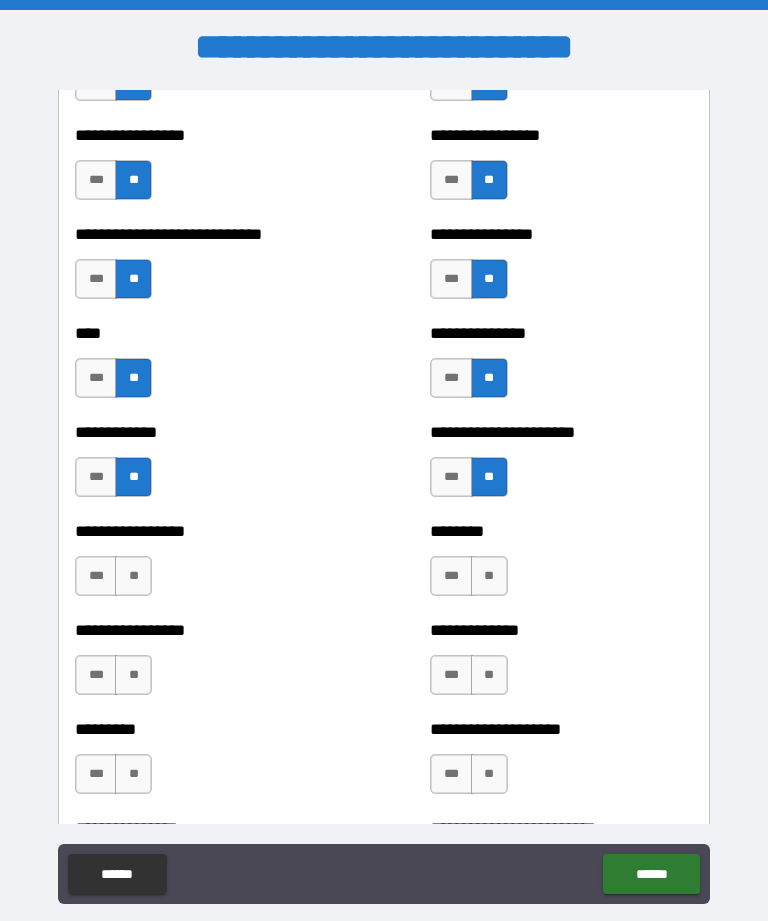 click on "**" at bounding box center [133, 576] 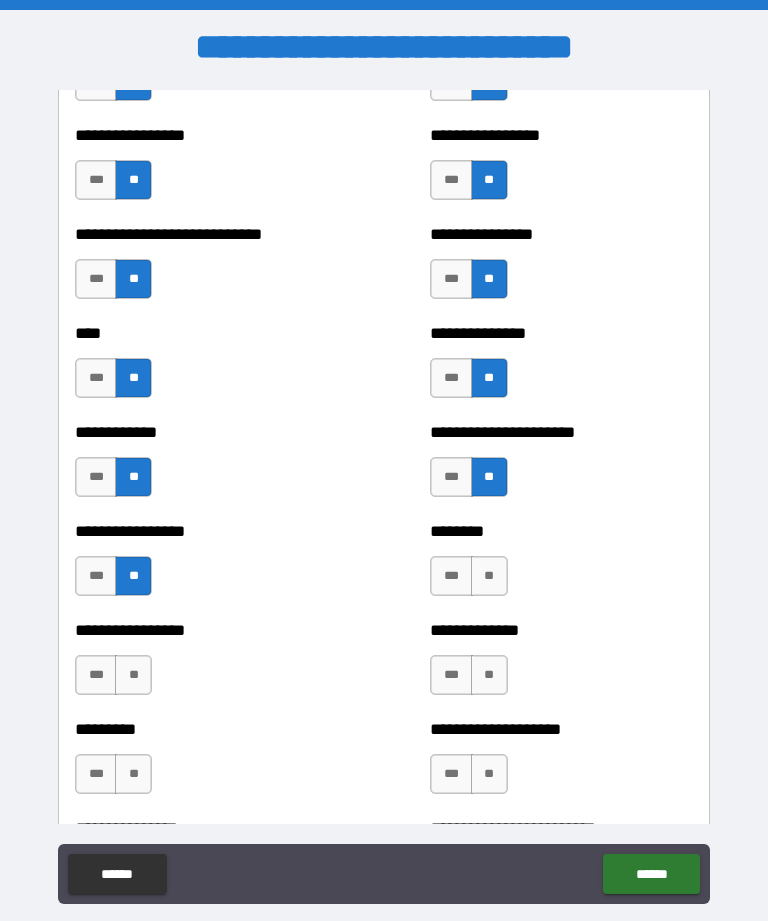click on "**" at bounding box center (489, 576) 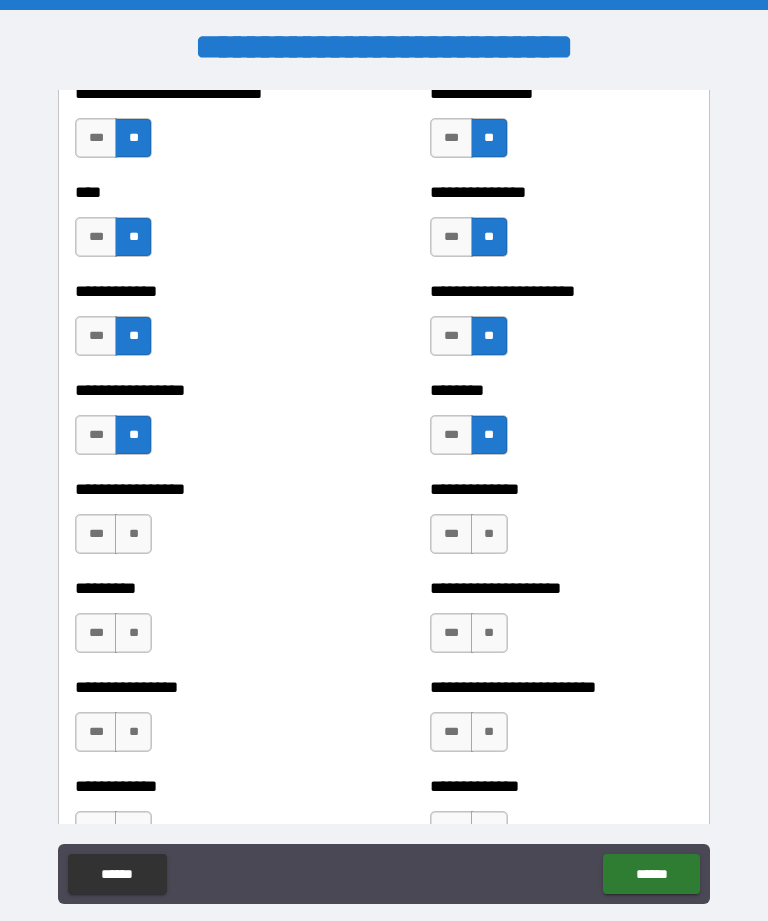 scroll, scrollTop: 2379, scrollLeft: 0, axis: vertical 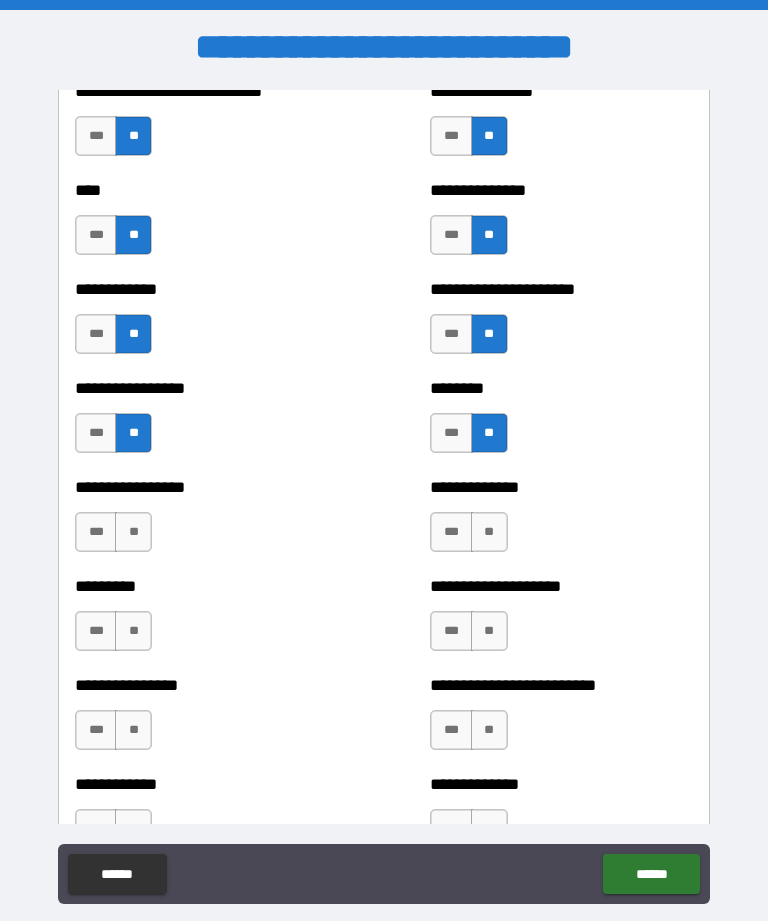 click on "**" at bounding box center [489, 532] 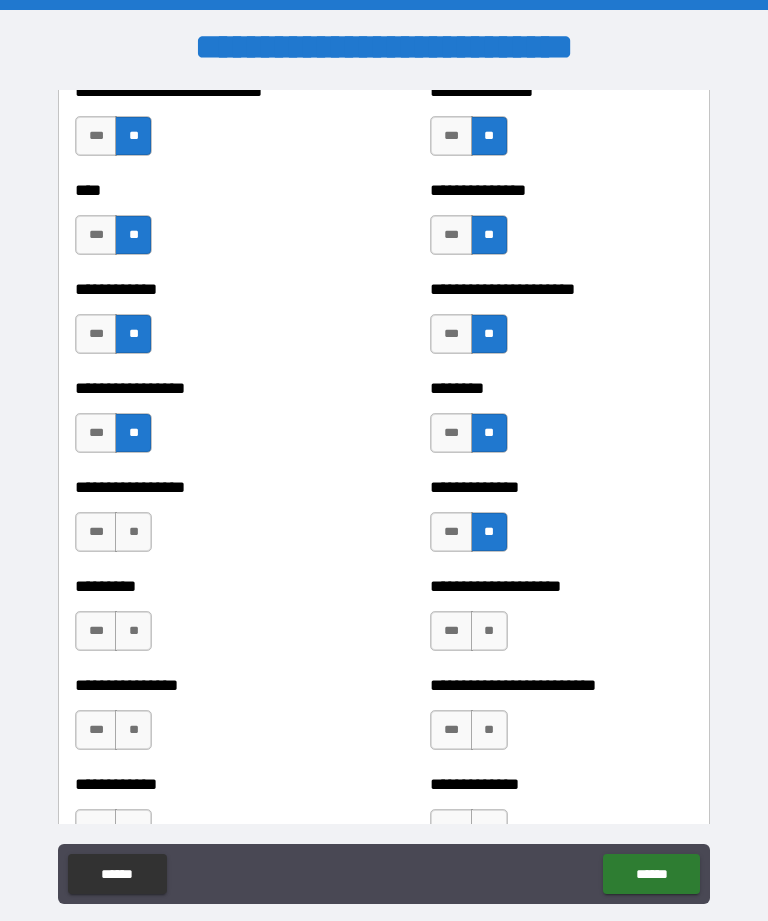 click on "**" at bounding box center (133, 532) 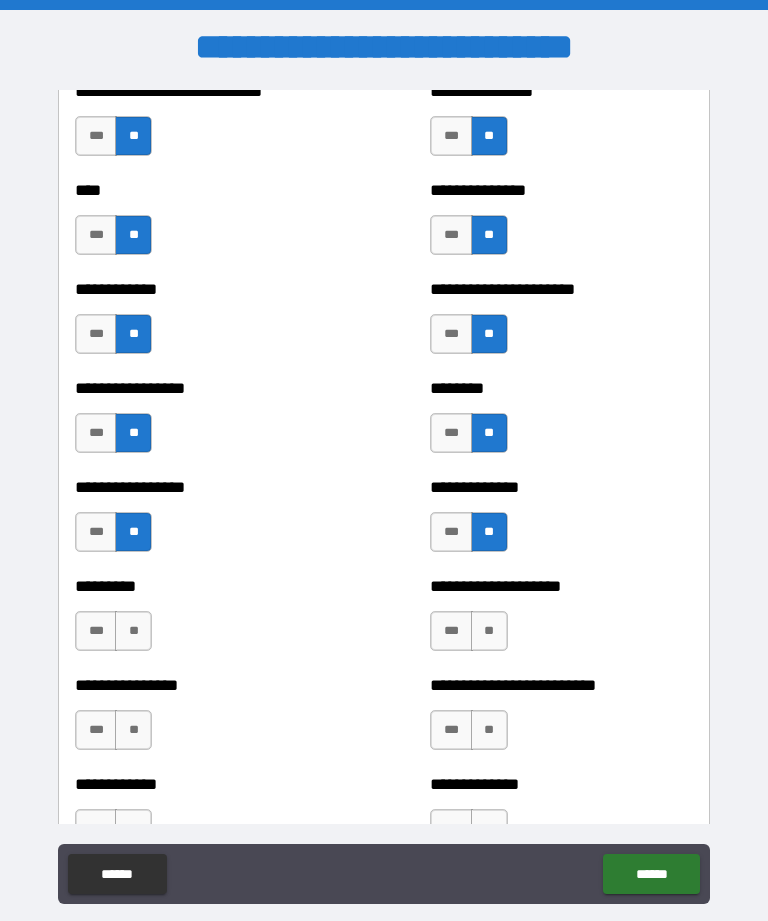 click on "**" at bounding box center [133, 631] 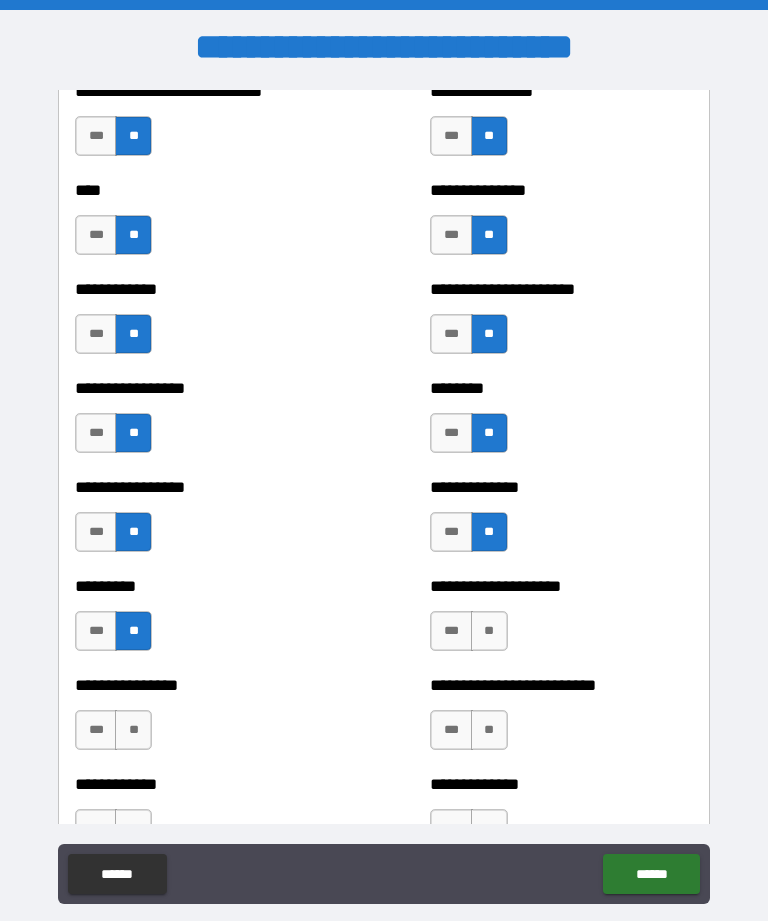 click on "**" at bounding box center [489, 631] 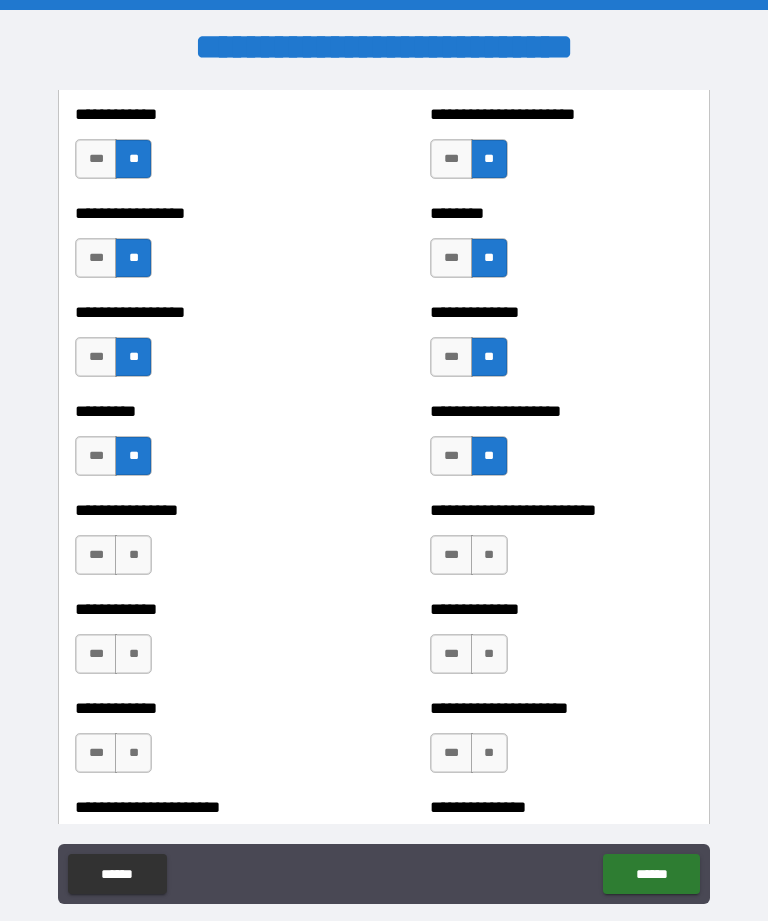 scroll, scrollTop: 2578, scrollLeft: 0, axis: vertical 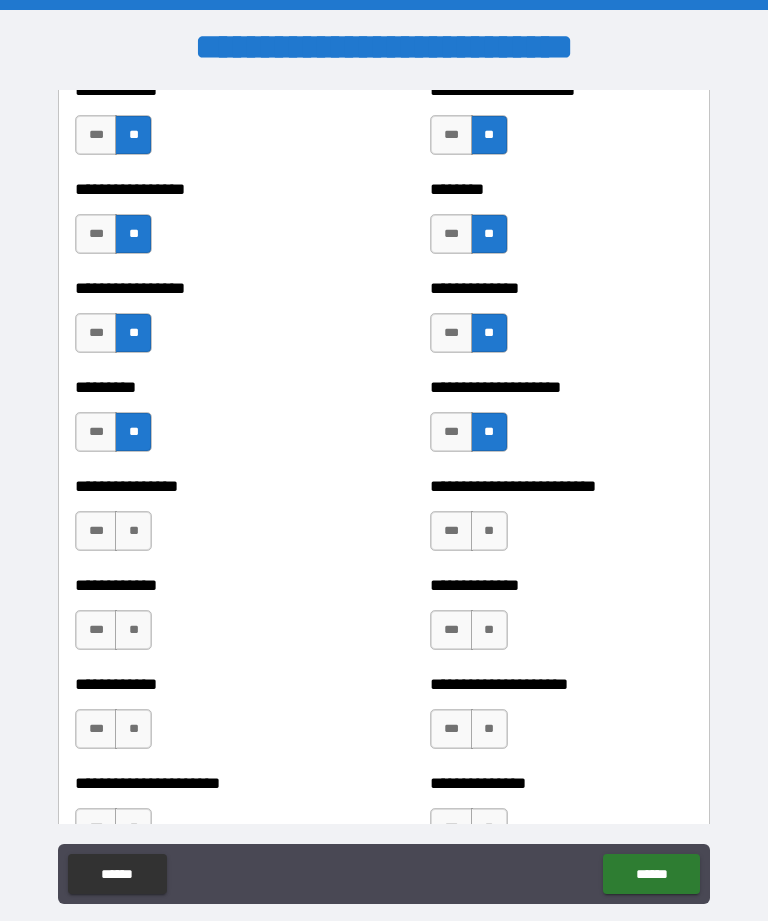 click on "**" at bounding box center (133, 531) 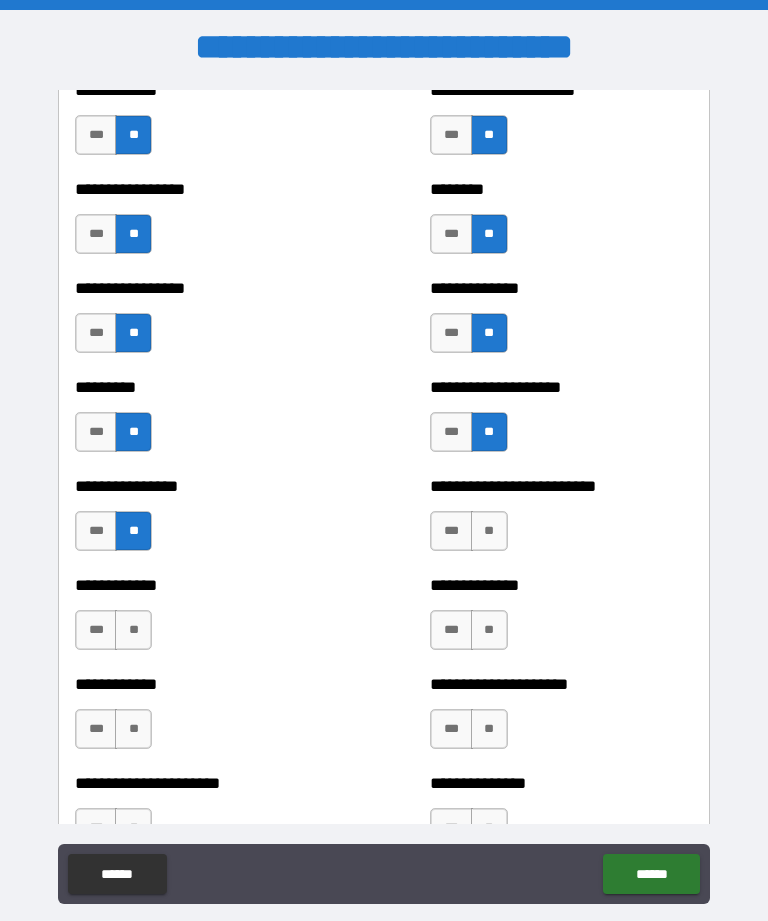 click on "**" at bounding box center [133, 630] 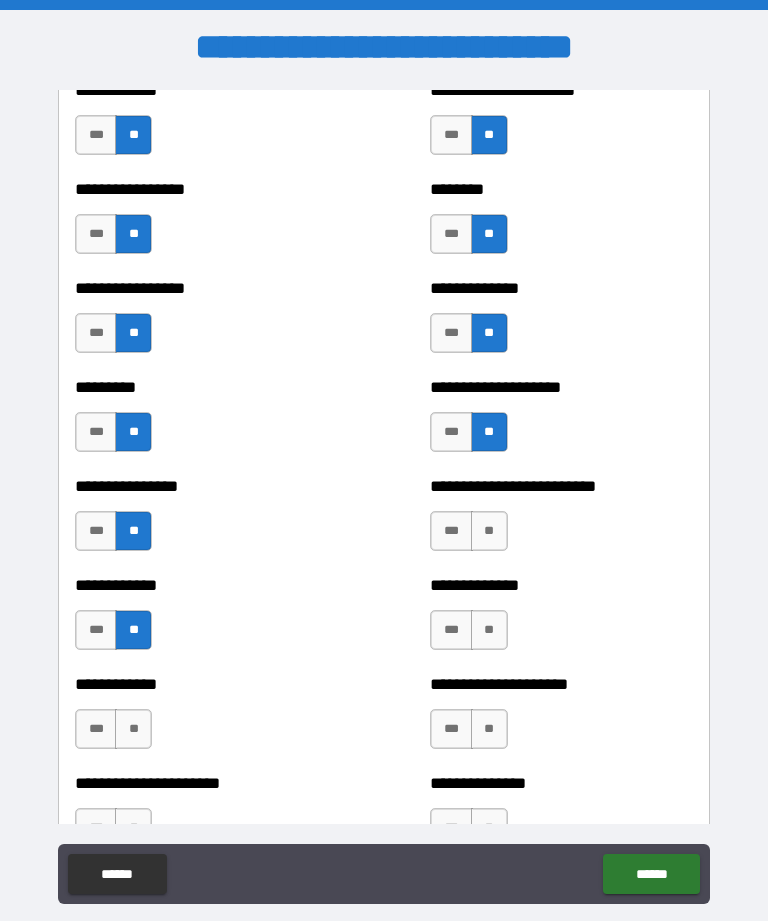 click on "**" at bounding box center (489, 531) 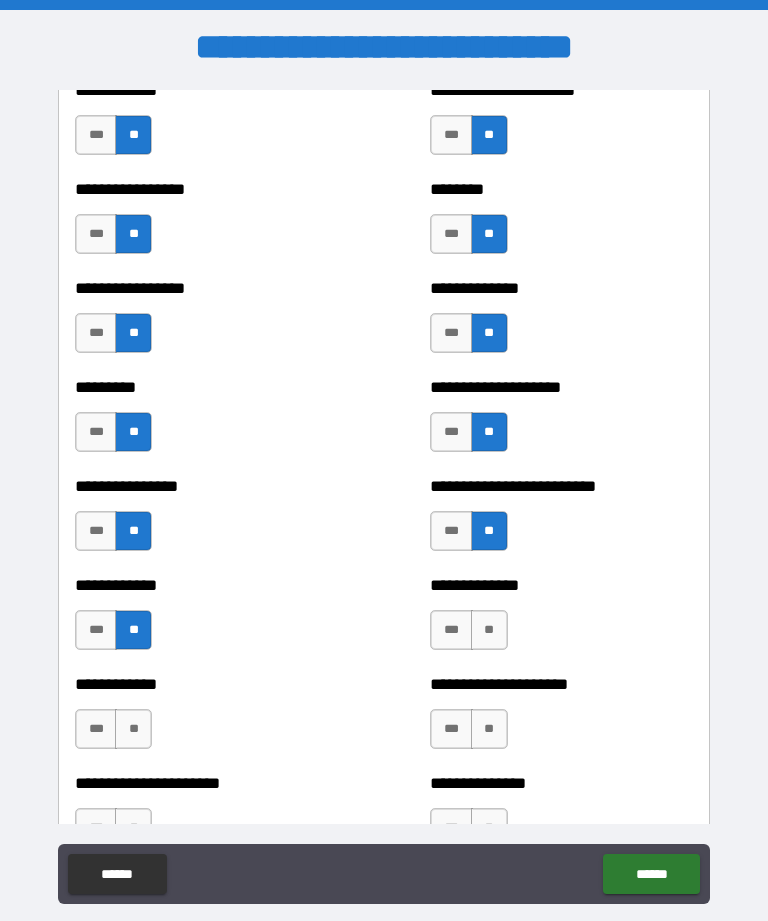 click on "**" at bounding box center [489, 630] 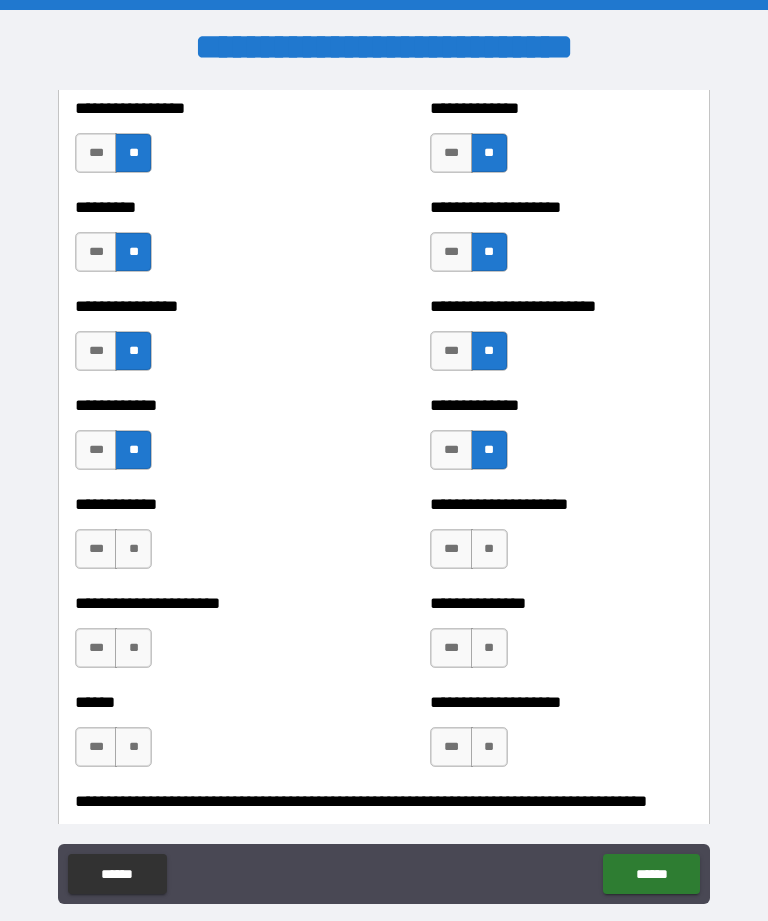 scroll, scrollTop: 2783, scrollLeft: 0, axis: vertical 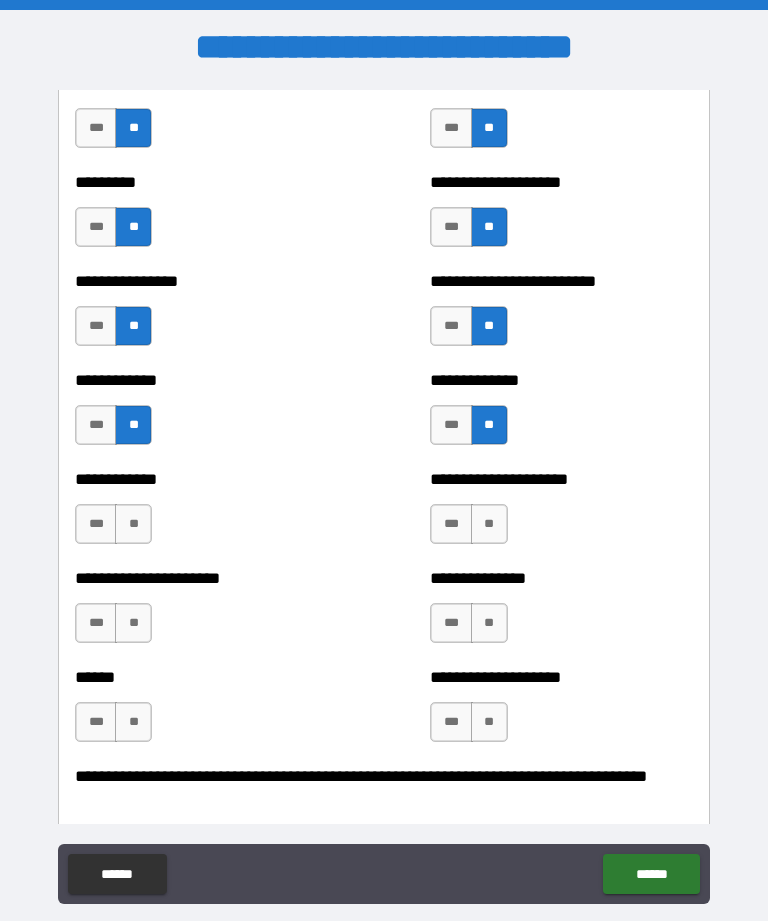 click on "**" at bounding box center [133, 524] 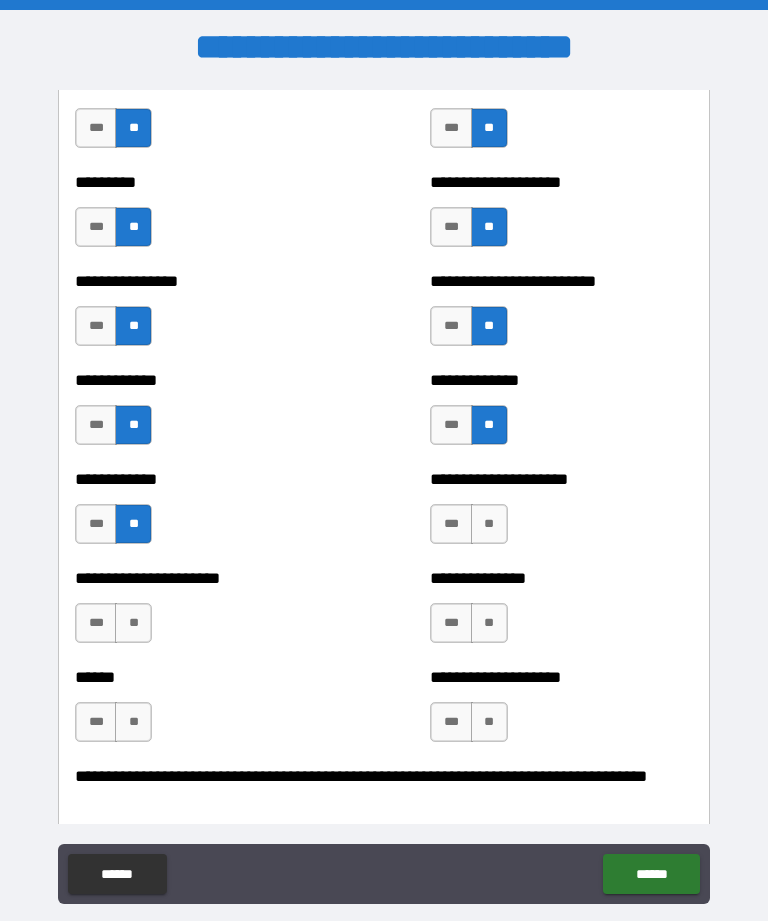 click on "**" at bounding box center [133, 623] 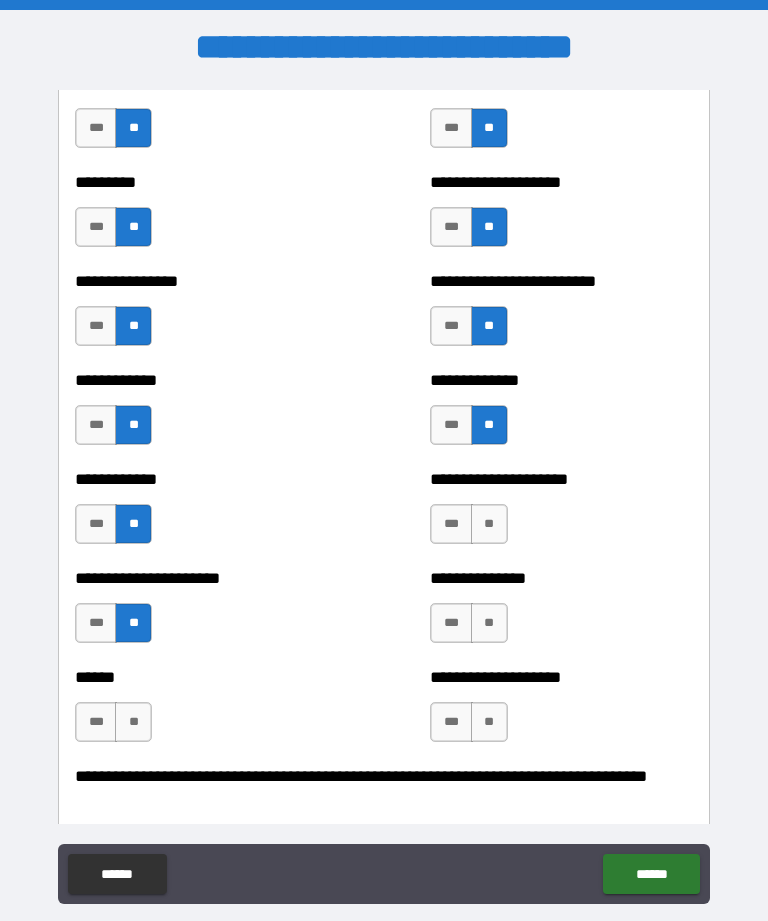 click on "**" at bounding box center [489, 524] 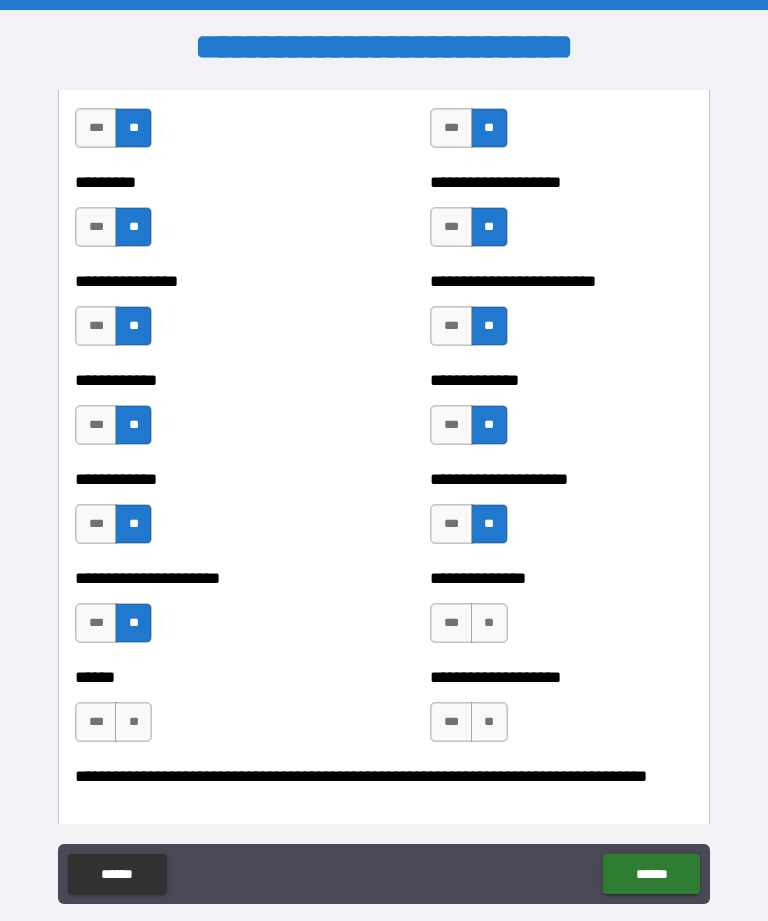 click on "**" at bounding box center [489, 623] 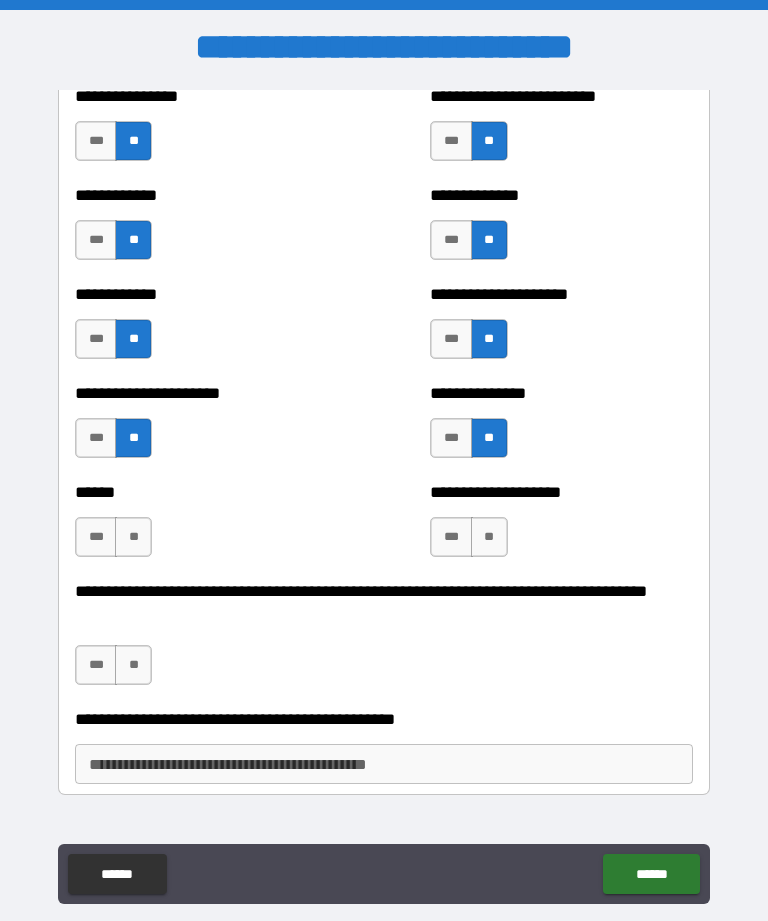 scroll, scrollTop: 2971, scrollLeft: 0, axis: vertical 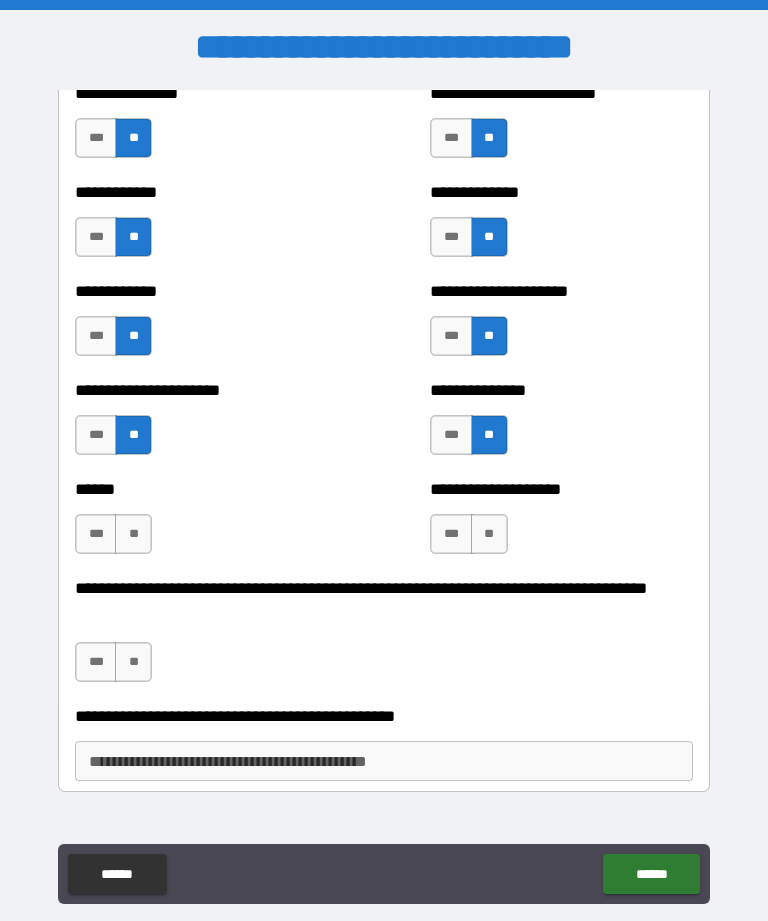 click on "**" at bounding box center [489, 534] 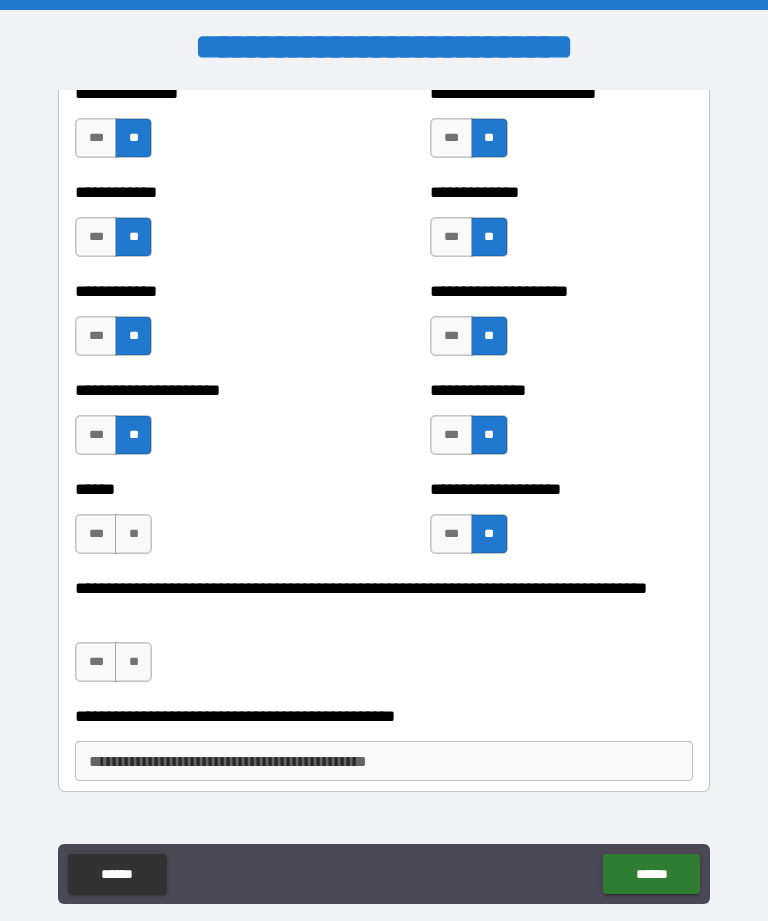 click on "**" at bounding box center [133, 534] 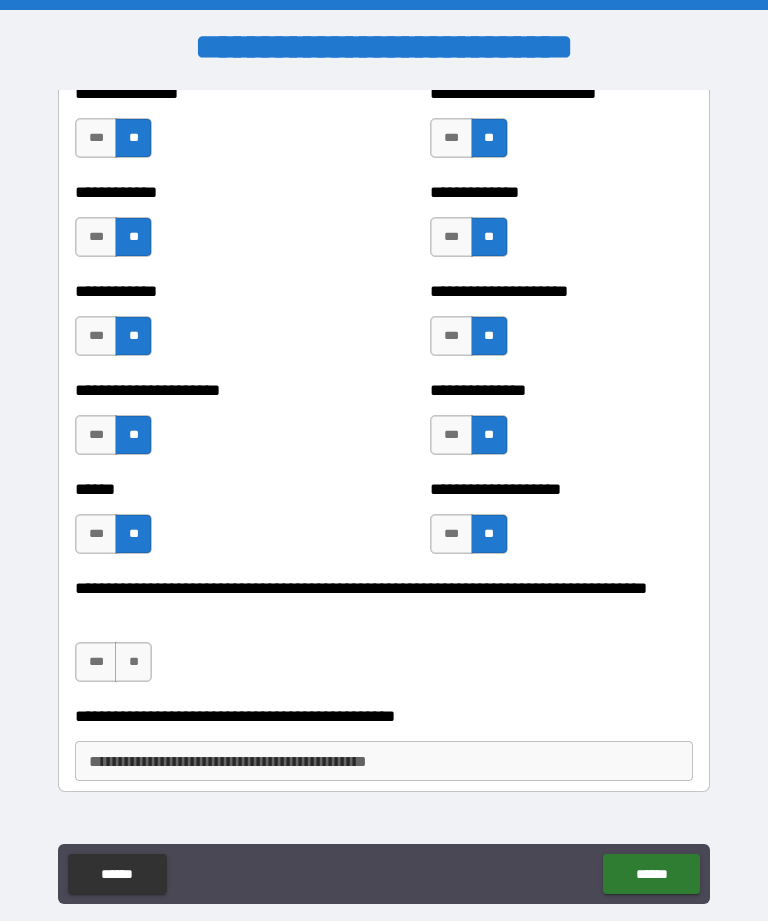 click on "**" at bounding box center (133, 662) 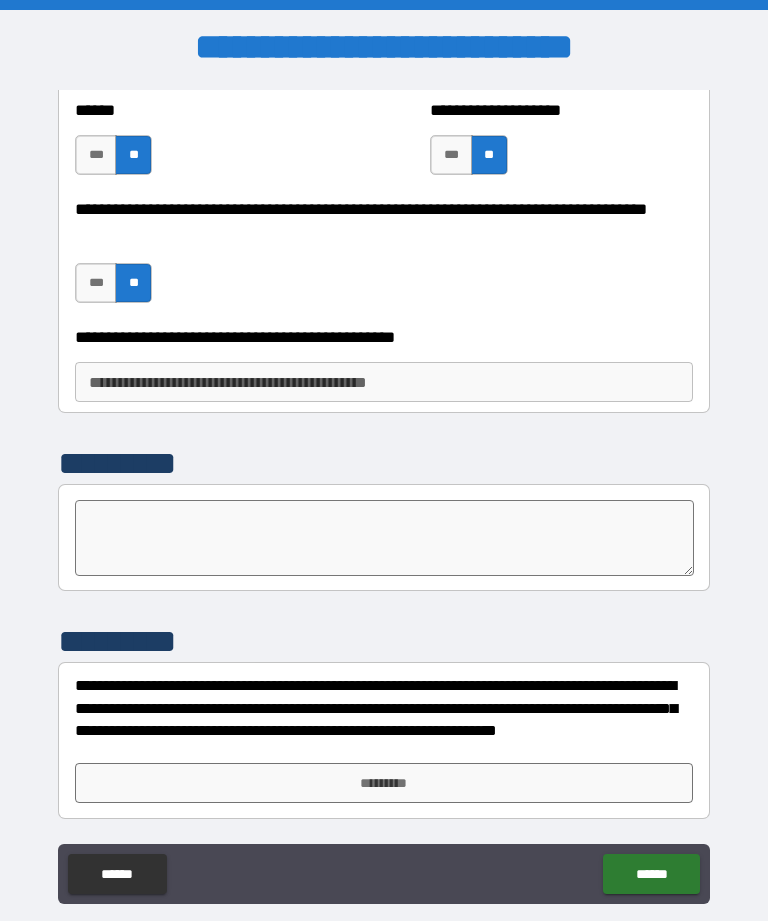 scroll, scrollTop: 3350, scrollLeft: 0, axis: vertical 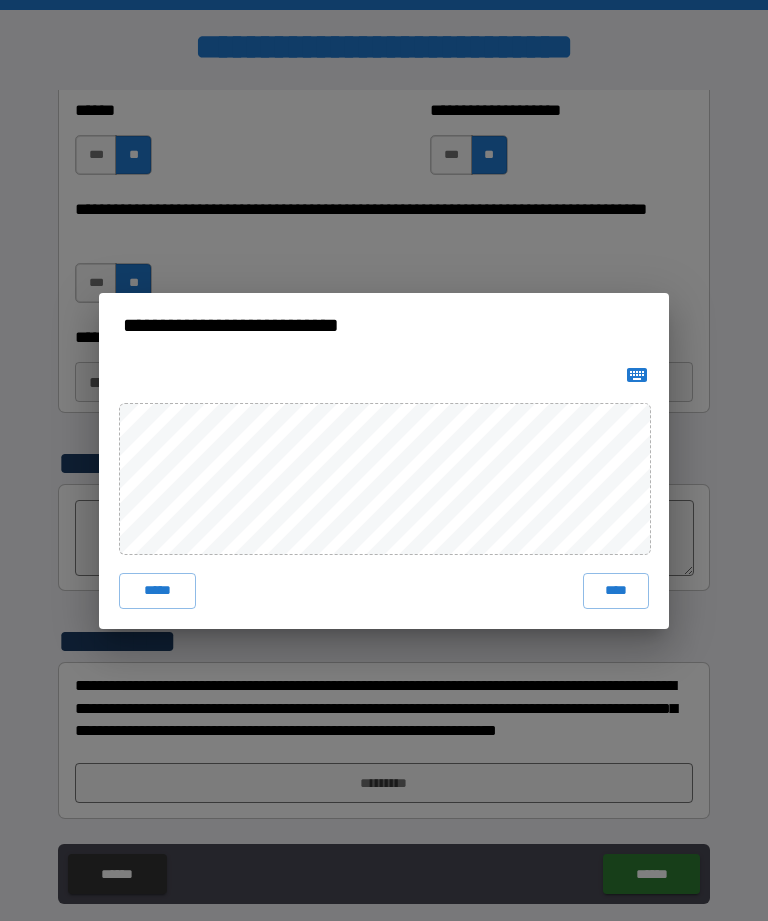 click on "****" at bounding box center [616, 591] 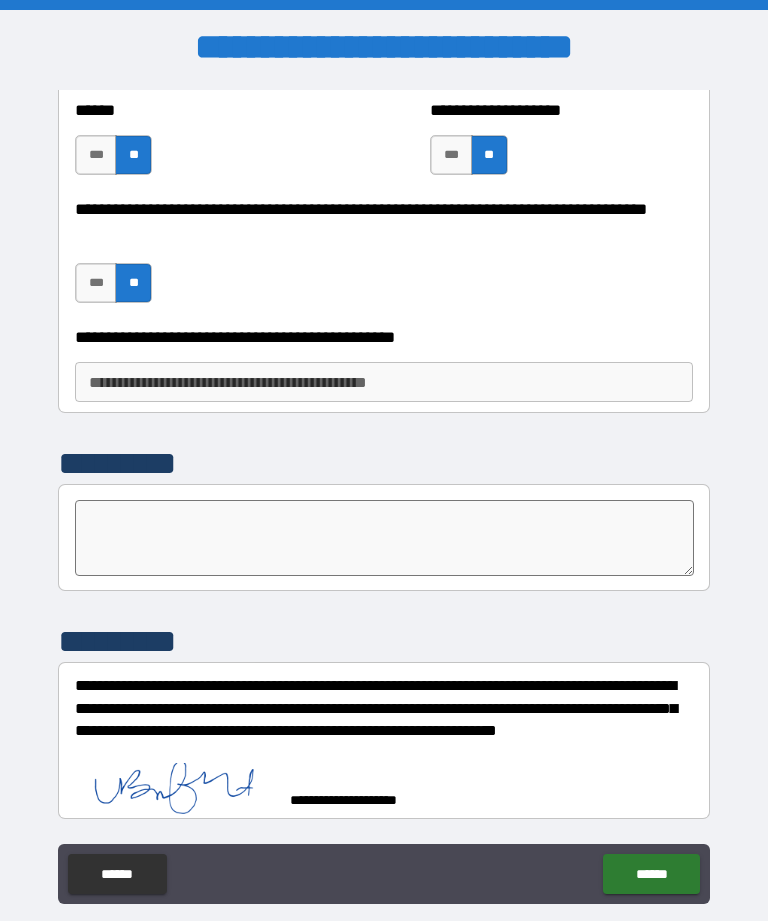scroll, scrollTop: 3340, scrollLeft: 0, axis: vertical 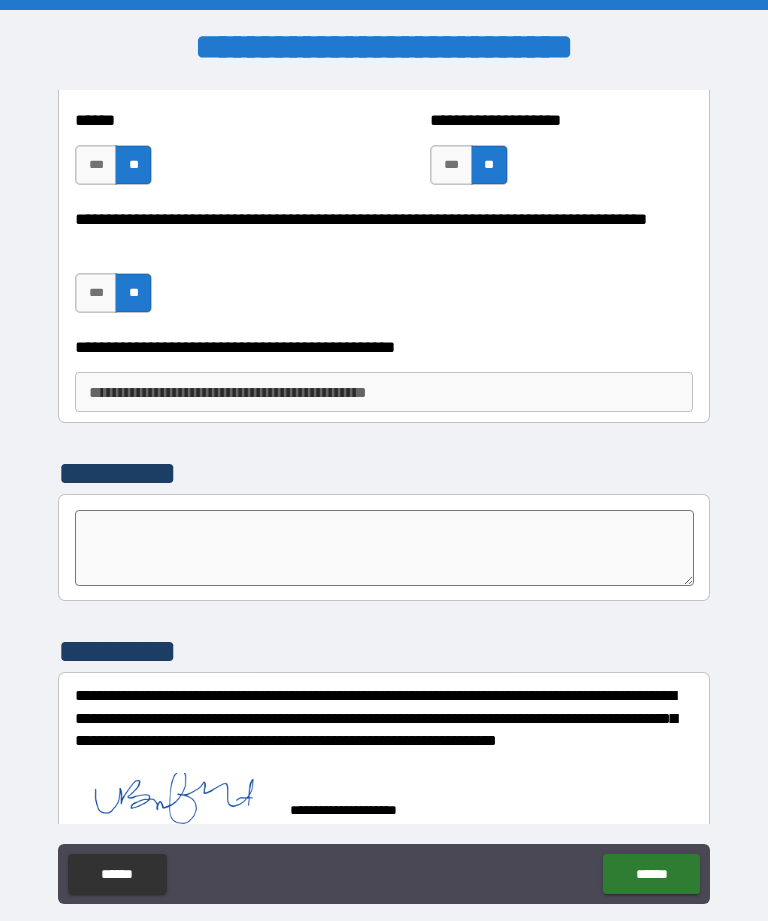 click on "******" at bounding box center [651, 874] 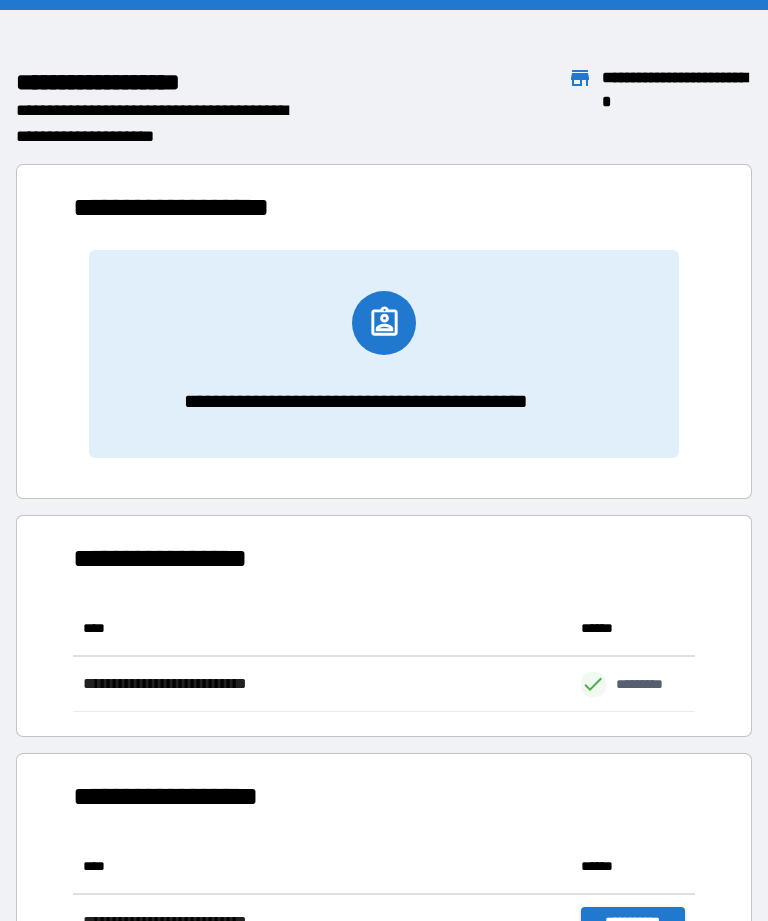 scroll, scrollTop: 1, scrollLeft: 1, axis: both 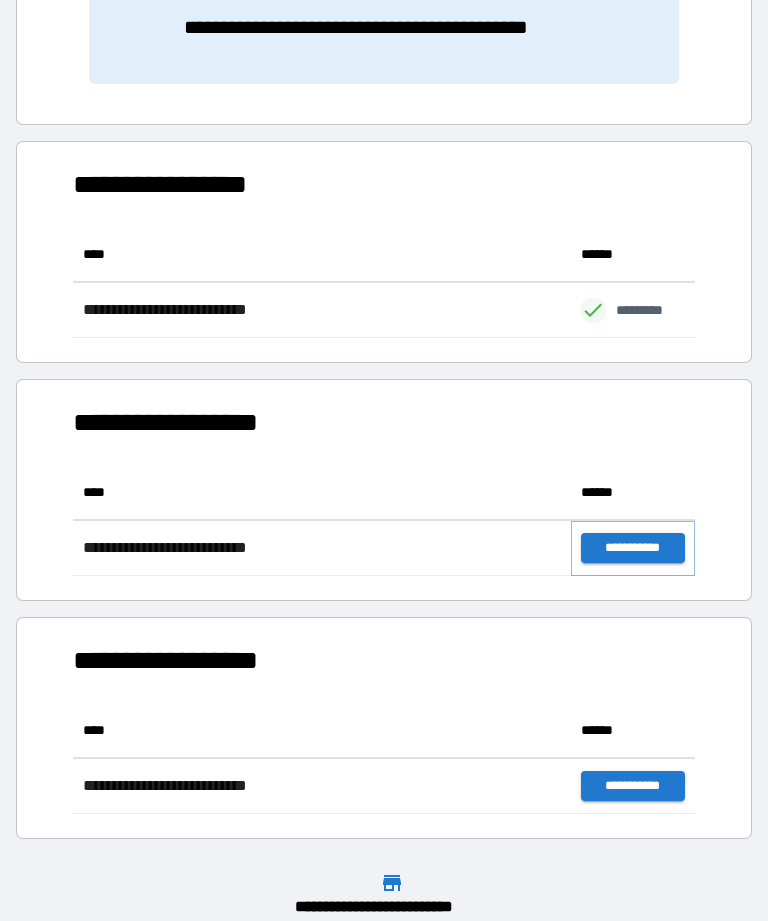 click on "**********" at bounding box center [633, 548] 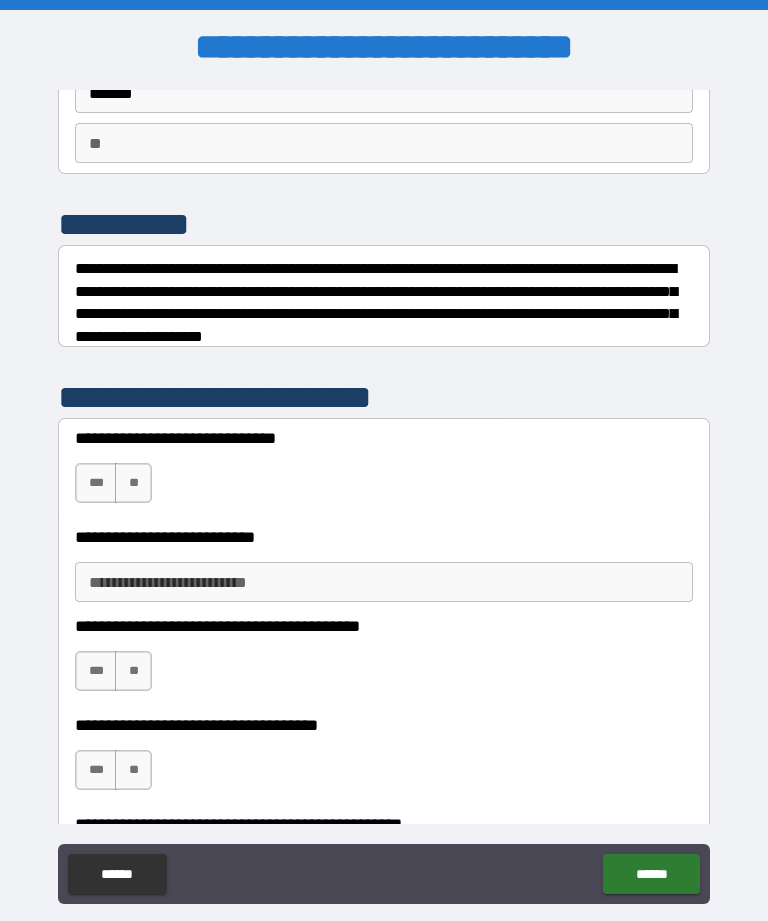 scroll, scrollTop: 202, scrollLeft: 0, axis: vertical 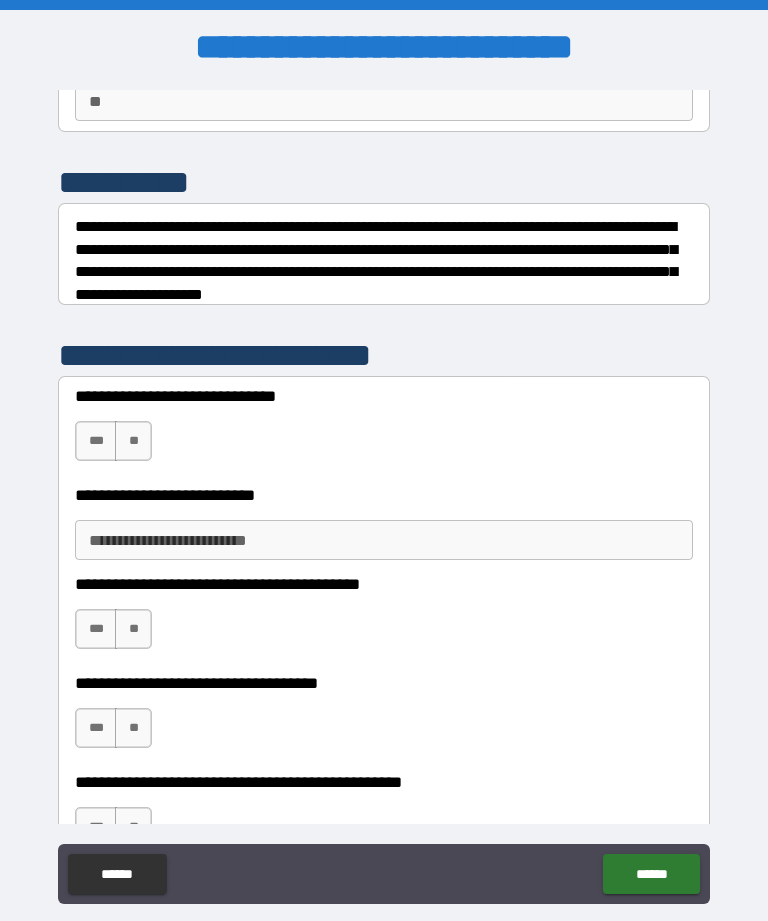 click on "***" at bounding box center [96, 441] 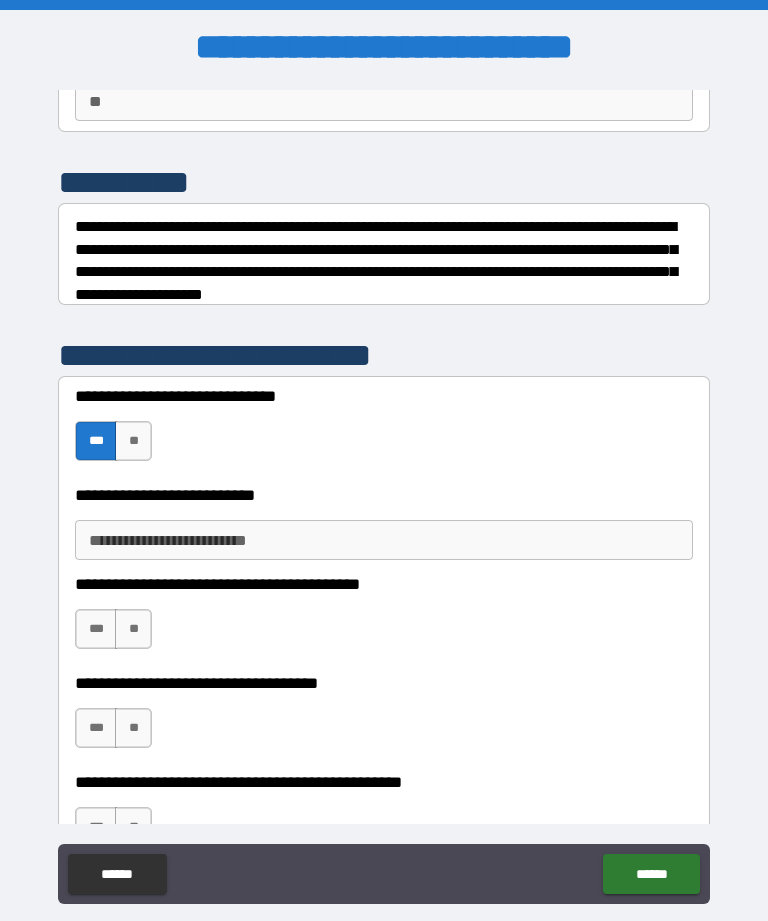 click on "**********" at bounding box center (384, 540) 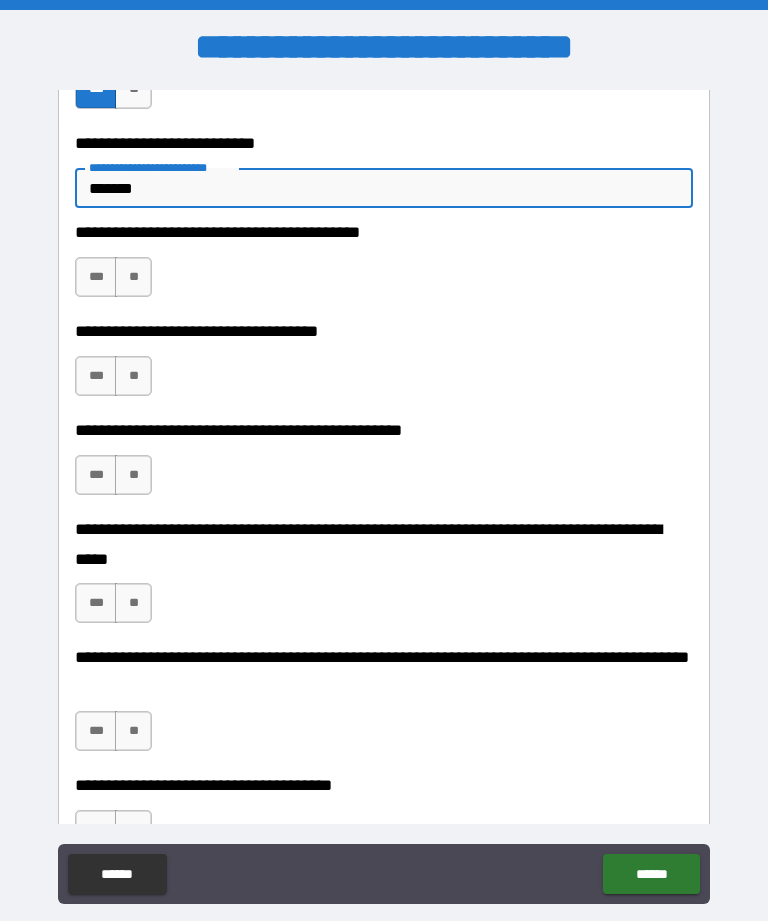 scroll, scrollTop: 562, scrollLeft: 0, axis: vertical 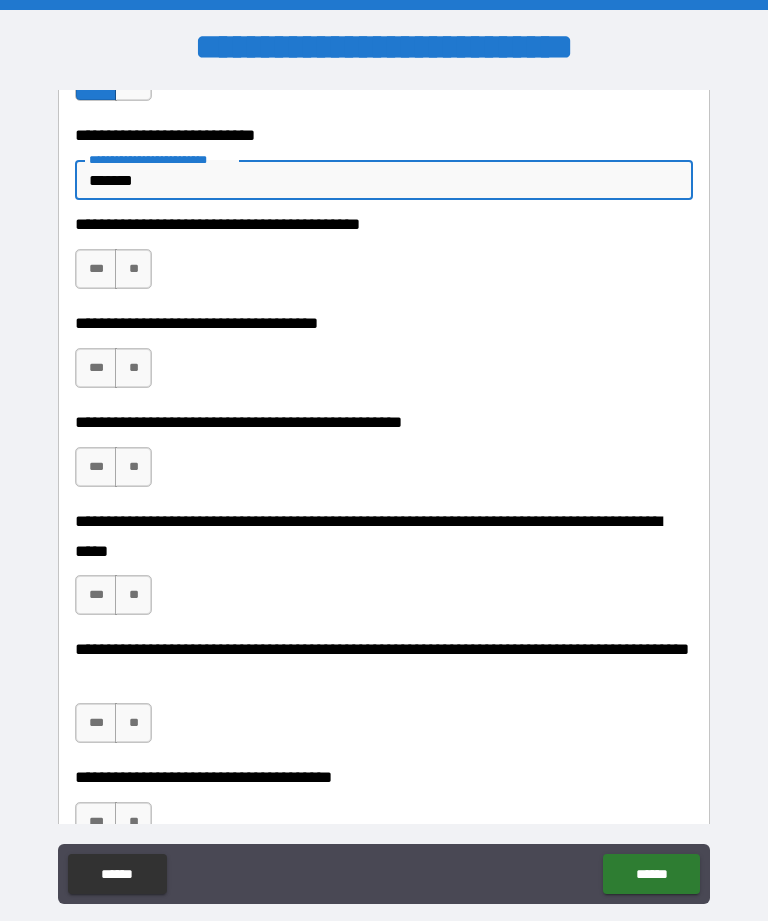 type on "*******" 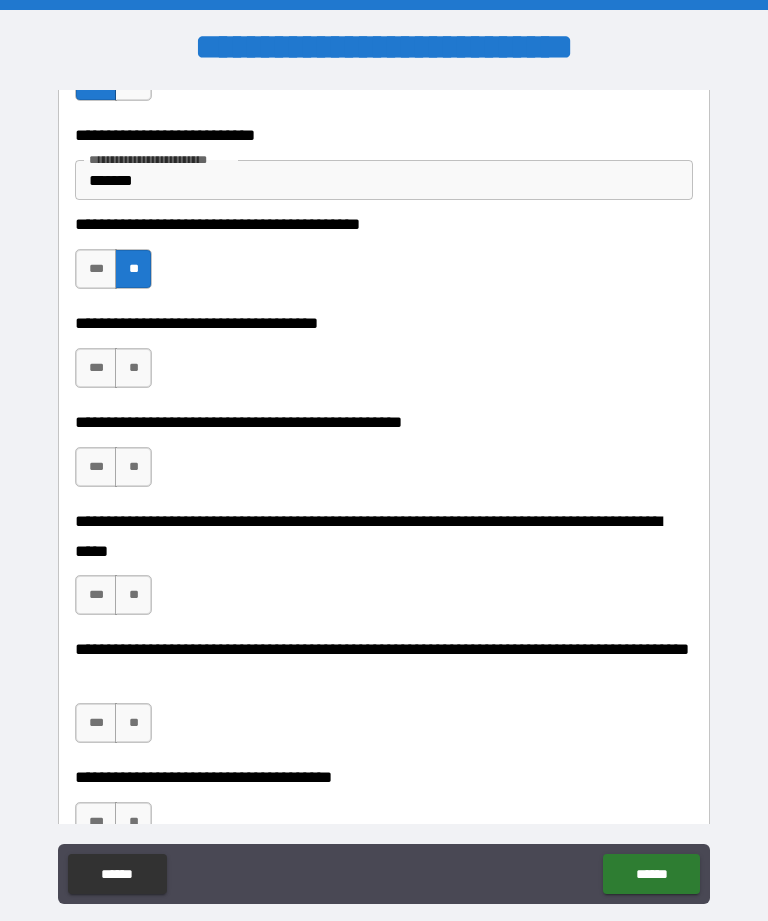 click on "**" at bounding box center (133, 368) 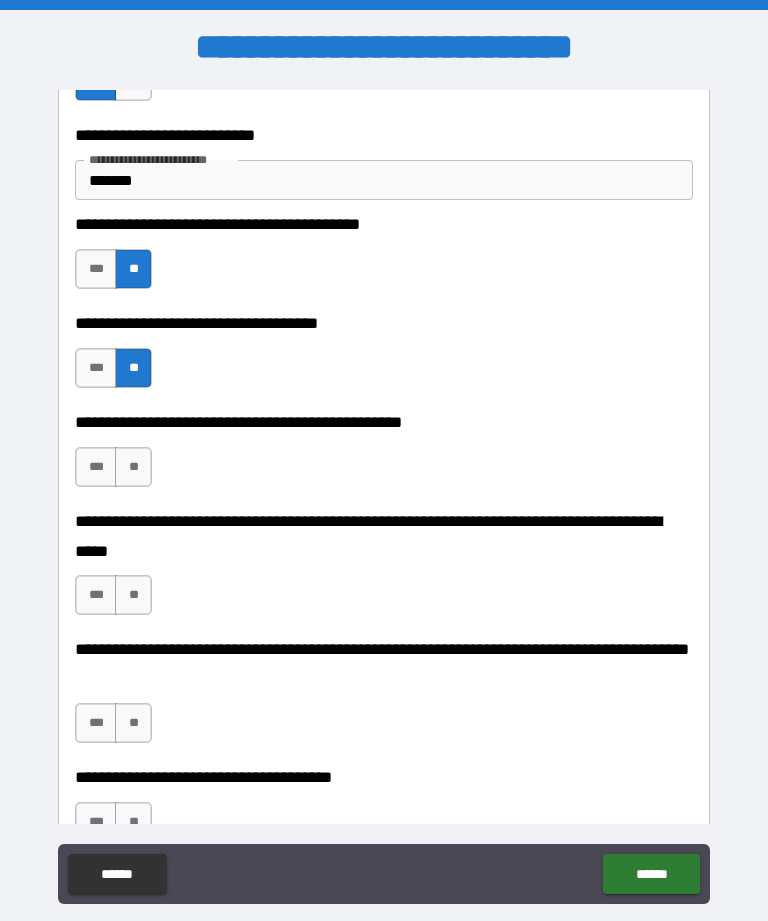 click on "**" at bounding box center [133, 467] 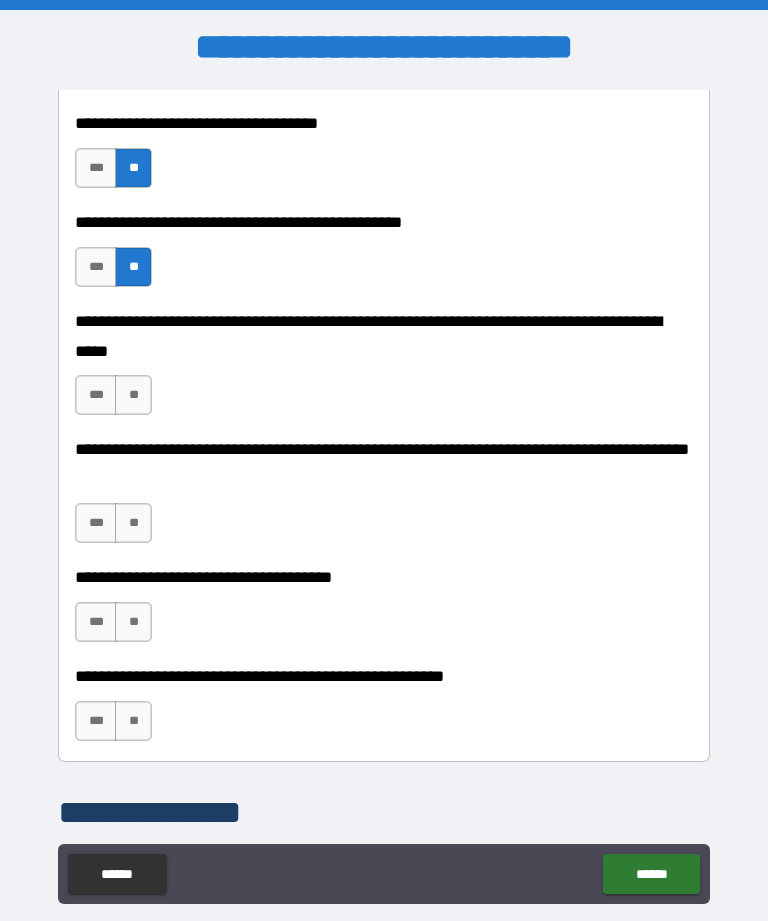 scroll, scrollTop: 765, scrollLeft: 0, axis: vertical 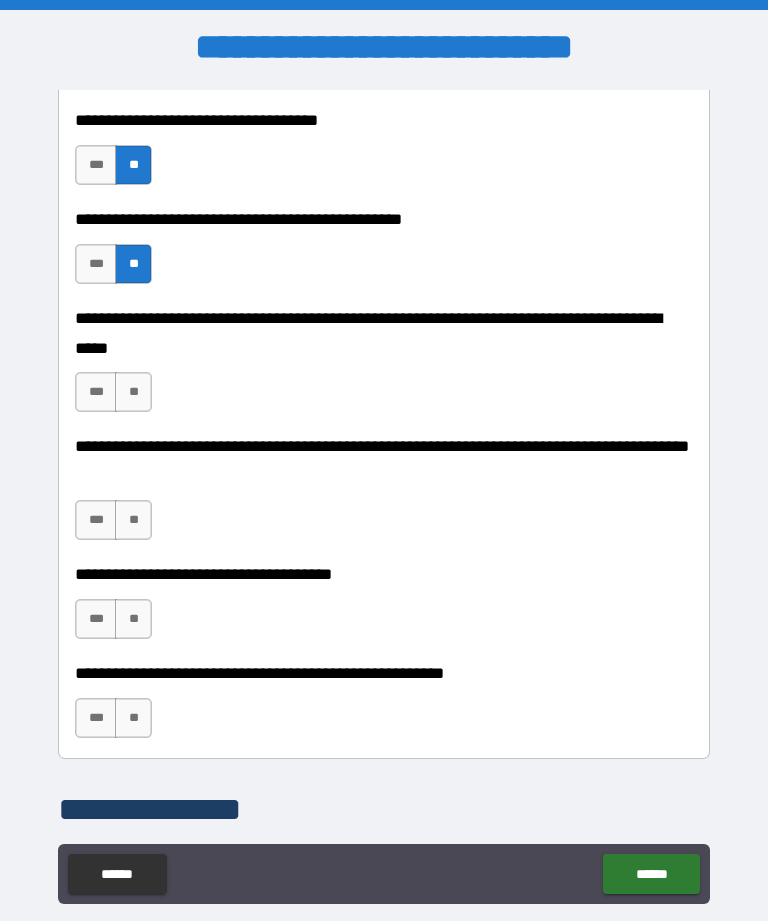 click on "**" at bounding box center (133, 392) 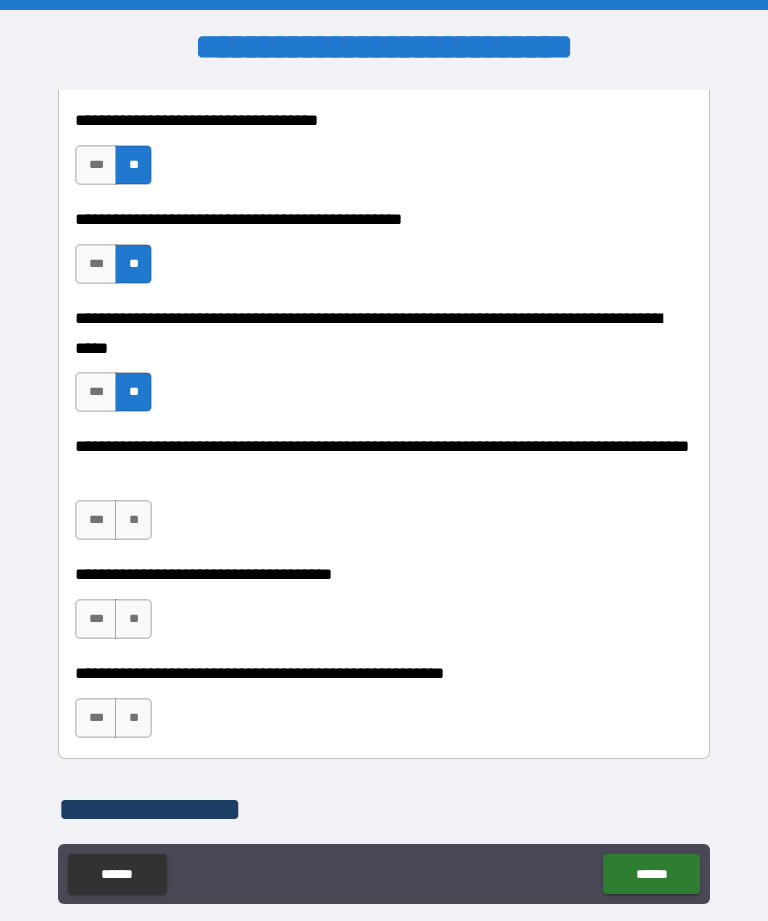 click on "**" at bounding box center (133, 520) 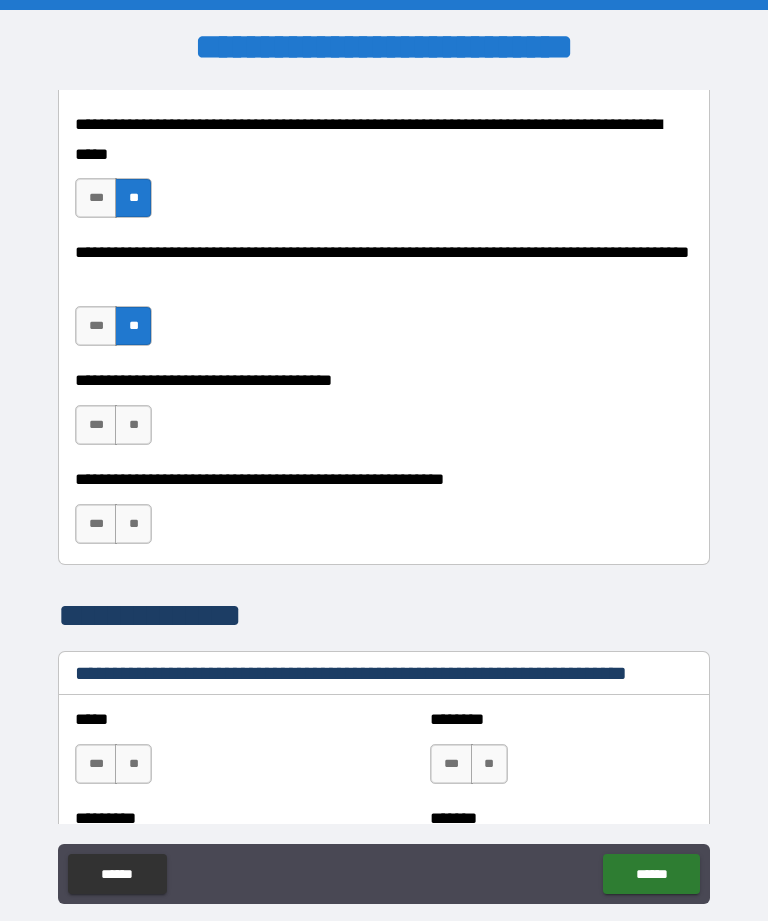 scroll, scrollTop: 965, scrollLeft: 0, axis: vertical 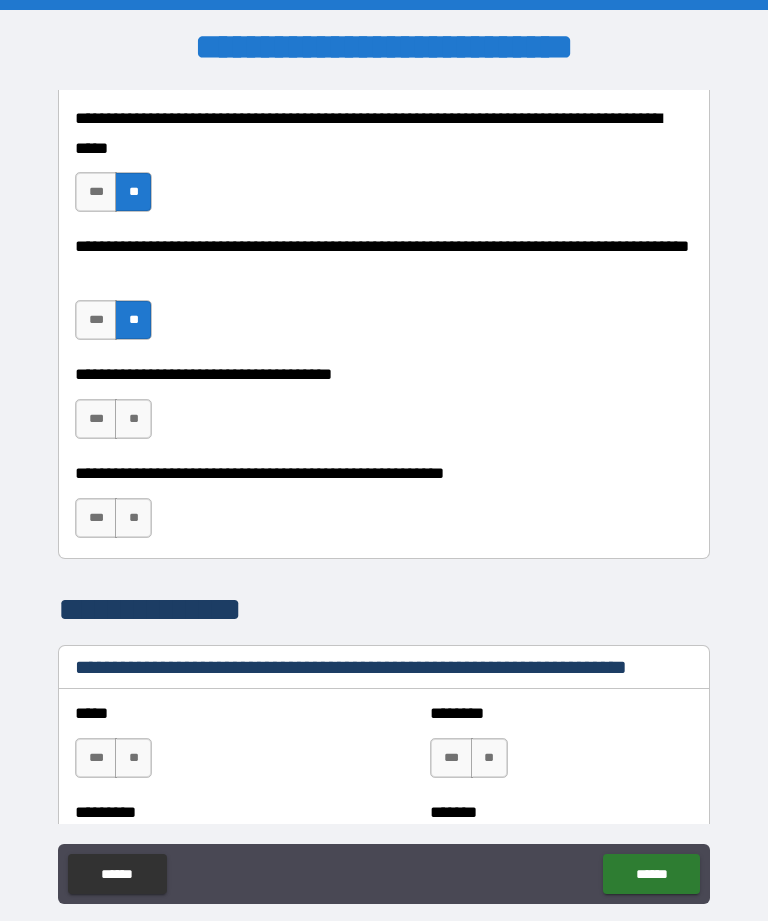 click on "**" at bounding box center (133, 419) 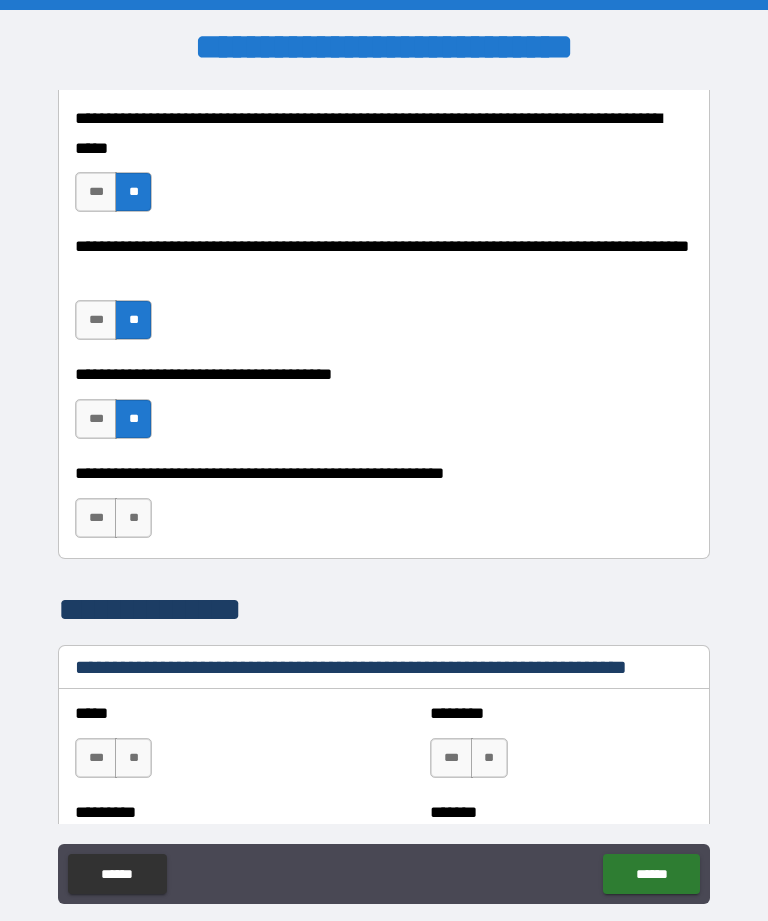click on "**" at bounding box center (133, 518) 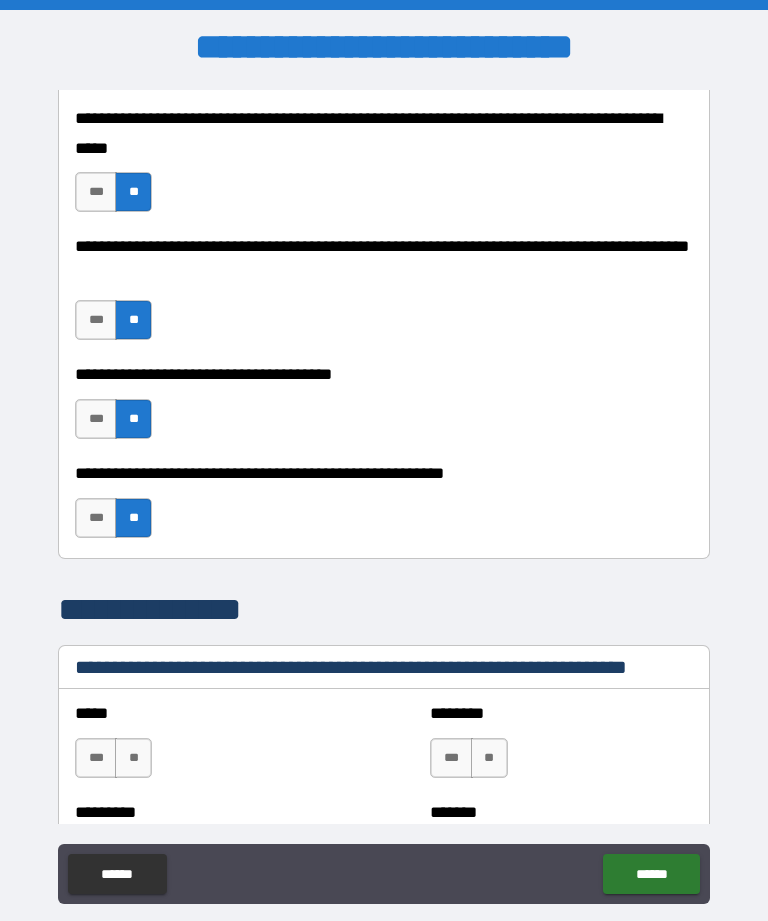 click on "***" at bounding box center (96, 518) 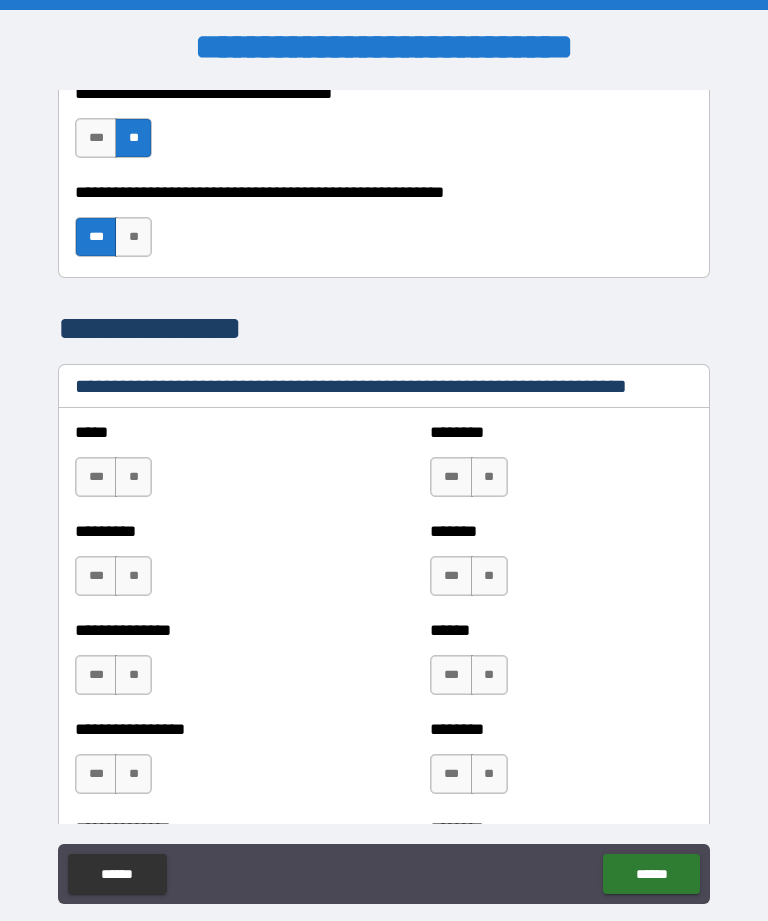 scroll, scrollTop: 1251, scrollLeft: 0, axis: vertical 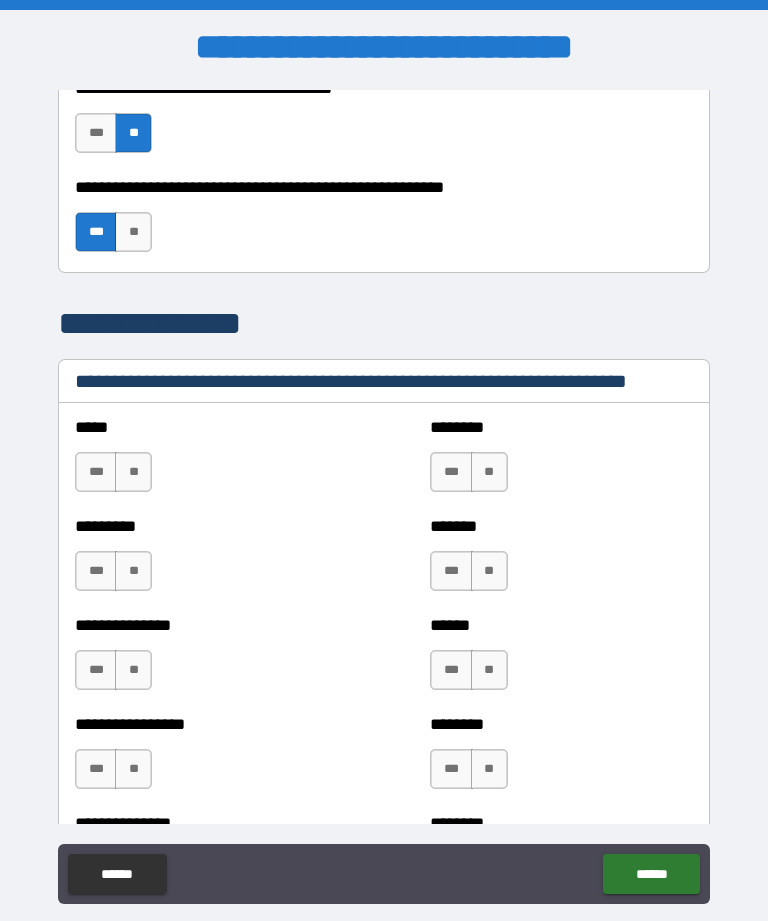 click on "**" at bounding box center [133, 472] 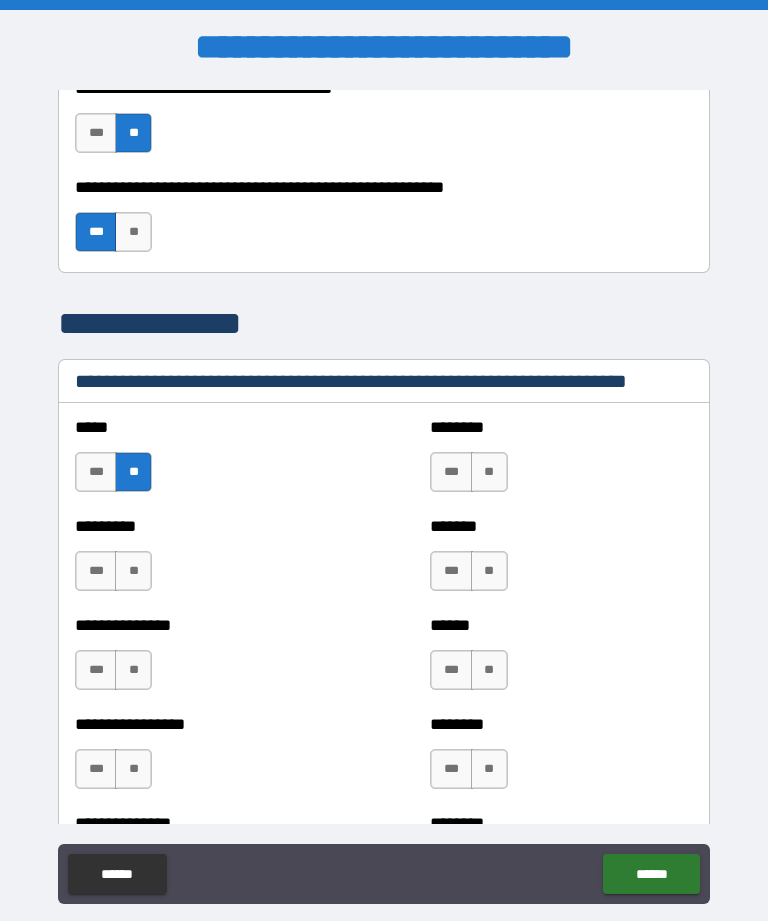 click on "**" at bounding box center [133, 571] 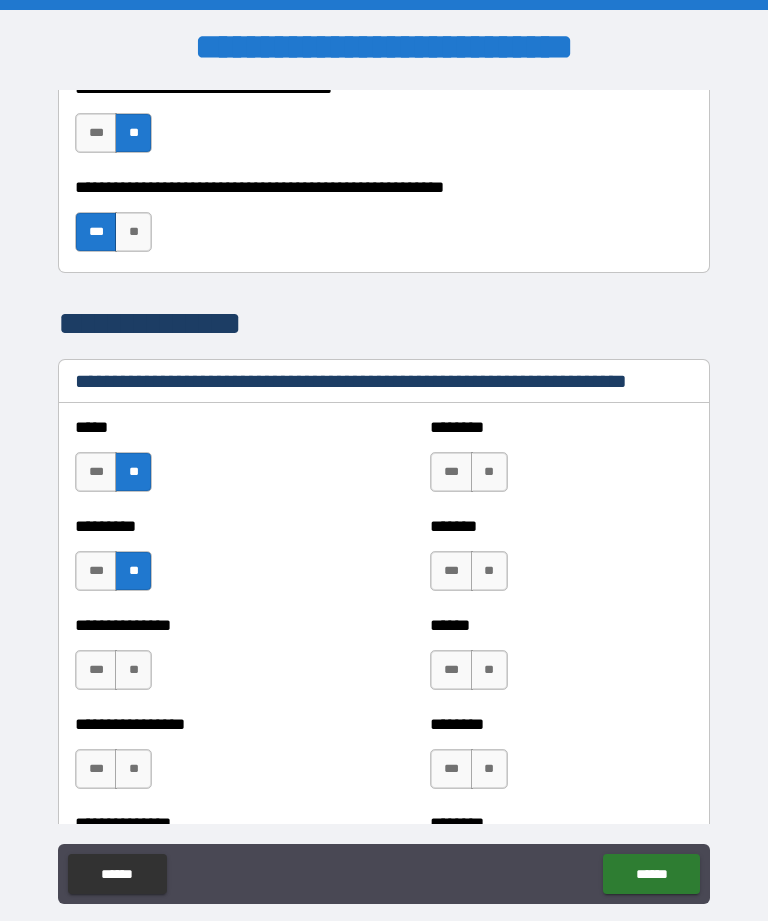 click on "**" at bounding box center [133, 670] 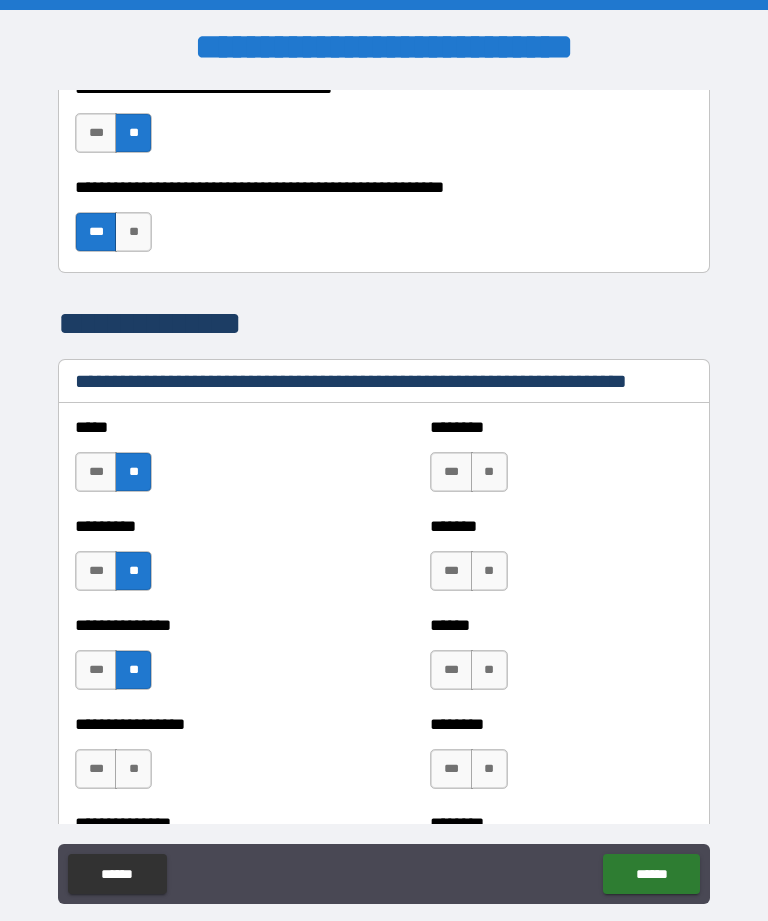 click on "**" at bounding box center (489, 472) 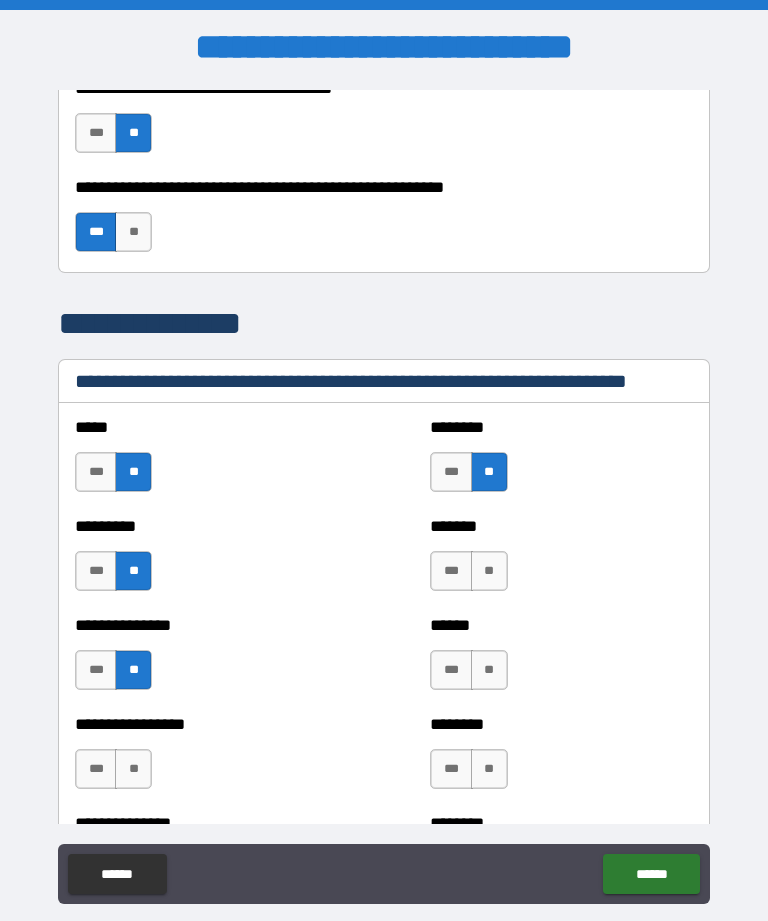 click on "**" at bounding box center [489, 571] 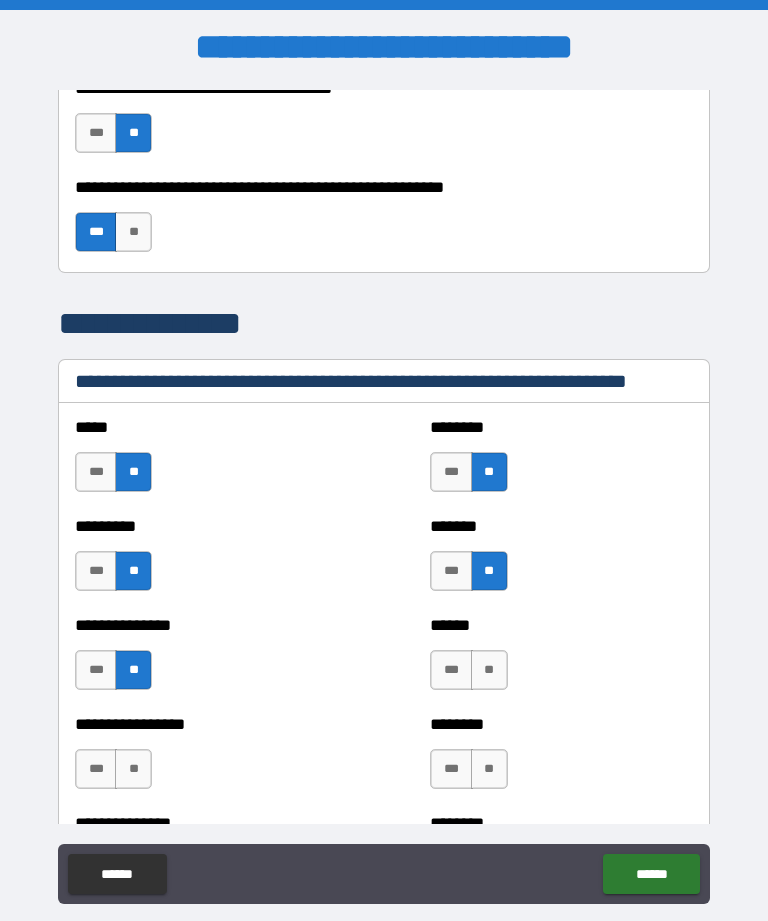 click on "**" at bounding box center (489, 670) 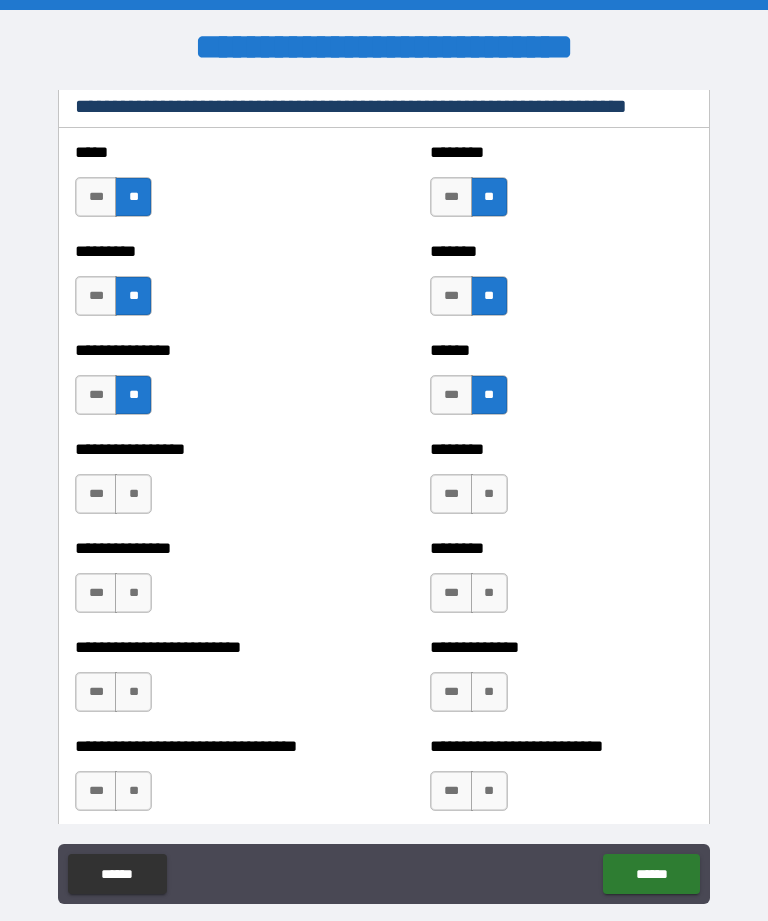 scroll, scrollTop: 1578, scrollLeft: 0, axis: vertical 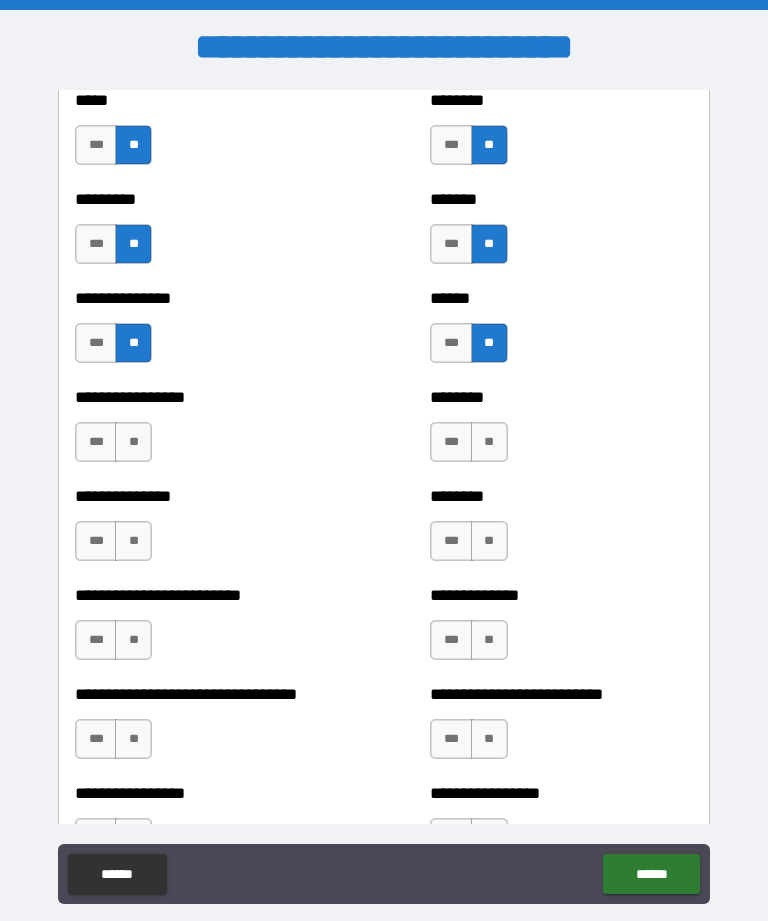 click on "**" at bounding box center [133, 442] 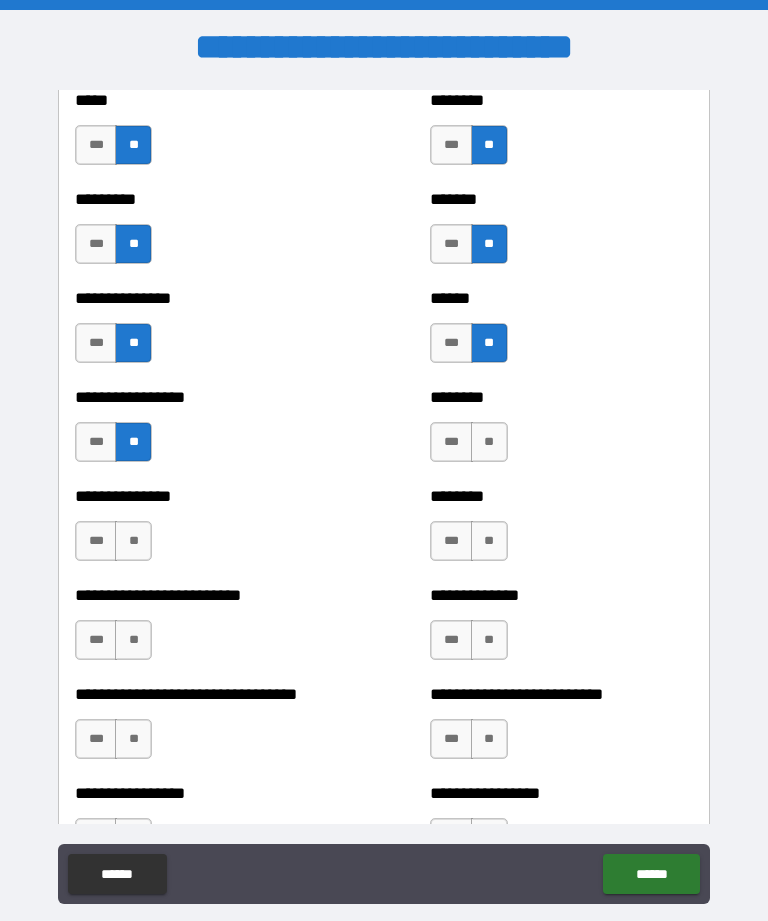click on "**" at bounding box center [133, 541] 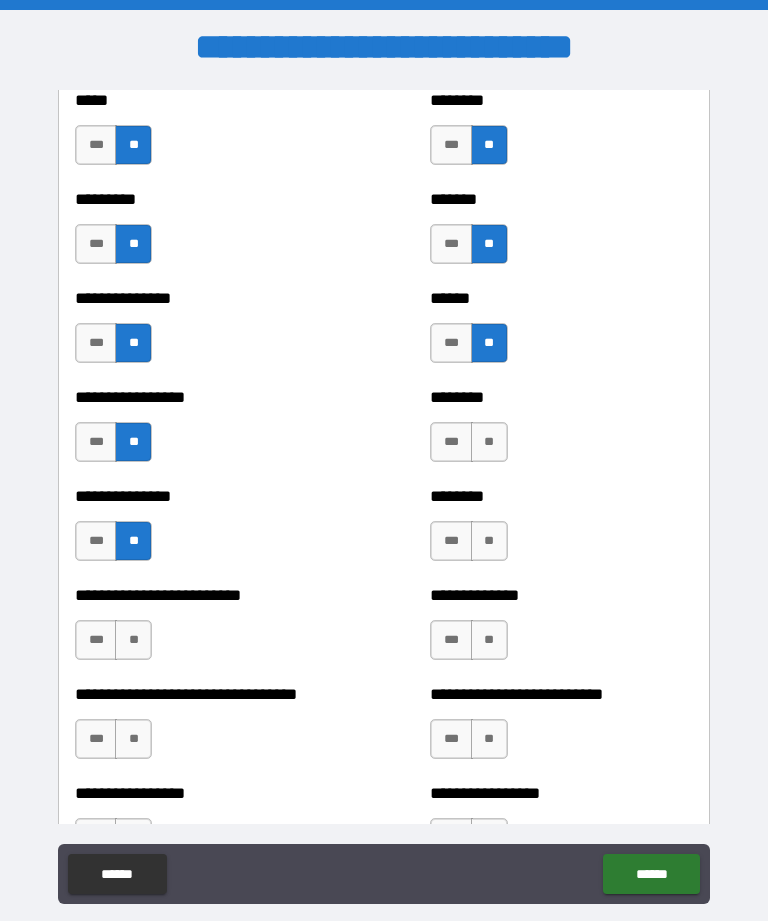 click on "**" at bounding box center (133, 640) 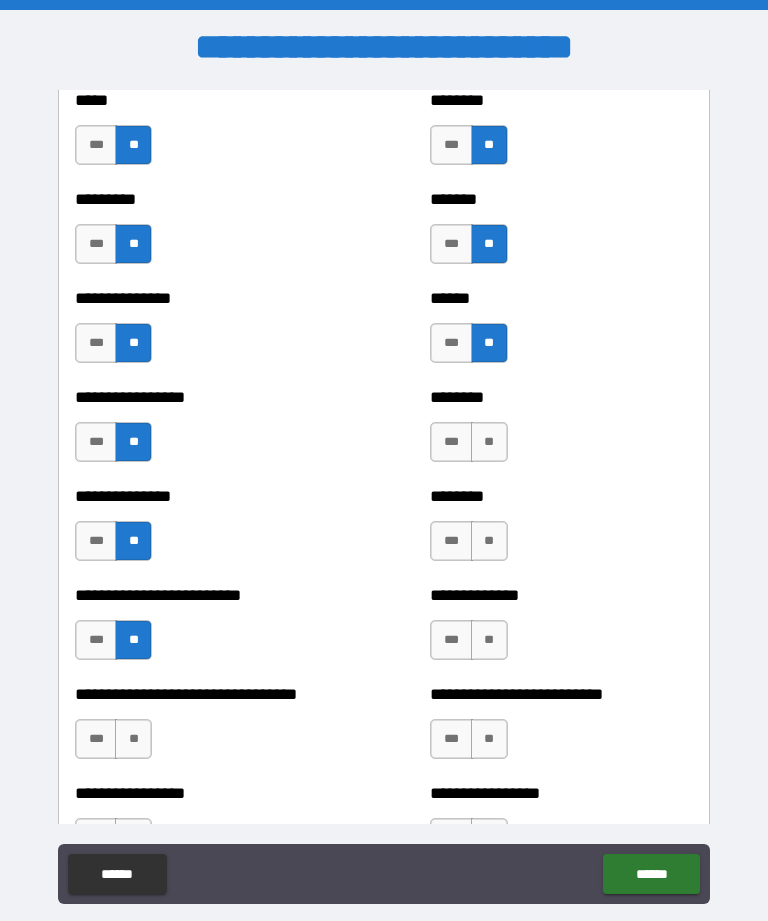 click on "**" at bounding box center [133, 739] 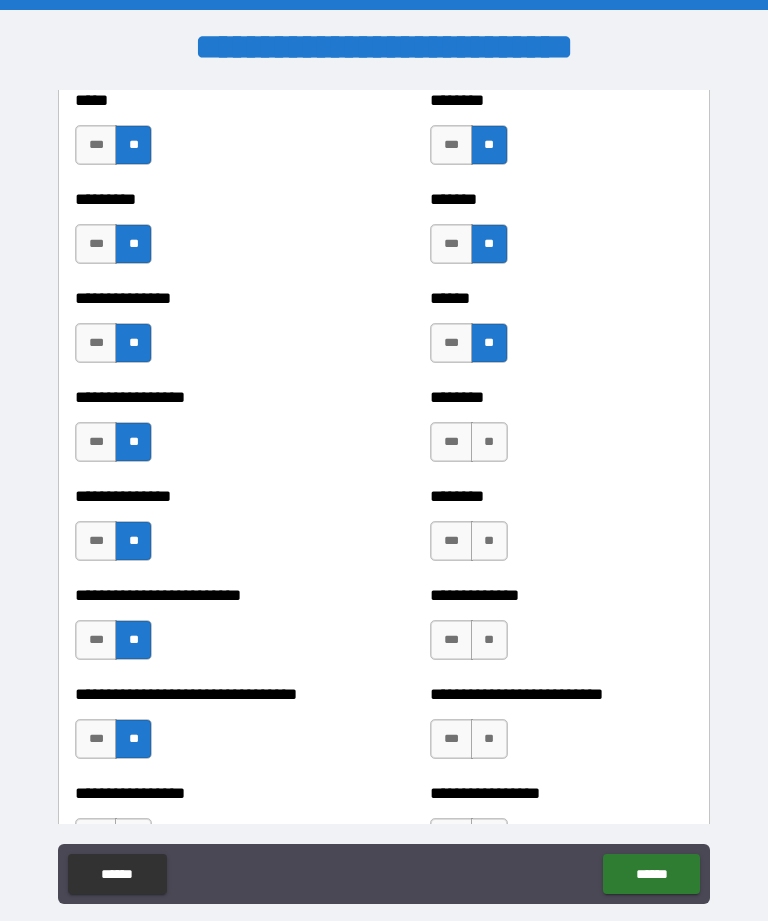 click on "**" at bounding box center (489, 739) 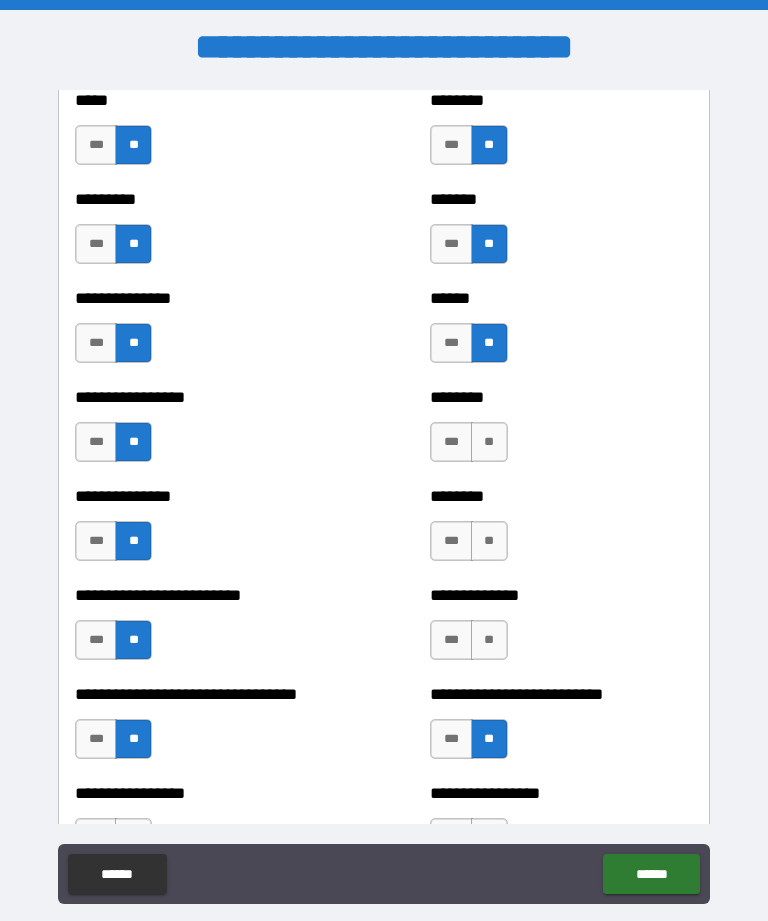 click on "**" at bounding box center (489, 640) 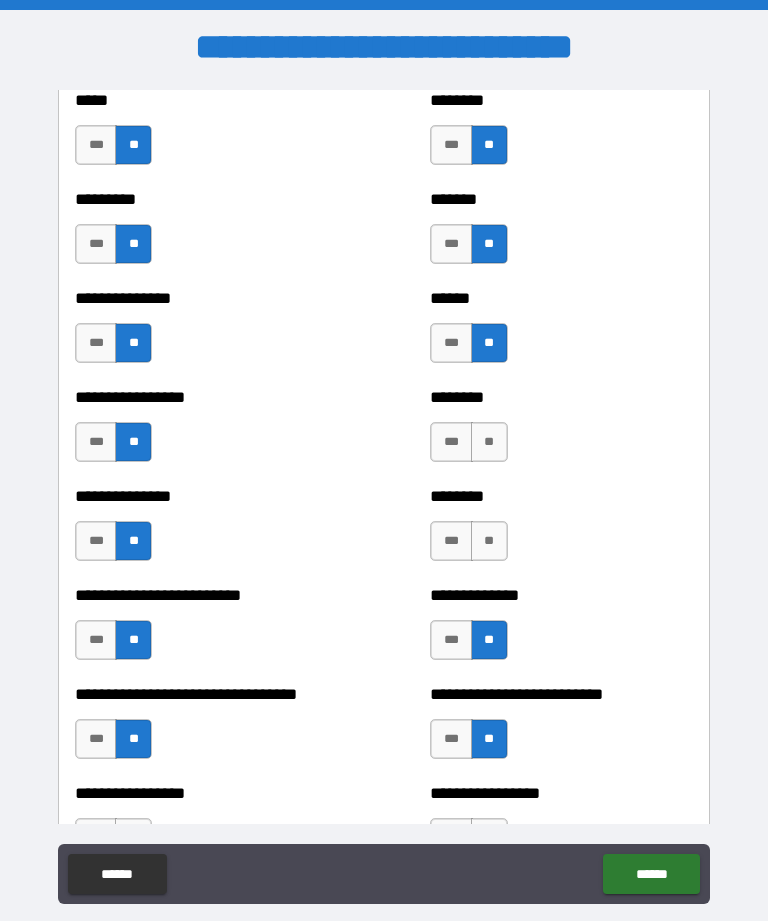 click on "**" at bounding box center (489, 541) 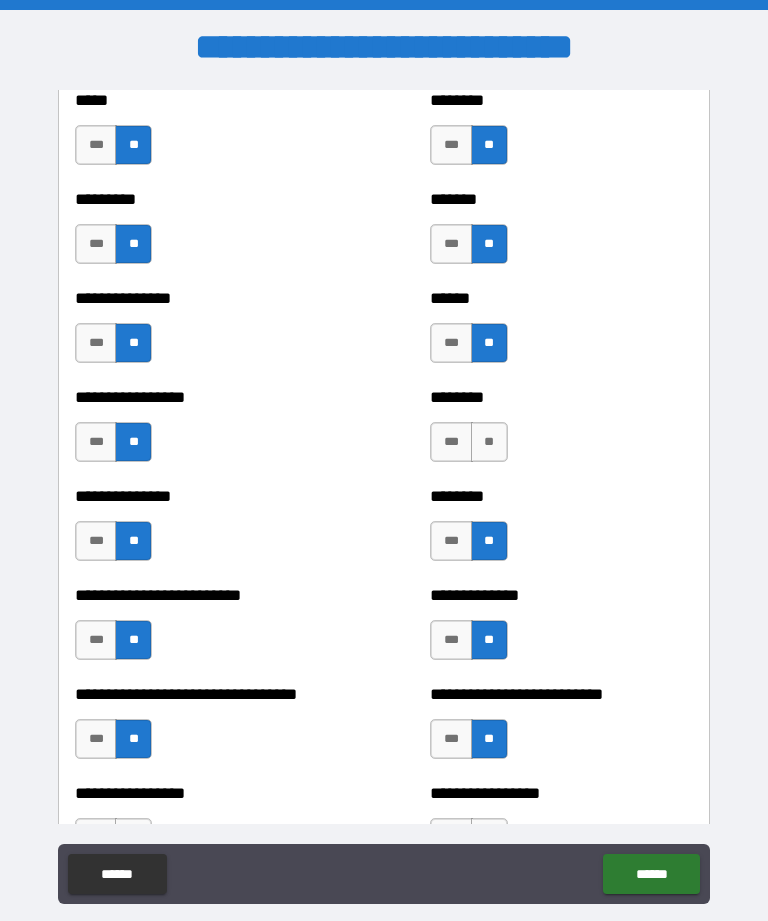 click on "******** *** **" at bounding box center (561, 432) 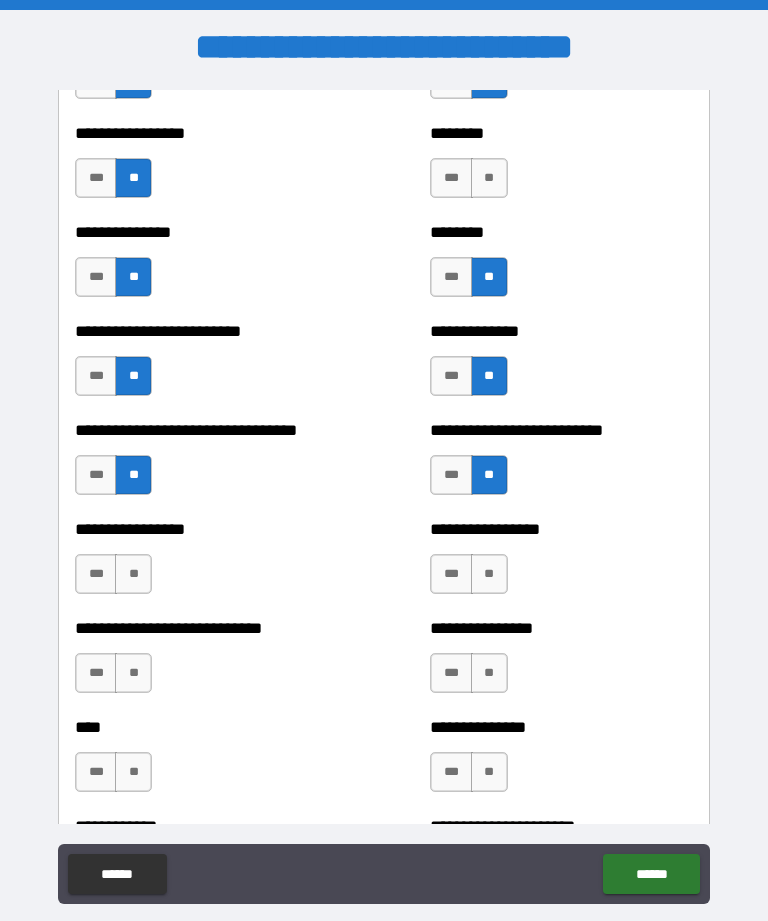 scroll, scrollTop: 1843, scrollLeft: 0, axis: vertical 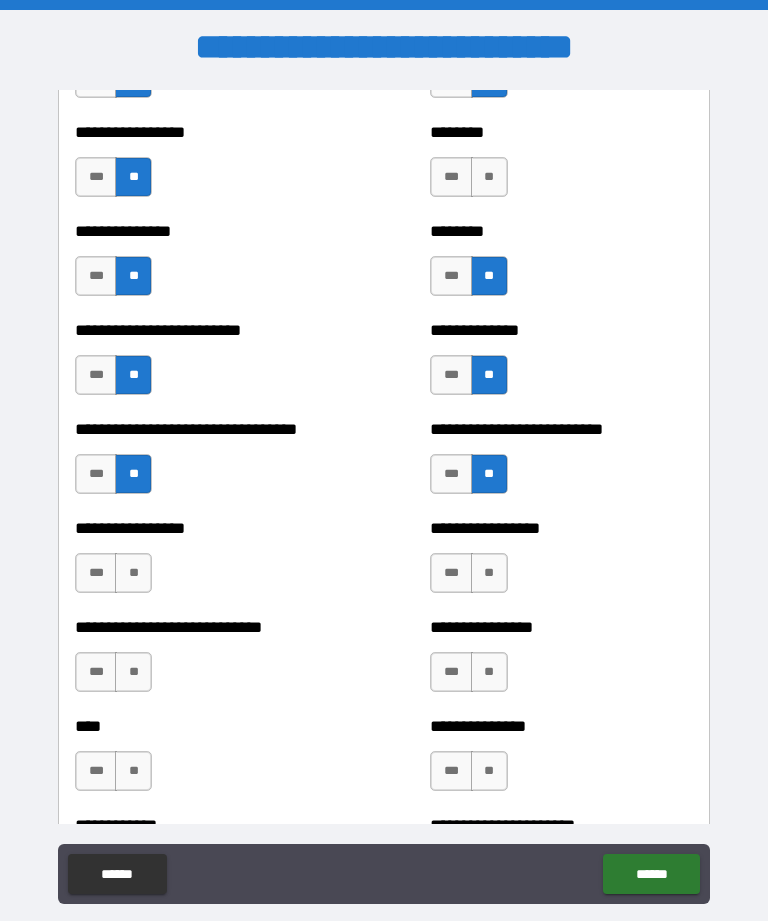 click on "**" at bounding box center [489, 177] 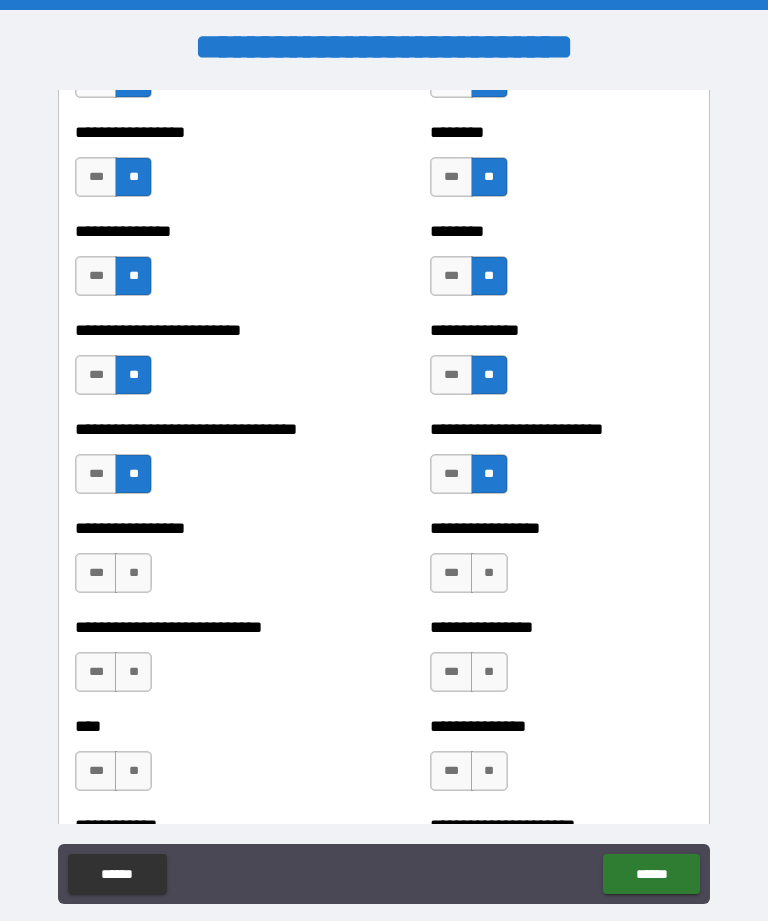 click on "**" at bounding box center (133, 573) 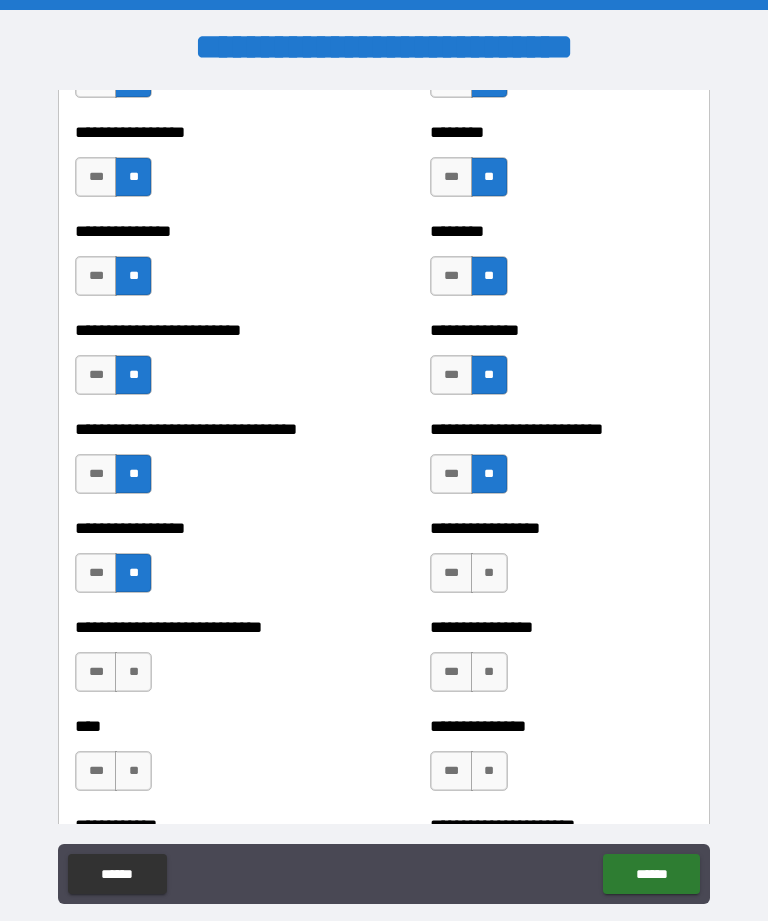 click on "**" at bounding box center [133, 672] 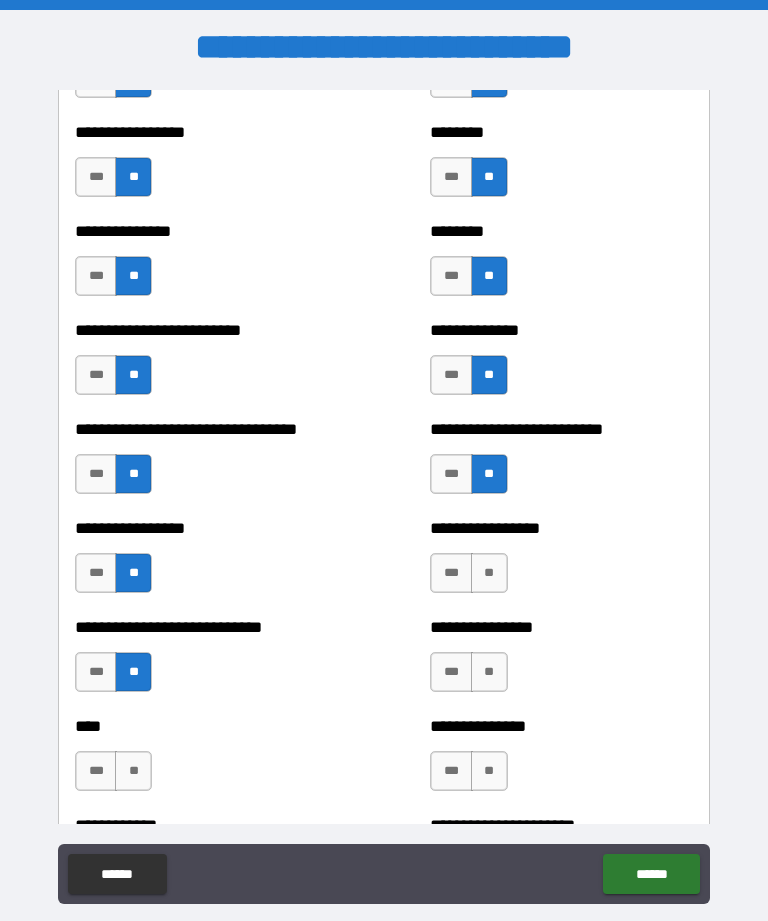click on "**" at bounding box center [133, 771] 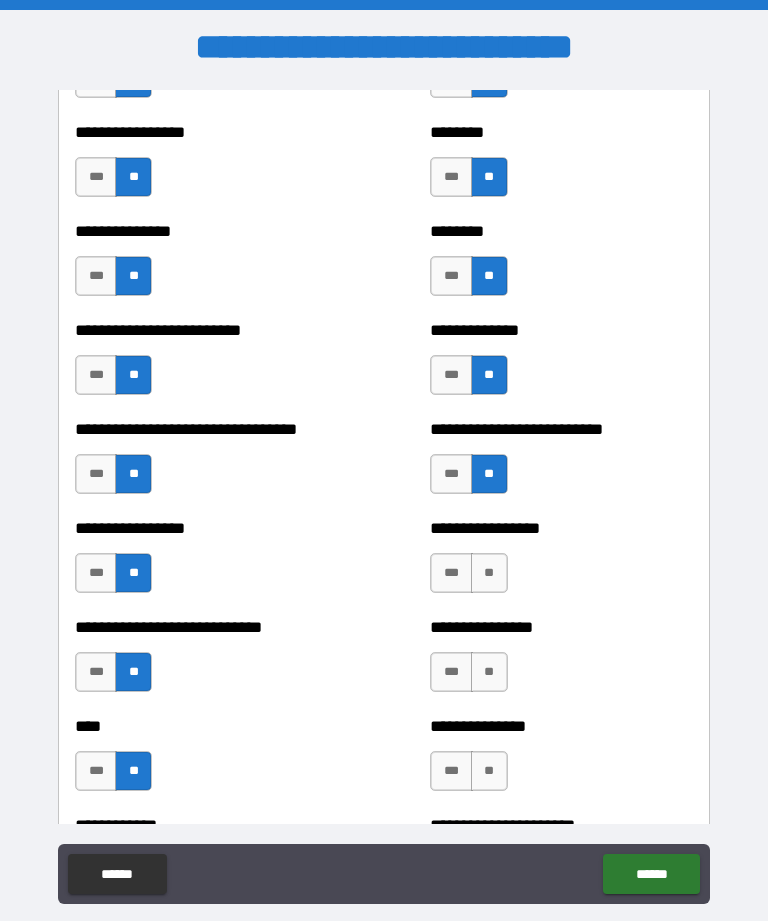 click on "**" at bounding box center [489, 573] 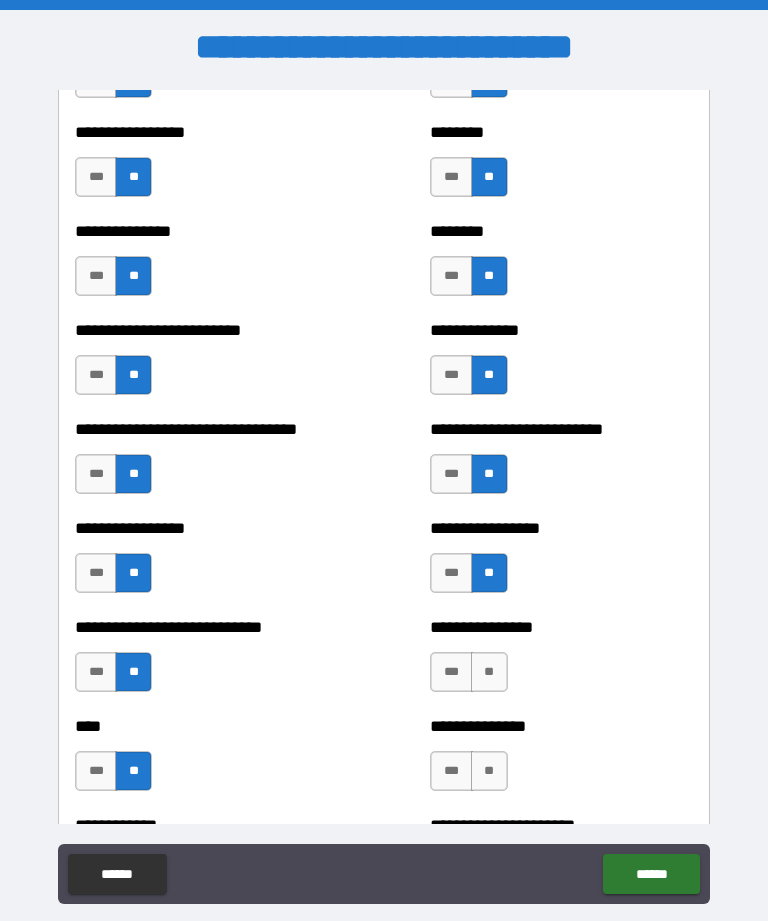 click on "**" at bounding box center (489, 672) 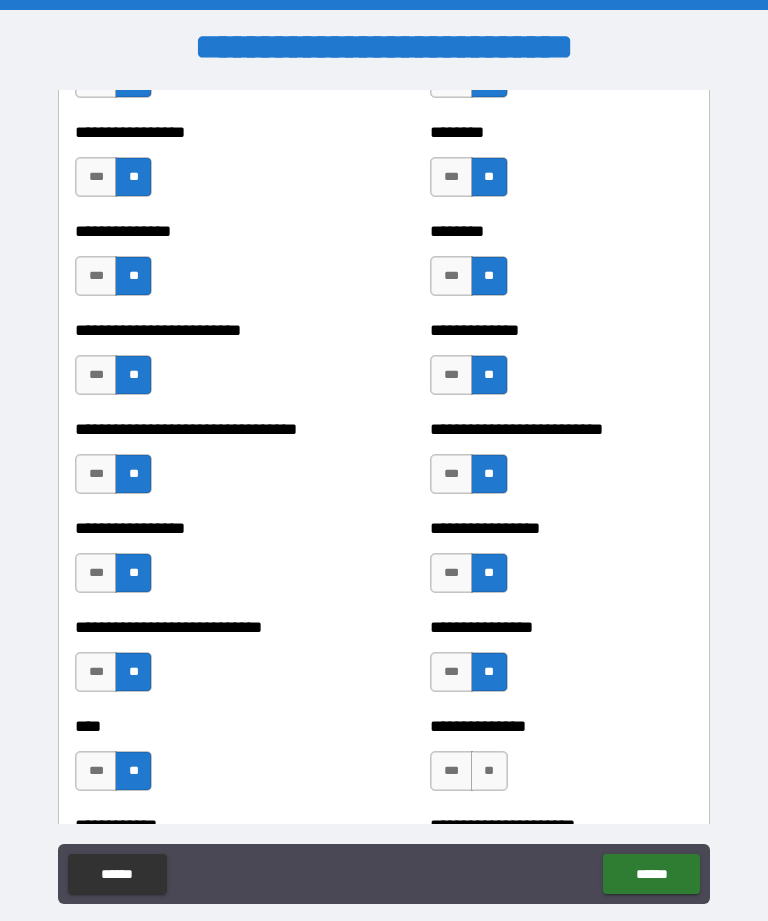 click on "**" at bounding box center [489, 771] 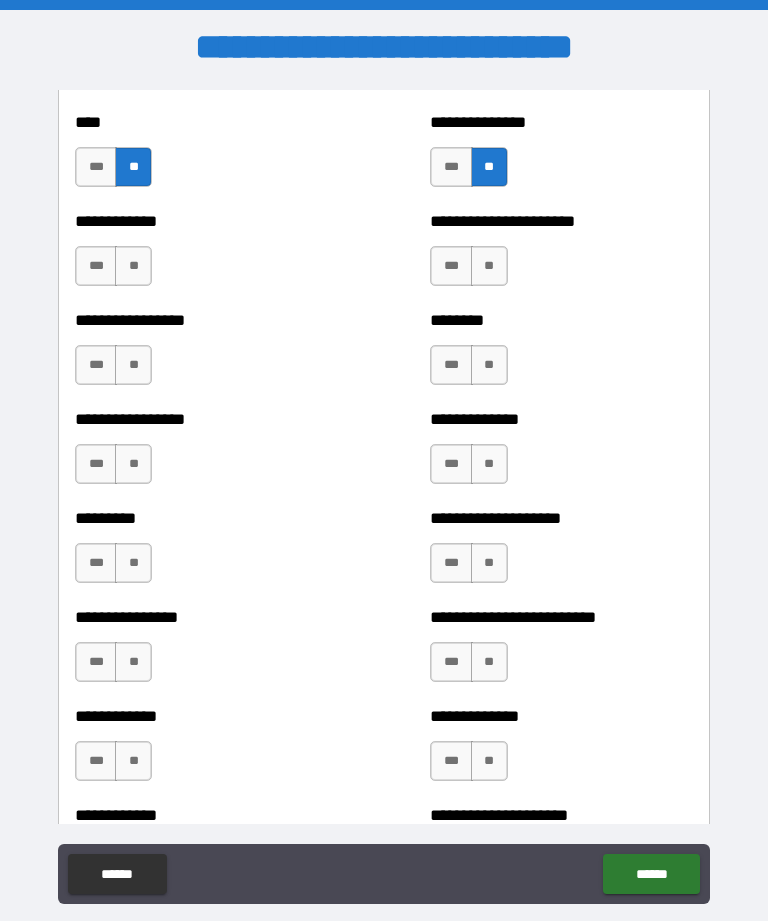 scroll, scrollTop: 2469, scrollLeft: 0, axis: vertical 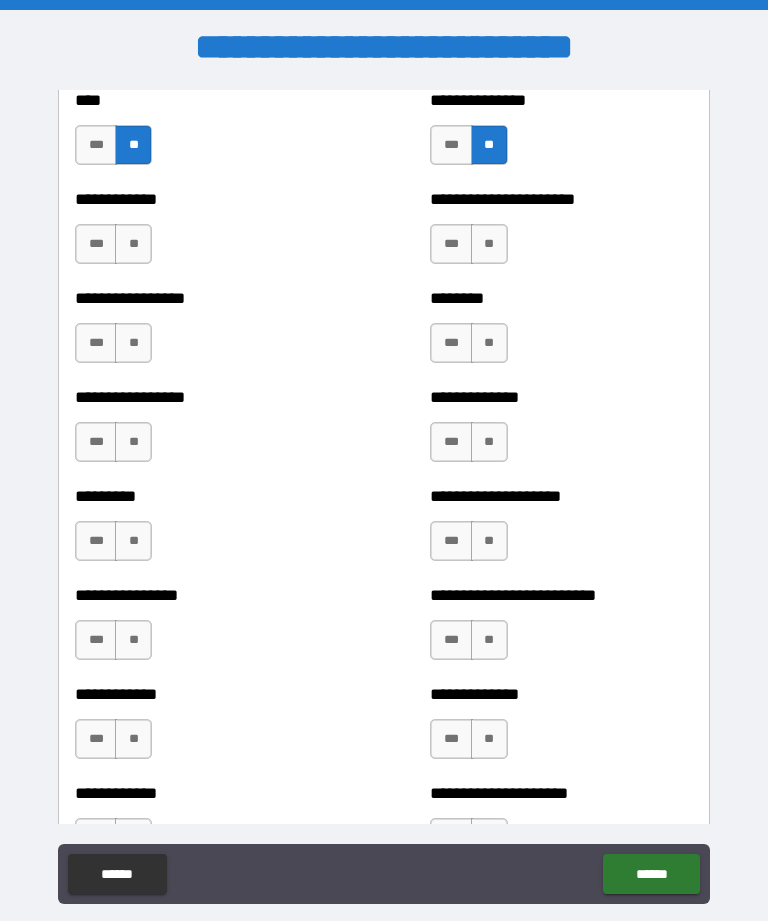 click on "**" at bounding box center (133, 244) 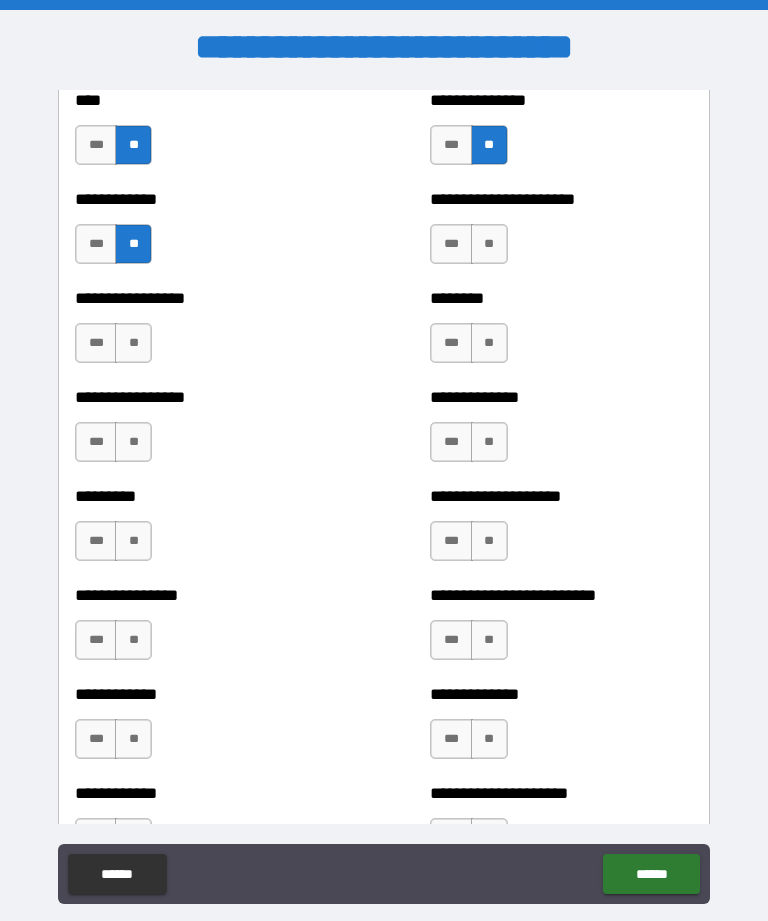 click on "**" at bounding box center (133, 343) 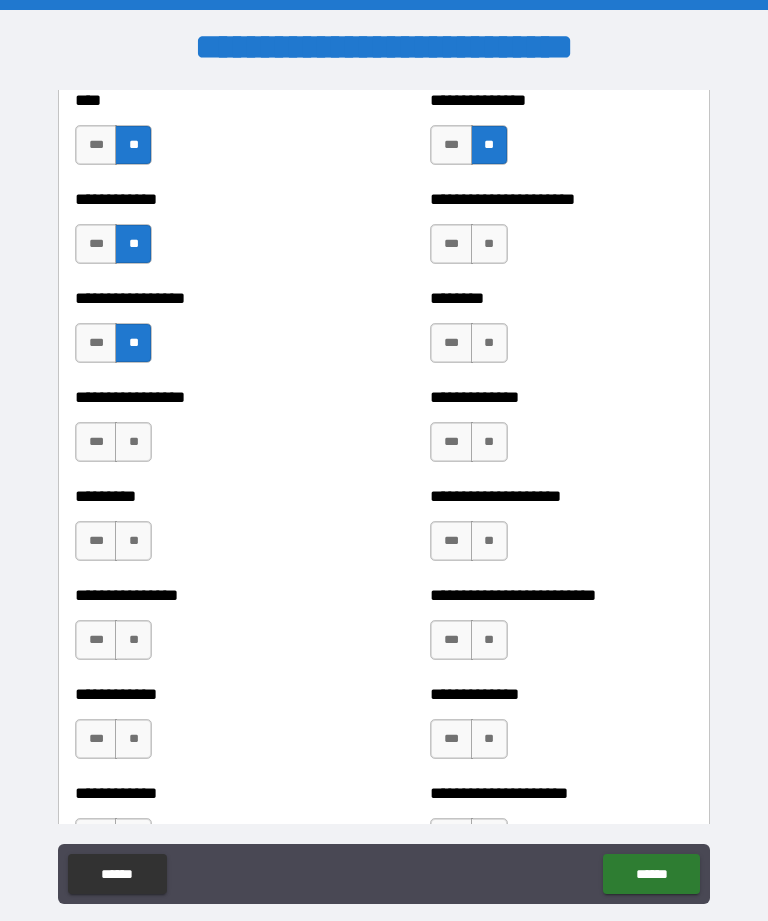 click on "**" at bounding box center [133, 442] 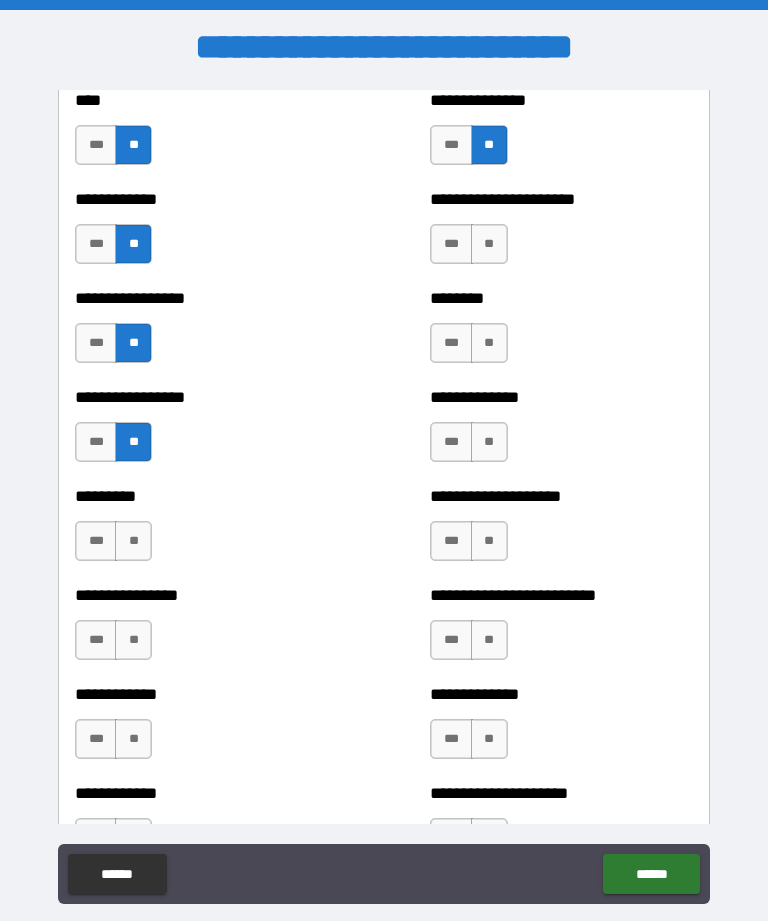 click on "**" at bounding box center (133, 541) 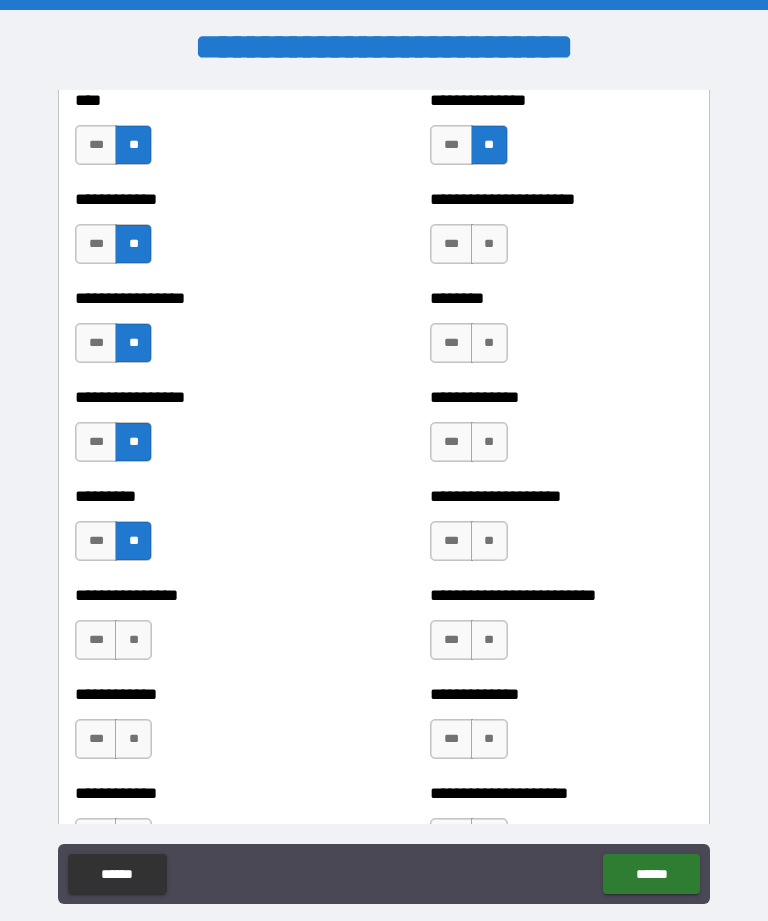 click on "**********" at bounding box center [206, 630] 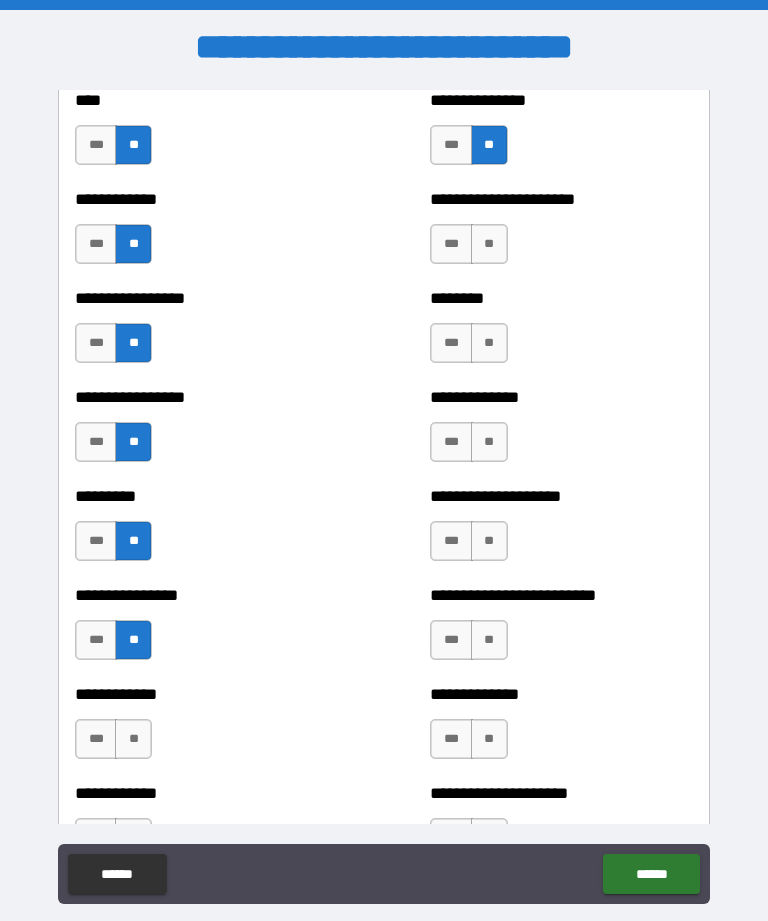 click on "**" at bounding box center (133, 739) 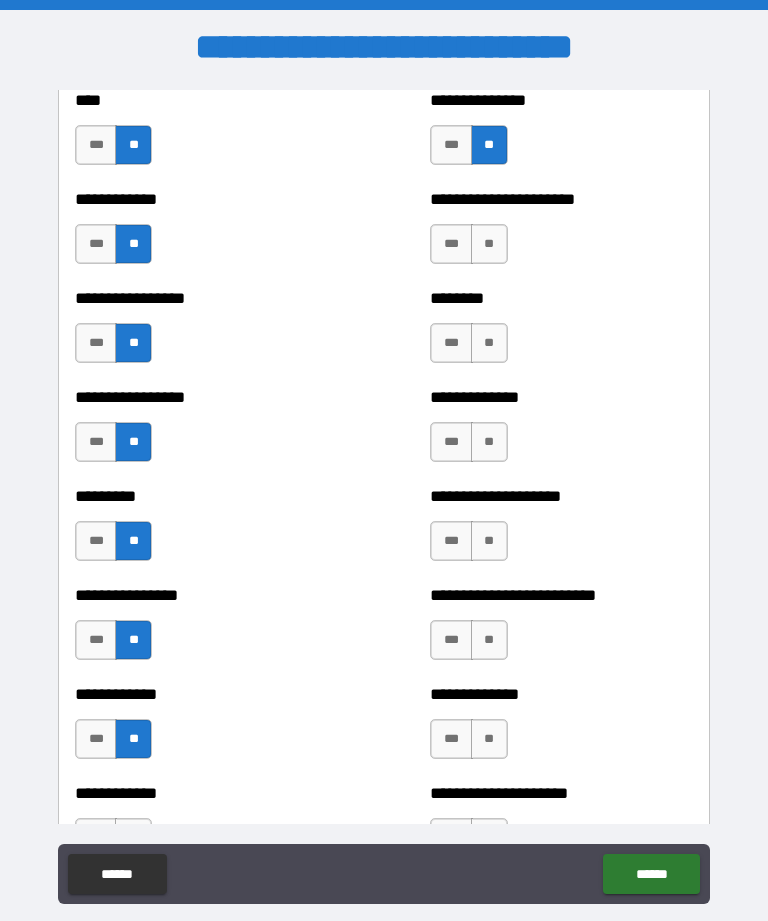click on "**" at bounding box center [489, 739] 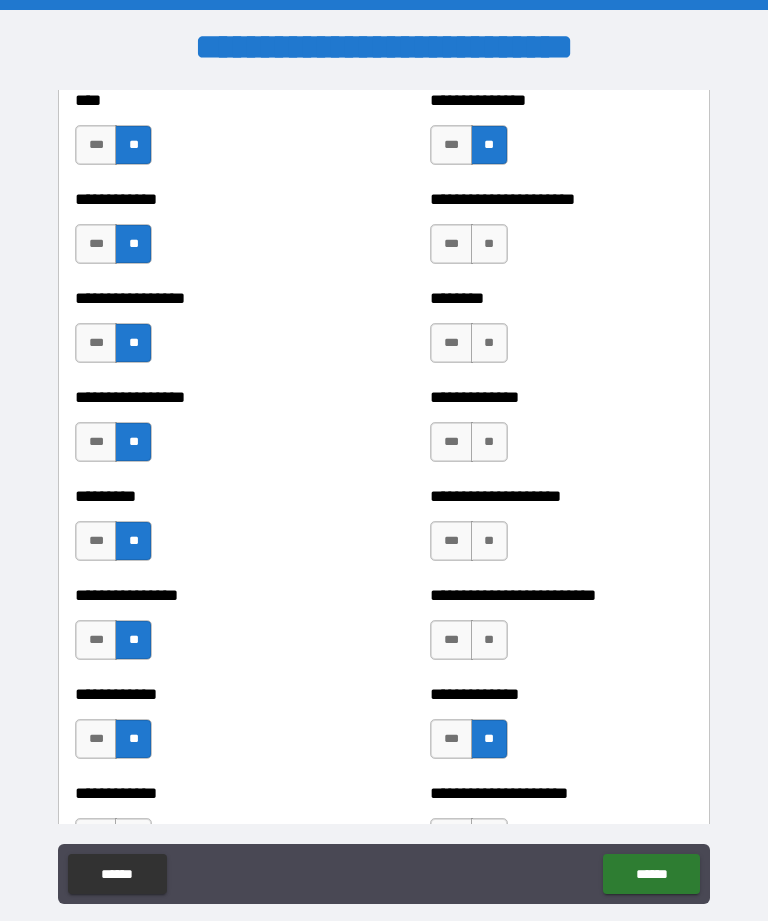 click on "**" at bounding box center [489, 640] 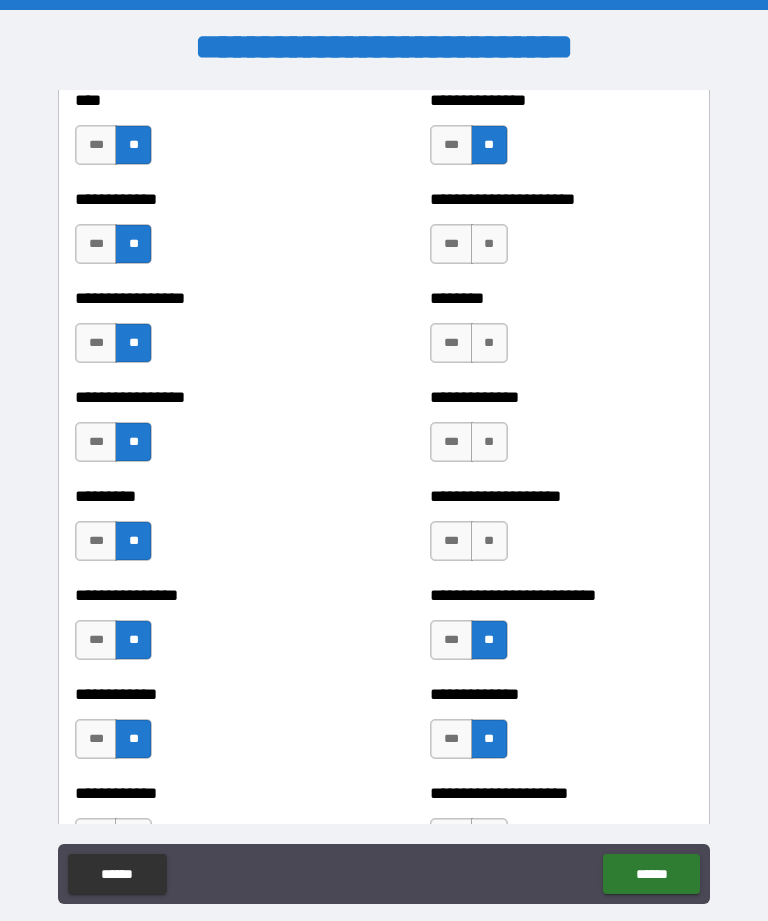 click on "**" at bounding box center [489, 541] 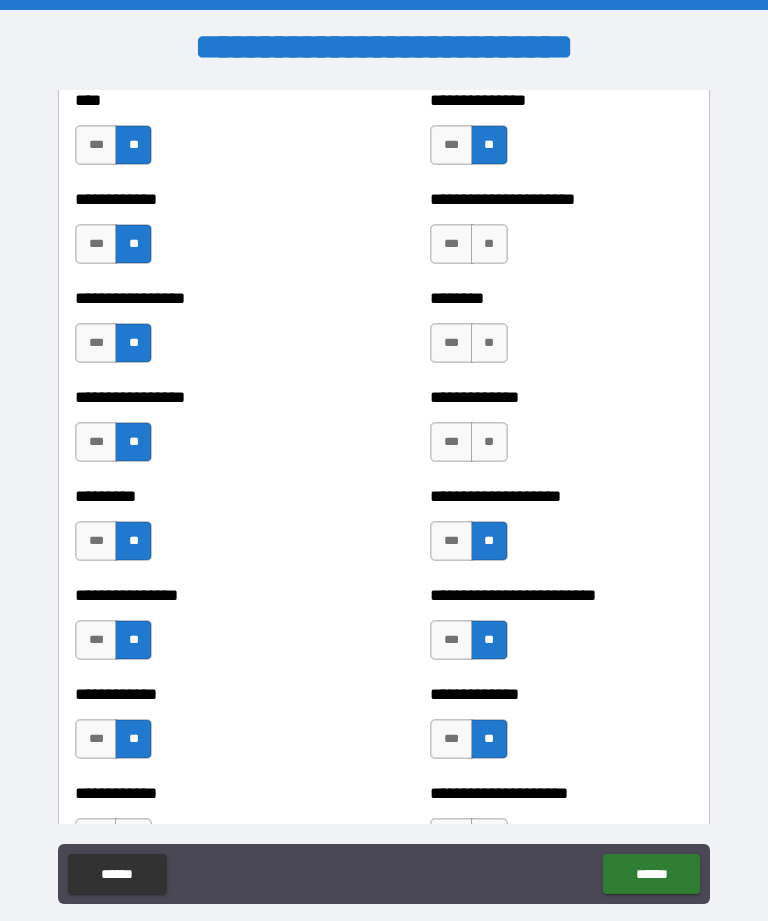 click on "**" at bounding box center (489, 442) 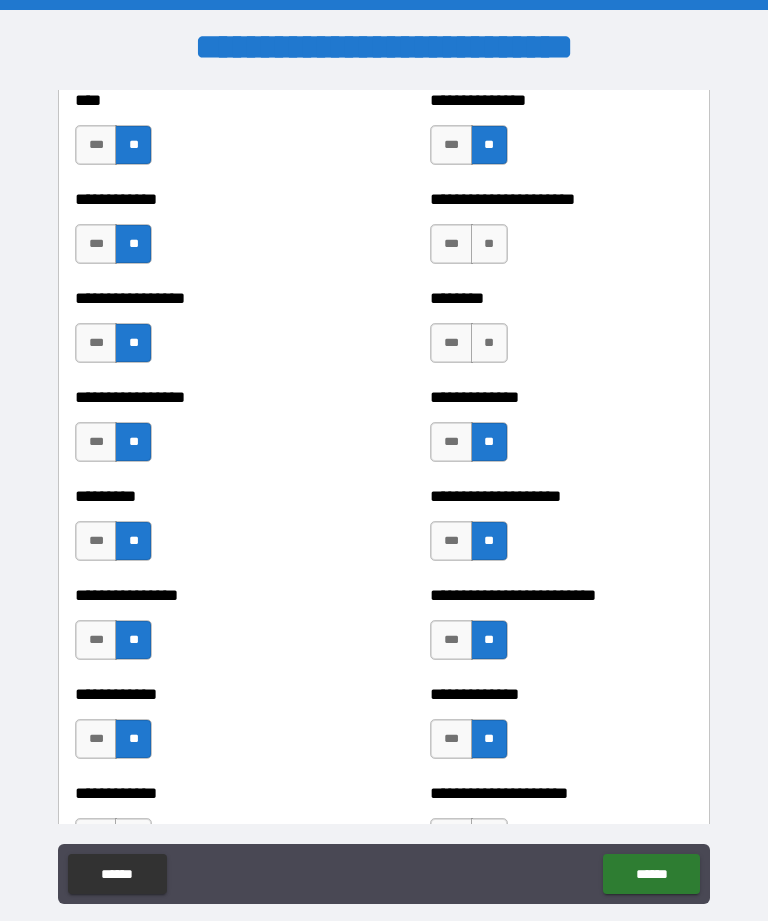 click on "**" at bounding box center (489, 343) 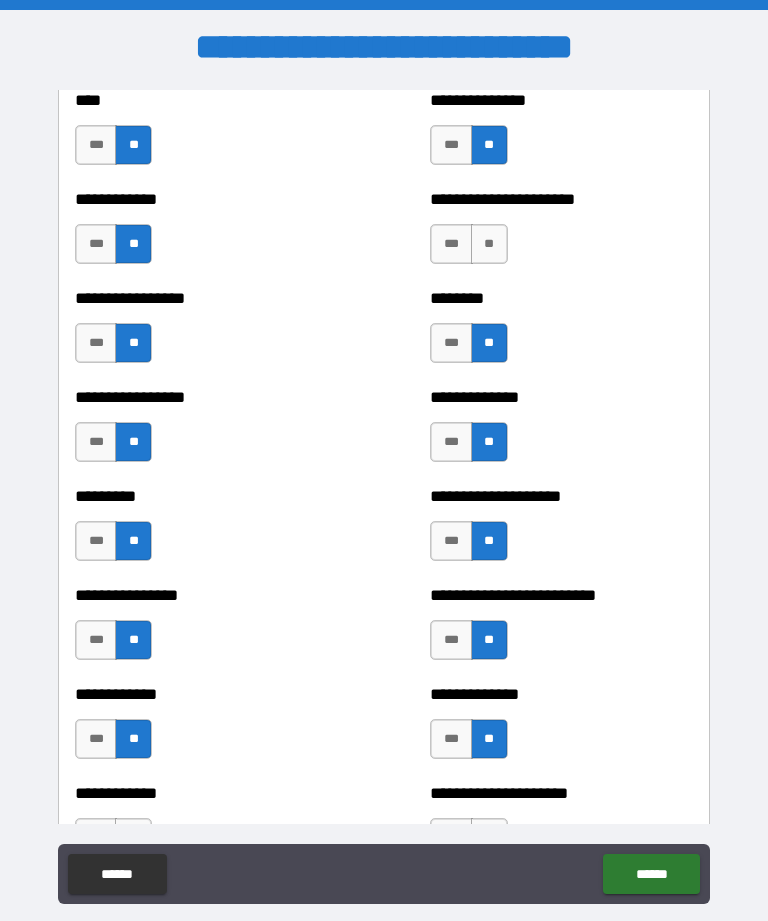 click on "**" at bounding box center (489, 244) 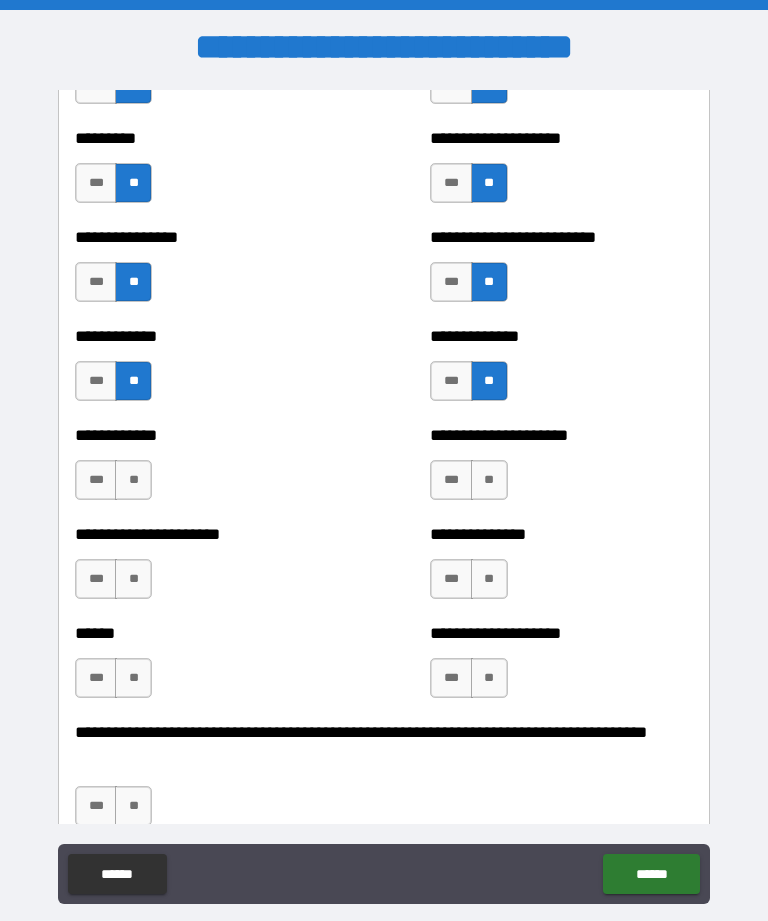 scroll, scrollTop: 2835, scrollLeft: 0, axis: vertical 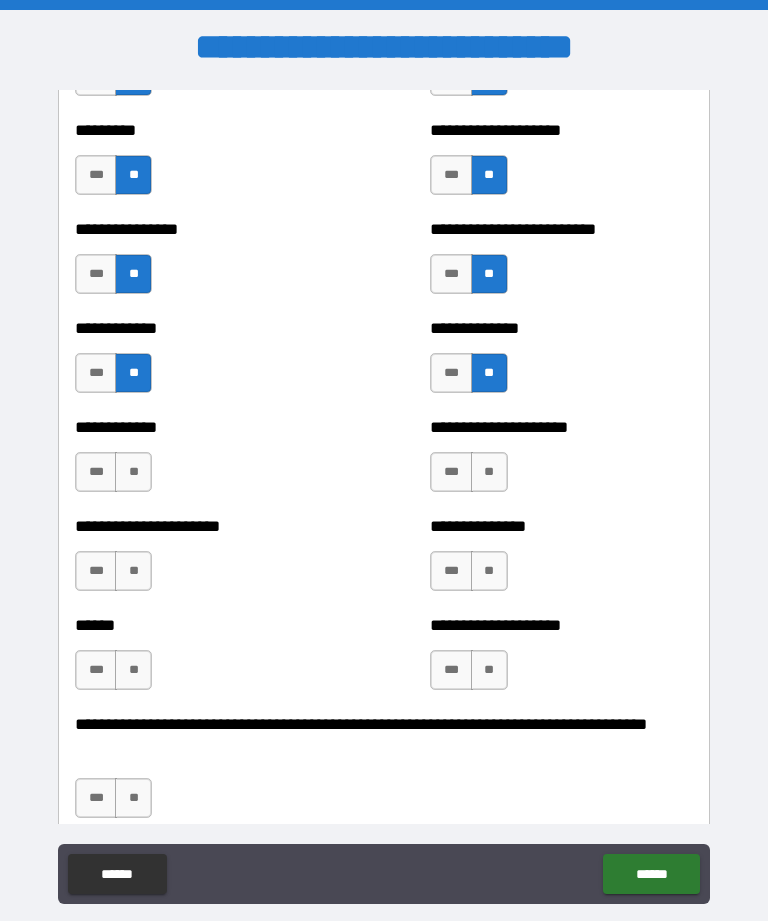 click on "**" at bounding box center [133, 472] 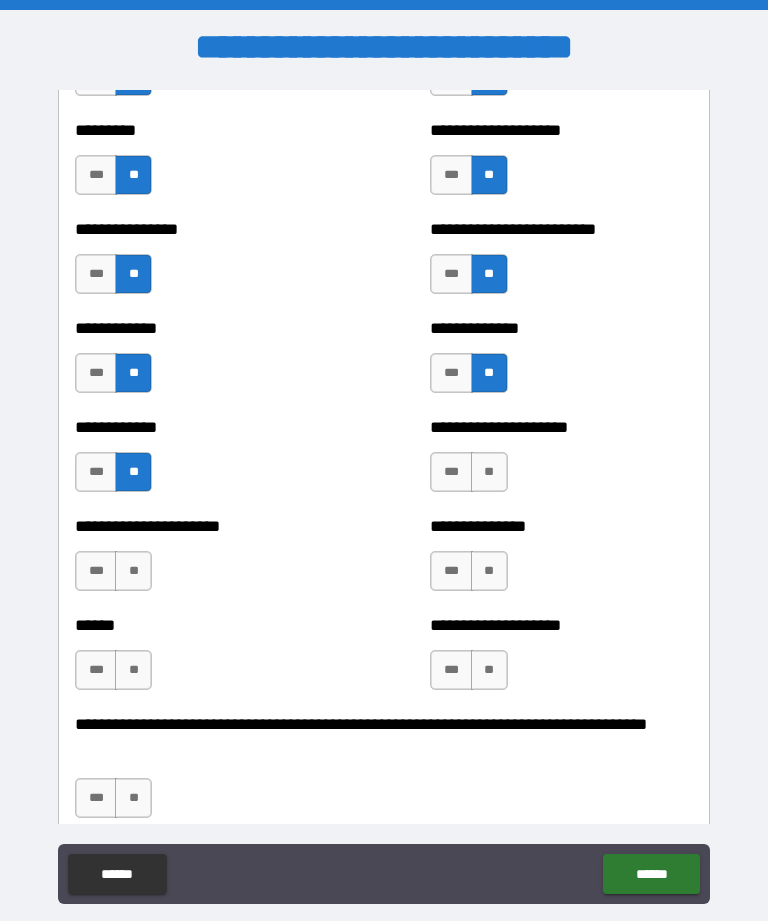 click on "**" at bounding box center [133, 571] 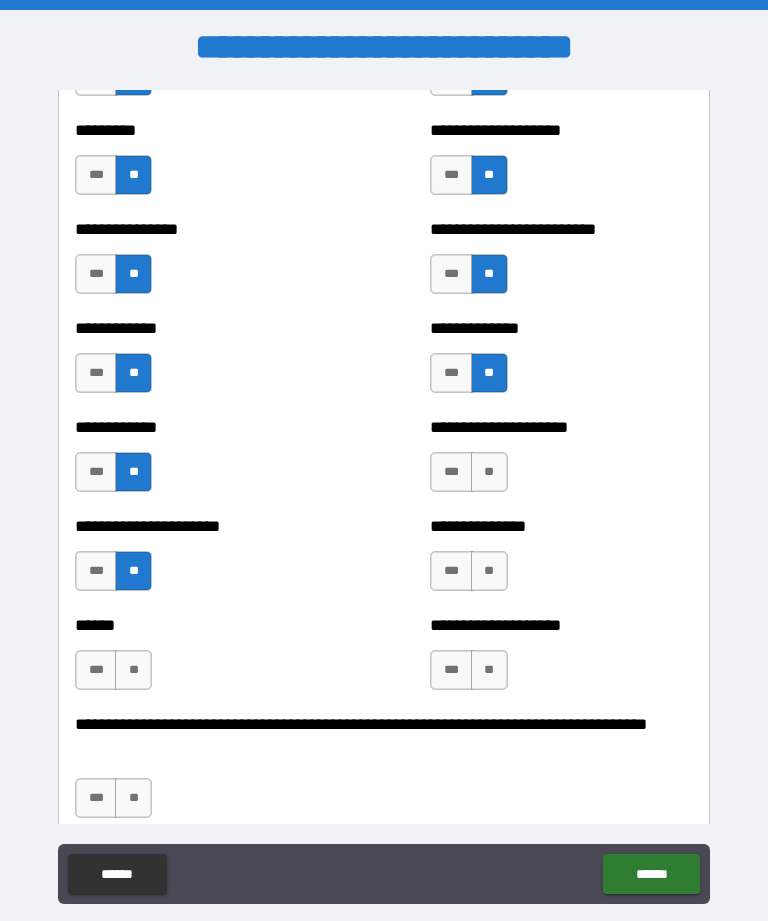 click on "**" at bounding box center [133, 670] 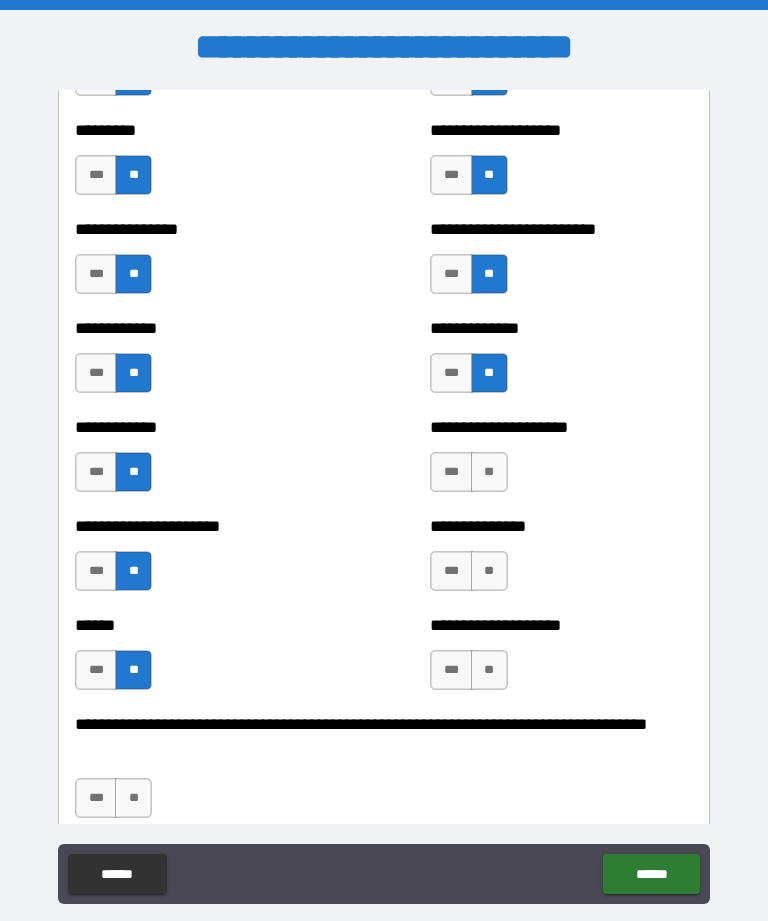 click on "**" at bounding box center (489, 472) 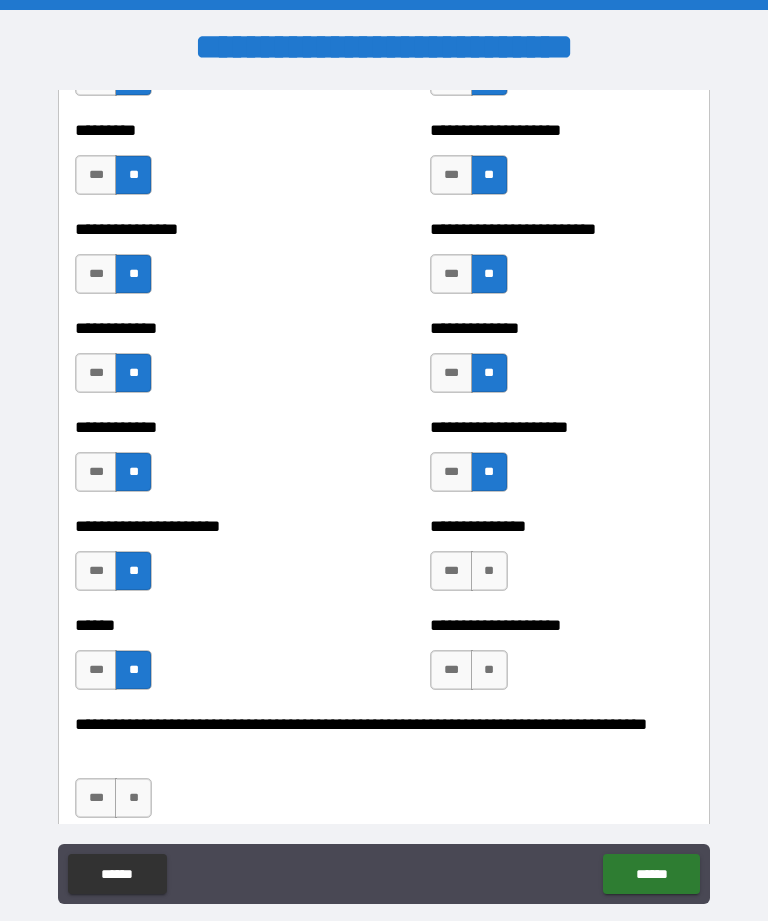 click on "**" at bounding box center [489, 571] 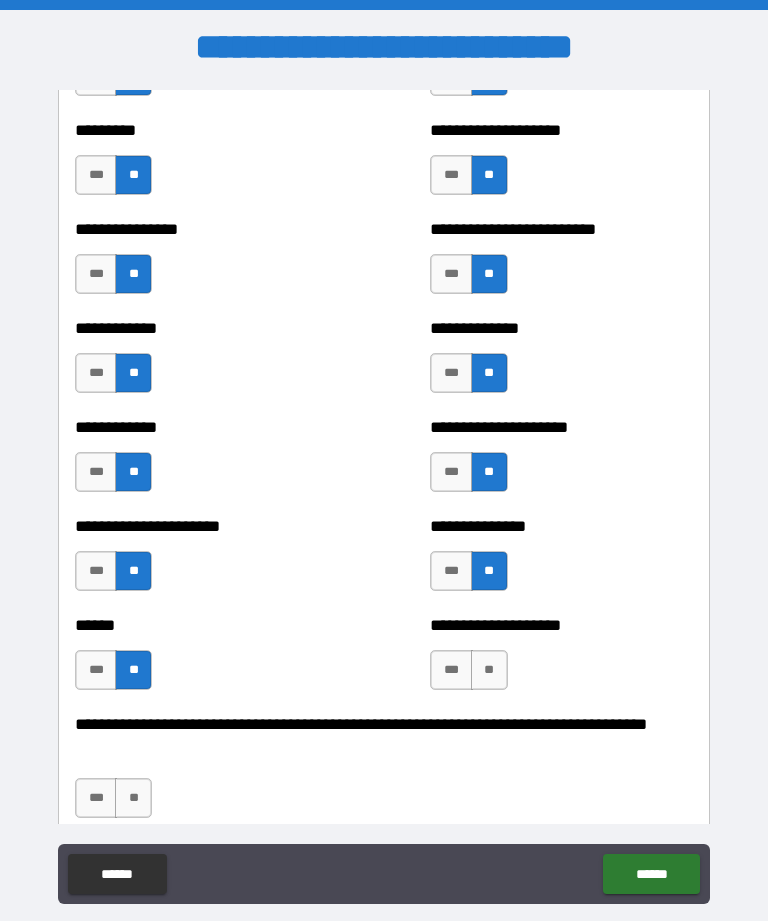 click on "**" at bounding box center [489, 670] 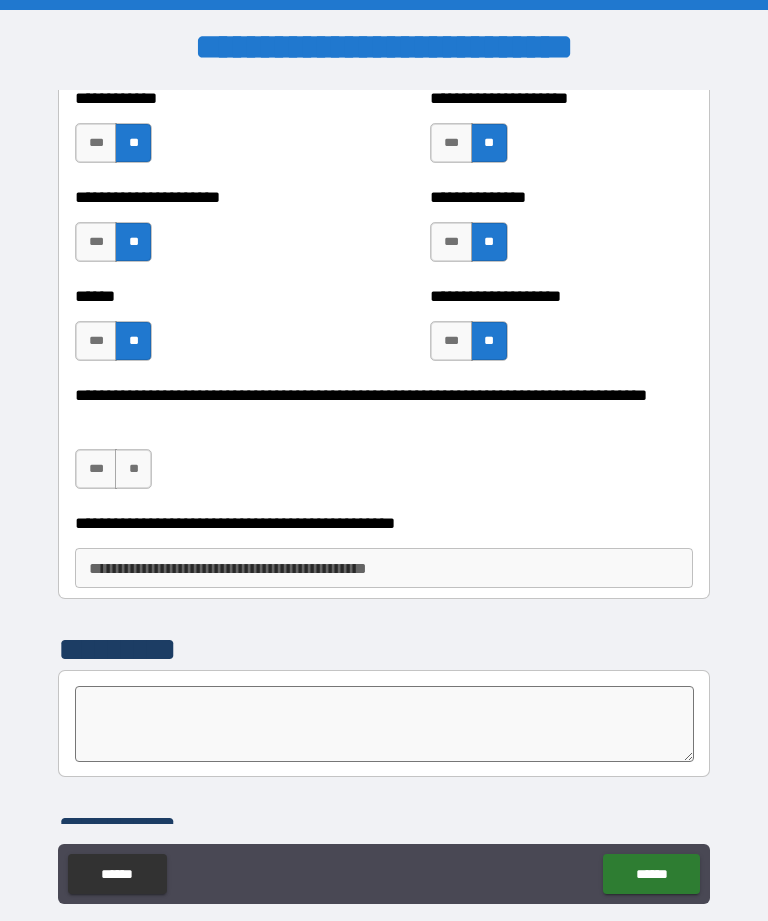 scroll, scrollTop: 3180, scrollLeft: 0, axis: vertical 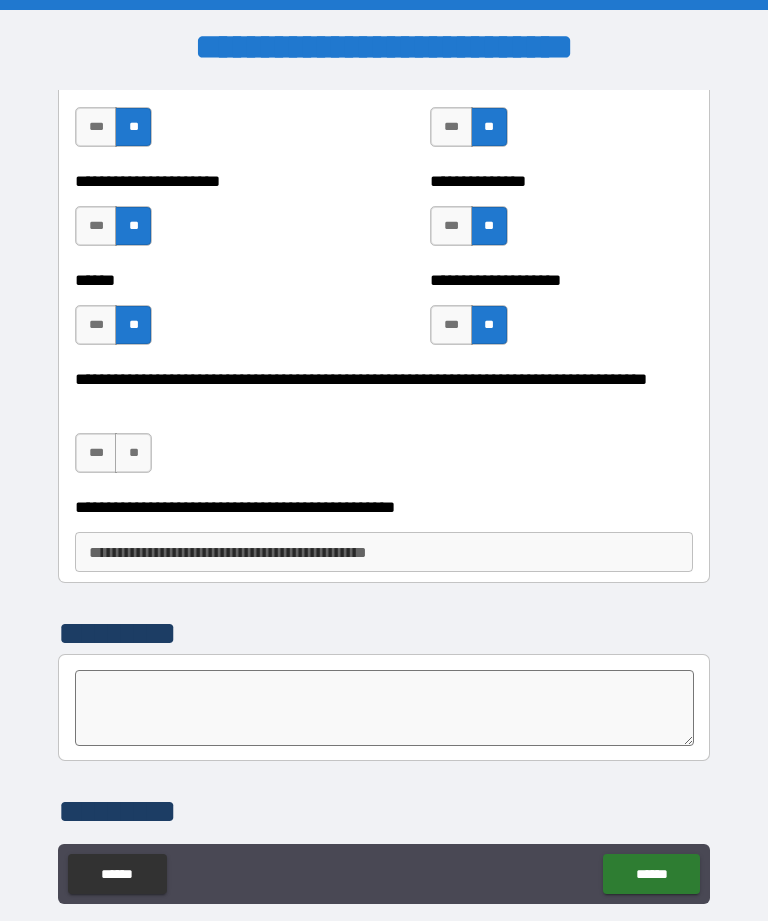 click on "**" at bounding box center (133, 453) 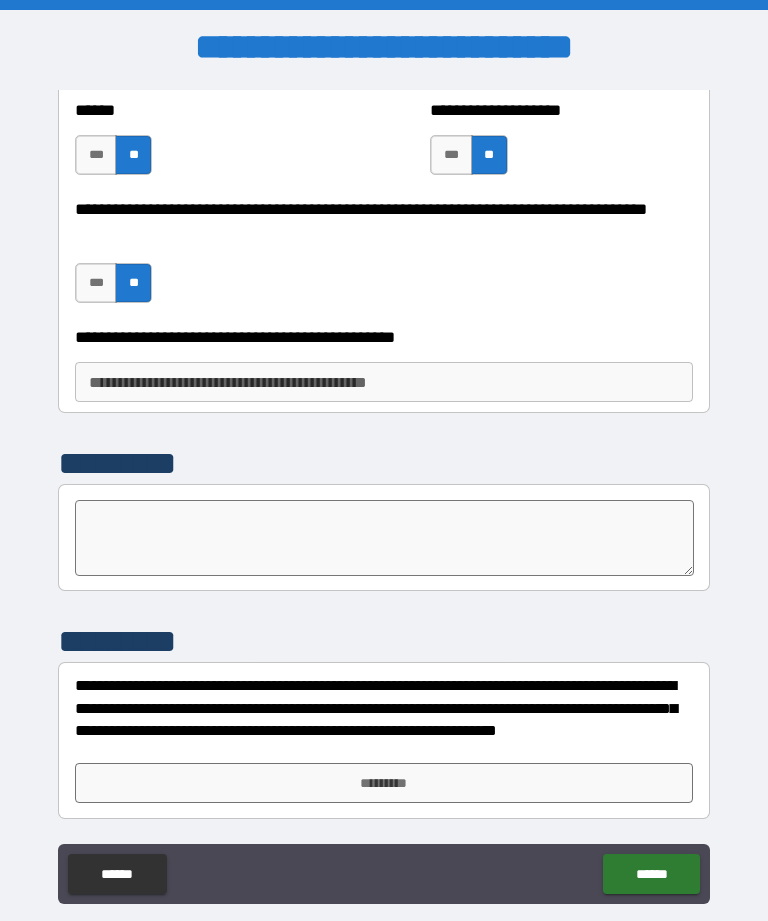 scroll, scrollTop: 3350, scrollLeft: 0, axis: vertical 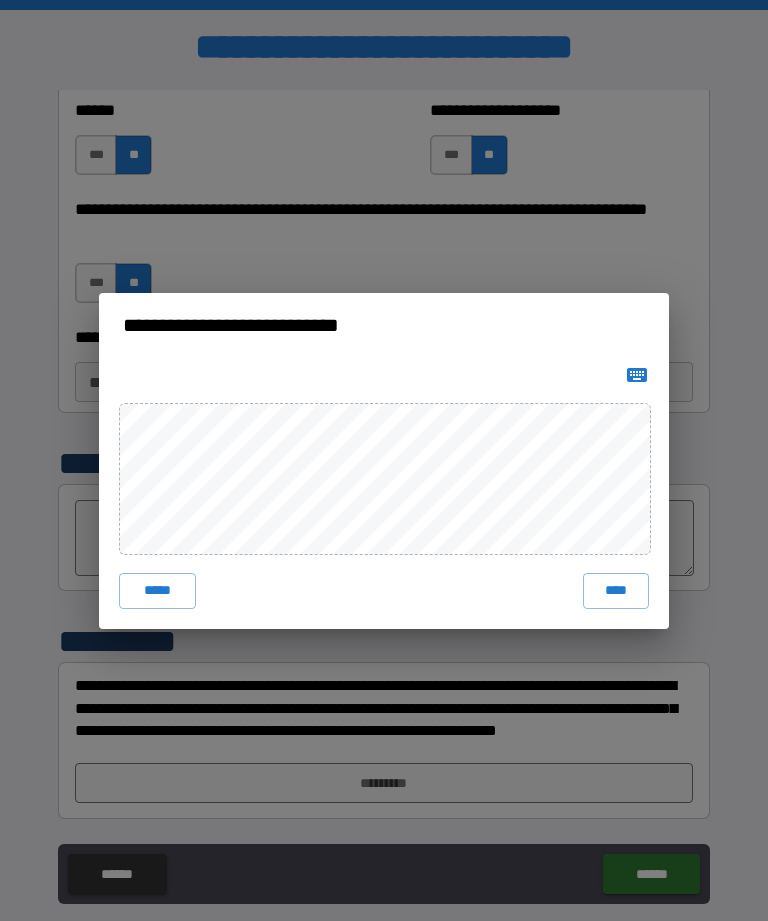 click on "****" at bounding box center [616, 591] 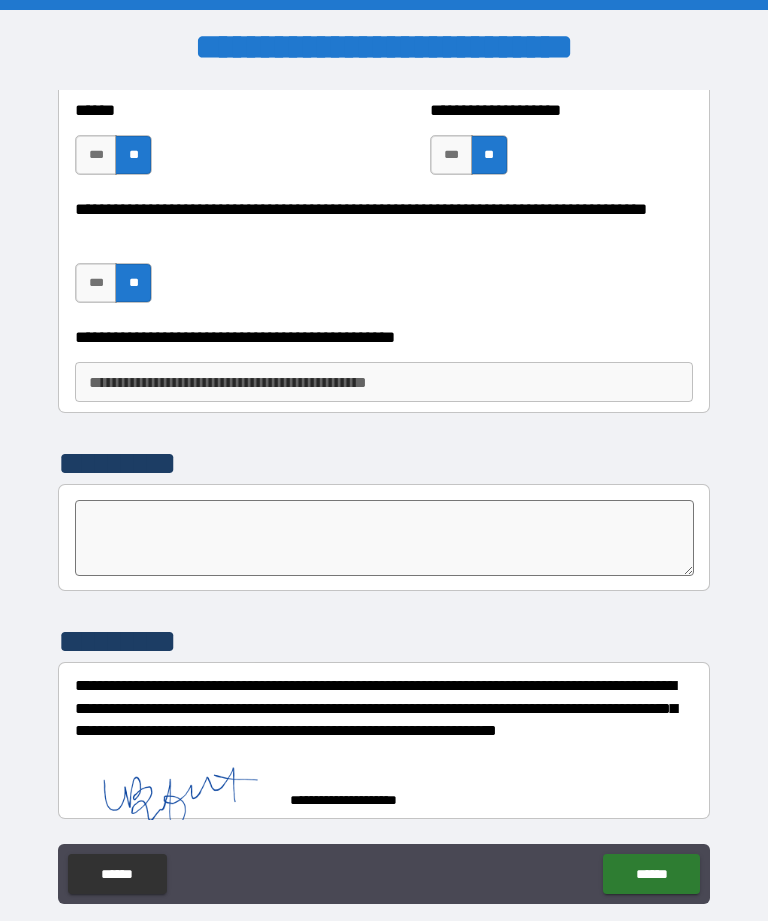 scroll, scrollTop: 3340, scrollLeft: 0, axis: vertical 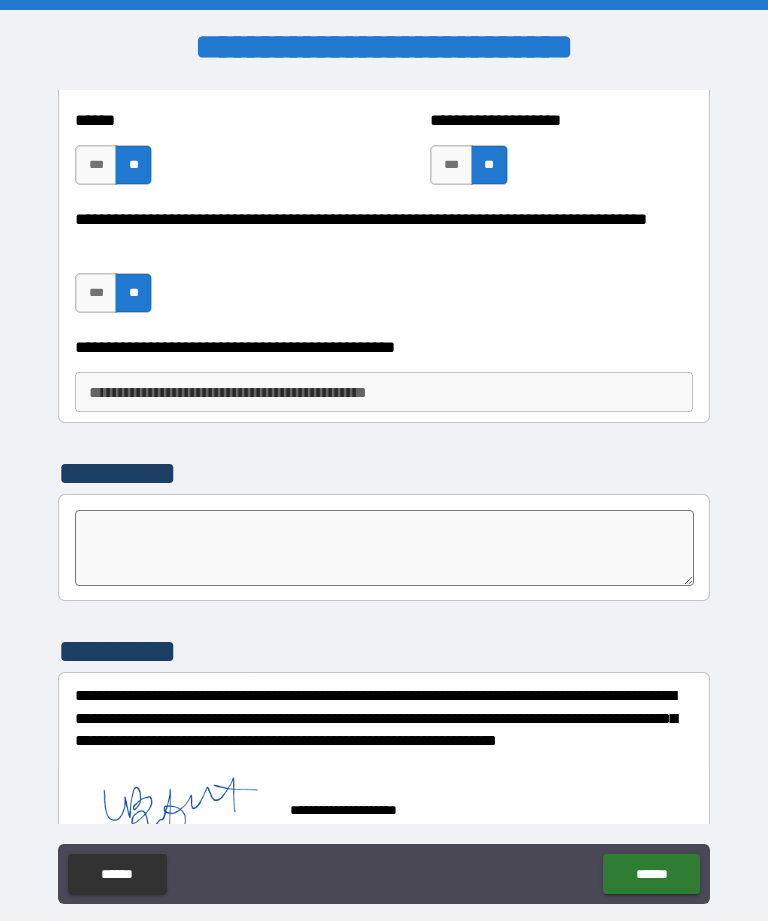 click on "******" at bounding box center (651, 874) 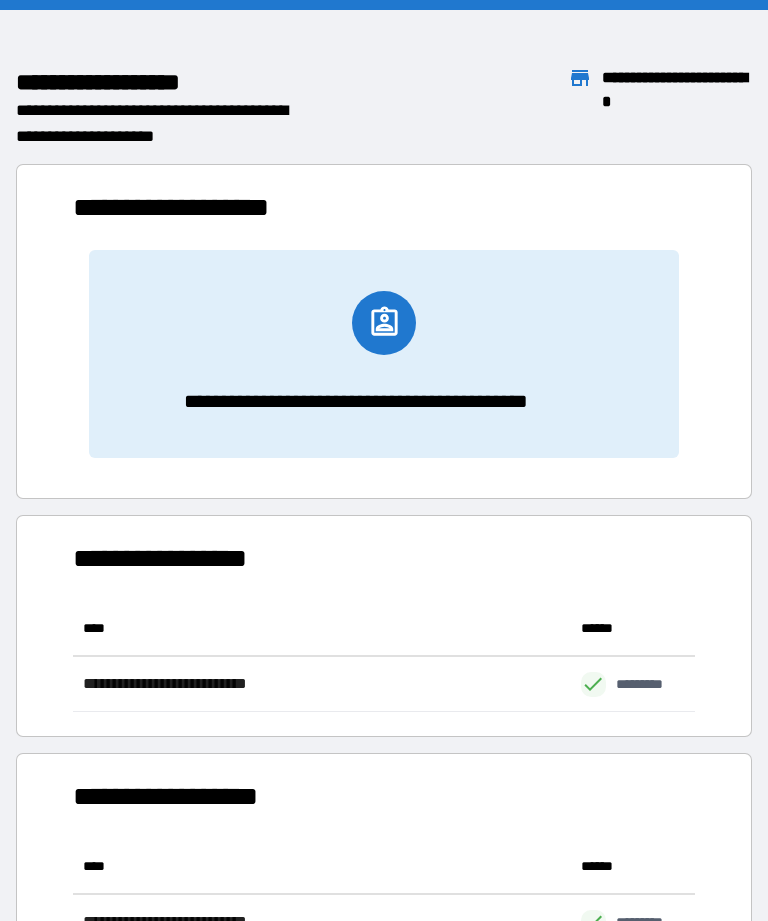 scroll, scrollTop: 111, scrollLeft: 622, axis: both 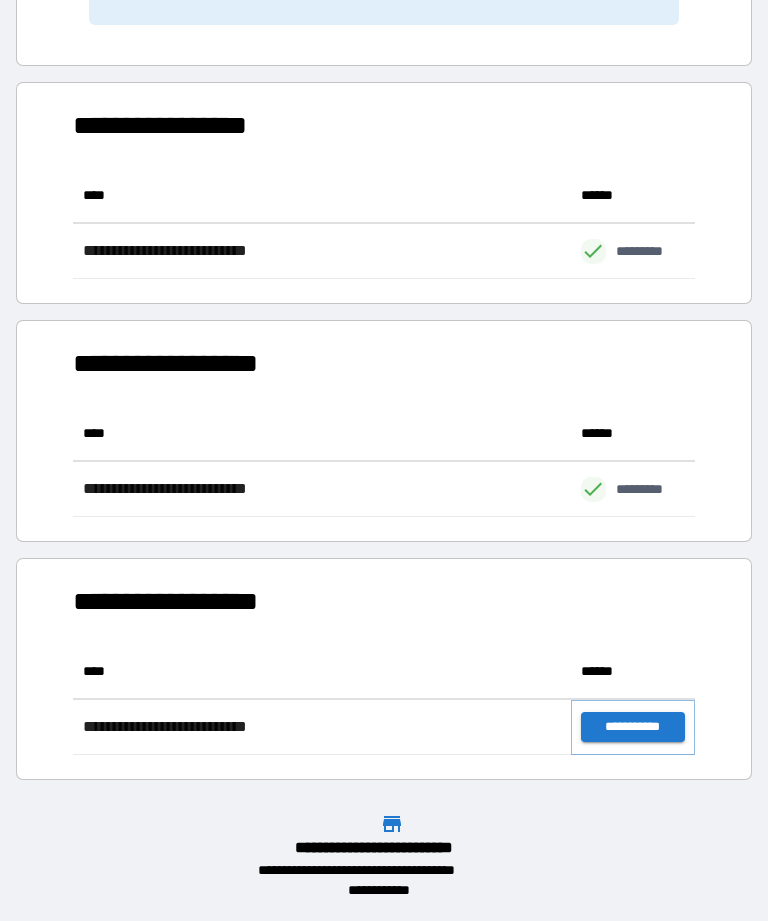 click on "**********" at bounding box center [633, 727] 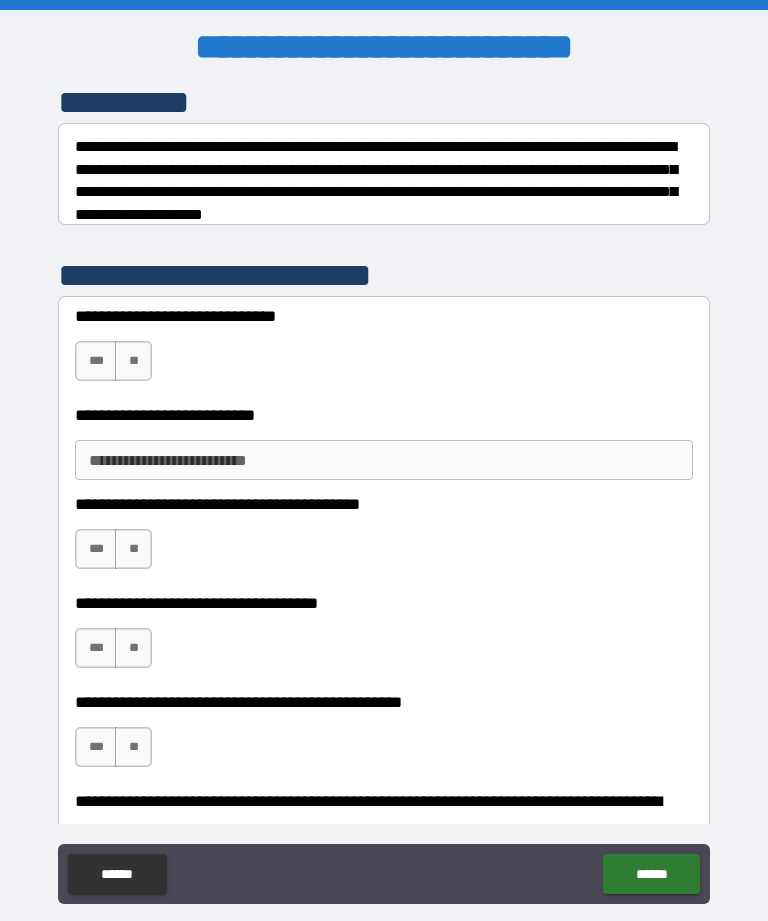 scroll, scrollTop: 287, scrollLeft: 0, axis: vertical 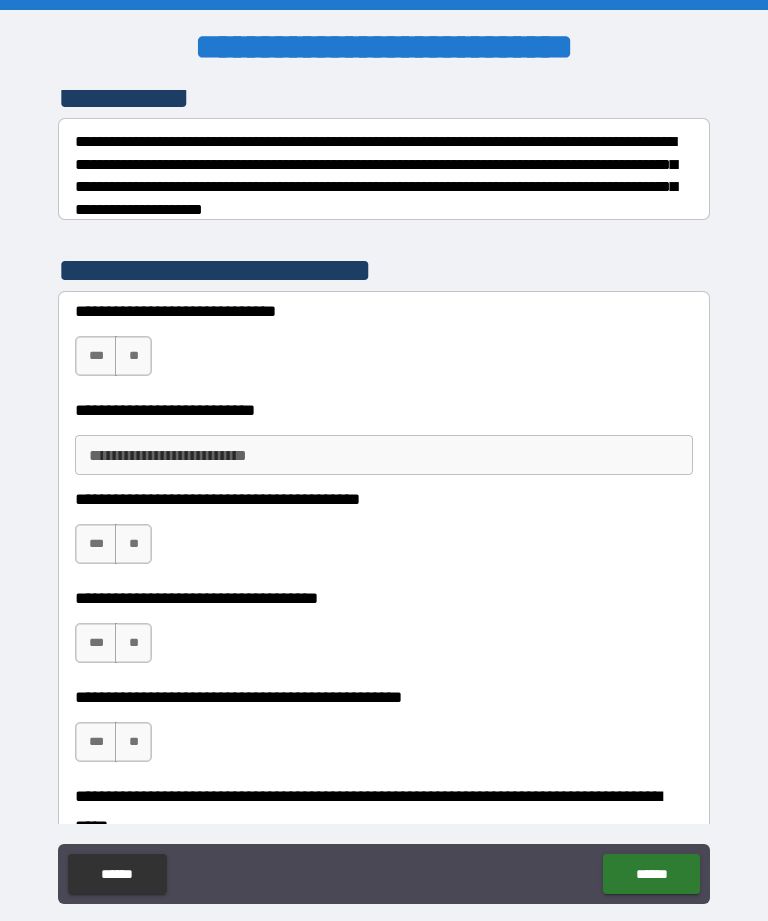 click on "***" at bounding box center (96, 356) 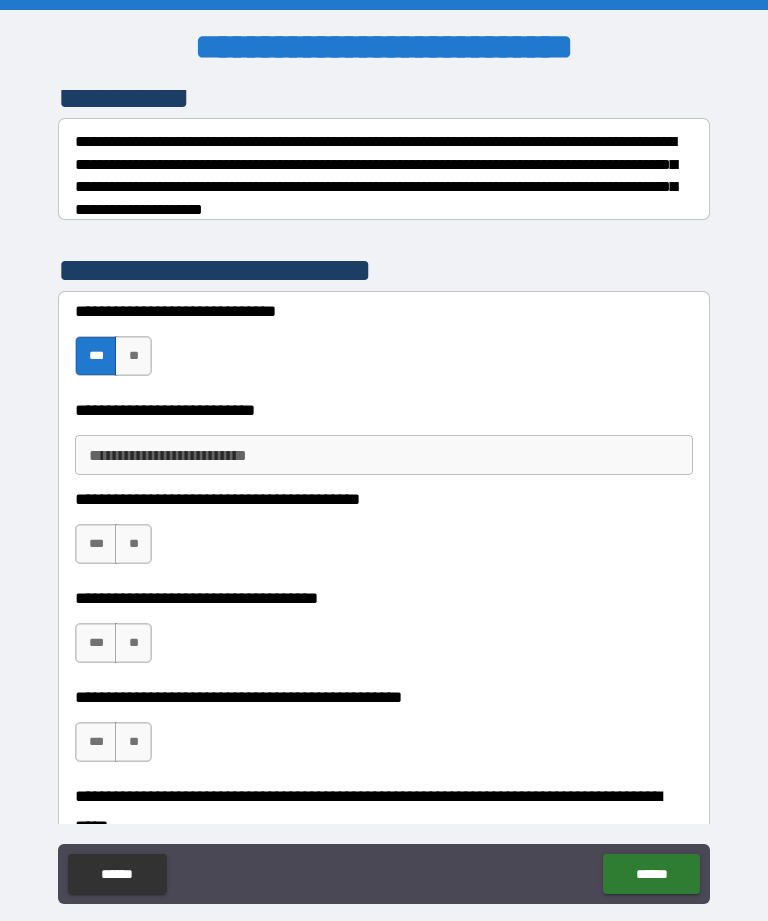 click on "**********" at bounding box center [384, 455] 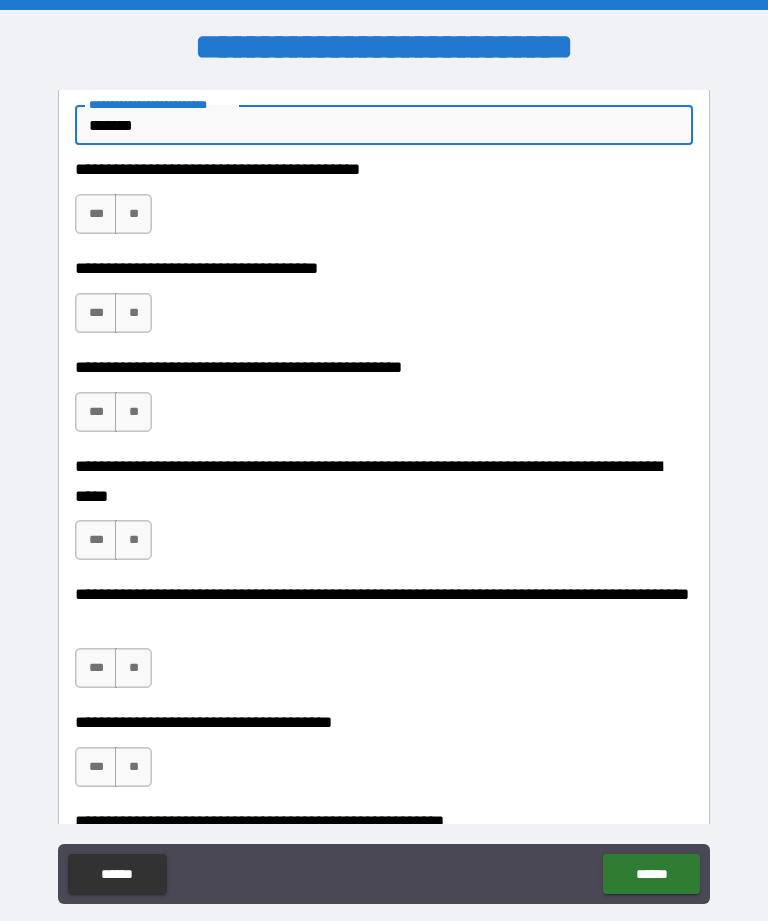 scroll, scrollTop: 652, scrollLeft: 0, axis: vertical 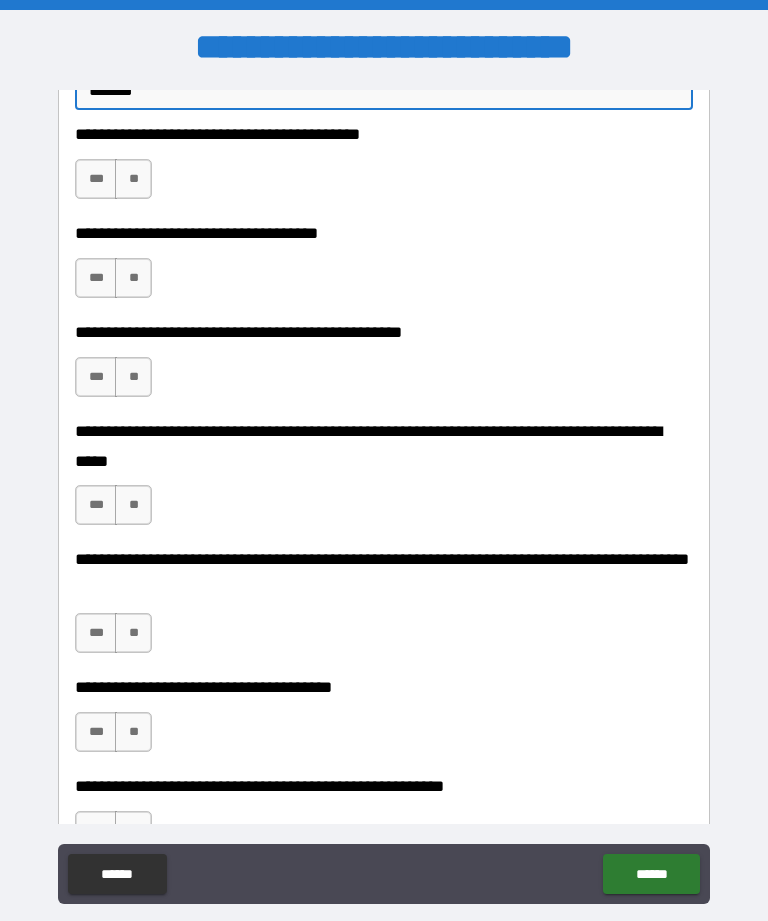 type on "*******" 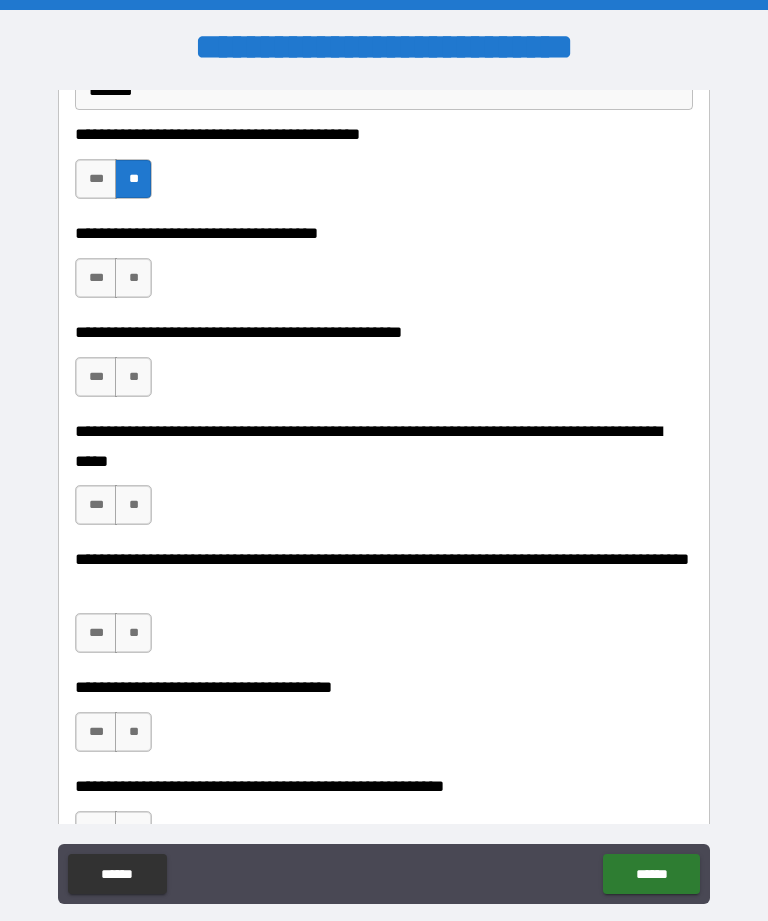 click on "**" at bounding box center (133, 278) 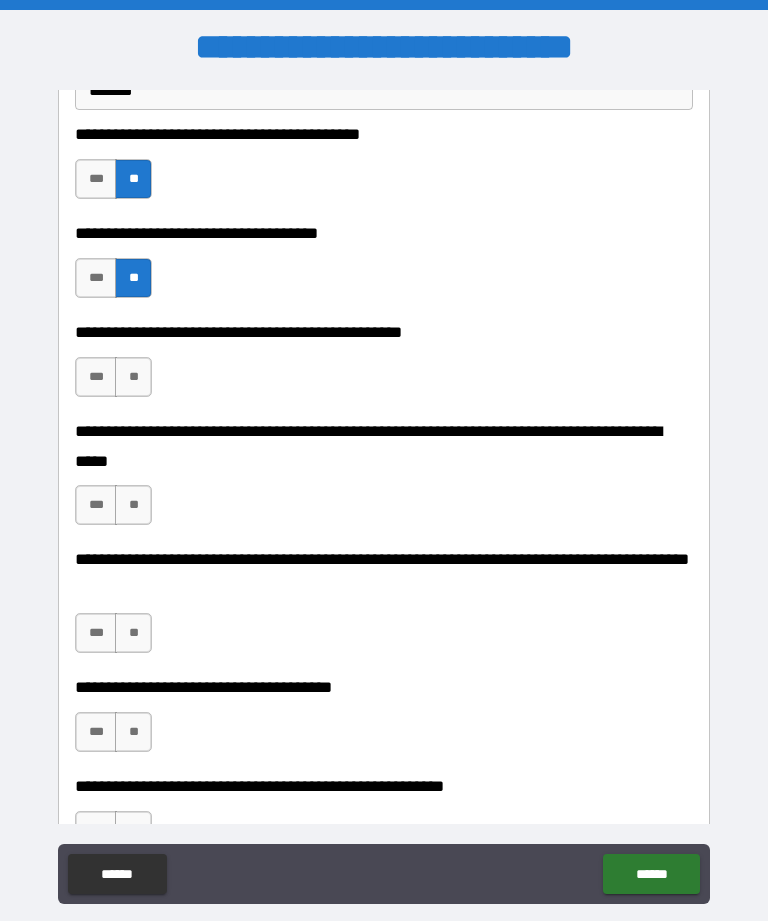 click on "**" at bounding box center [133, 377] 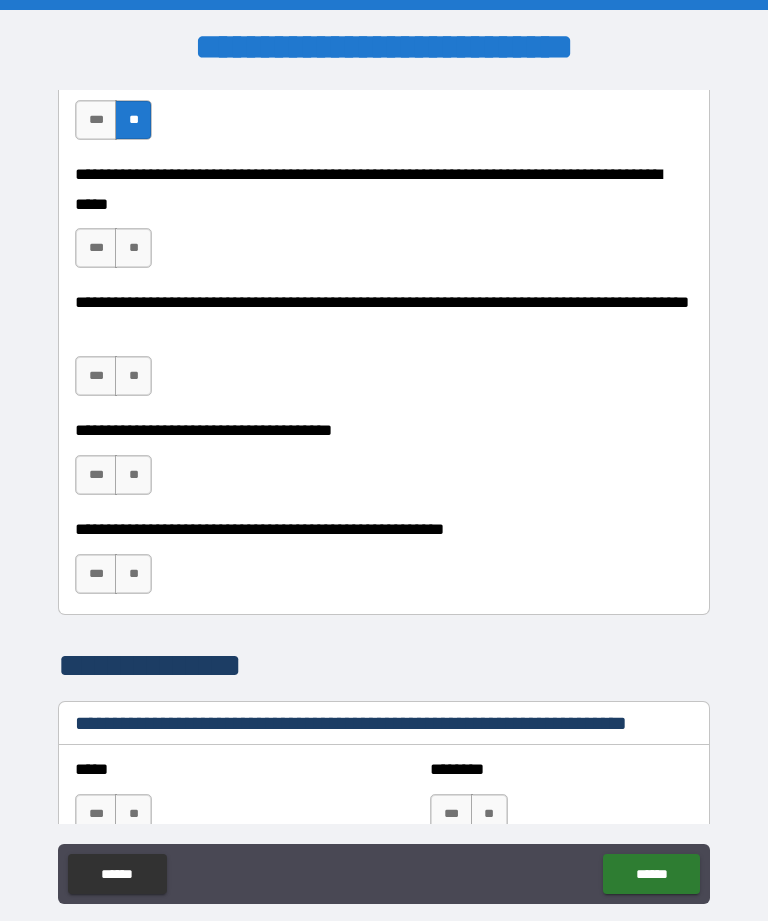 scroll, scrollTop: 929, scrollLeft: 0, axis: vertical 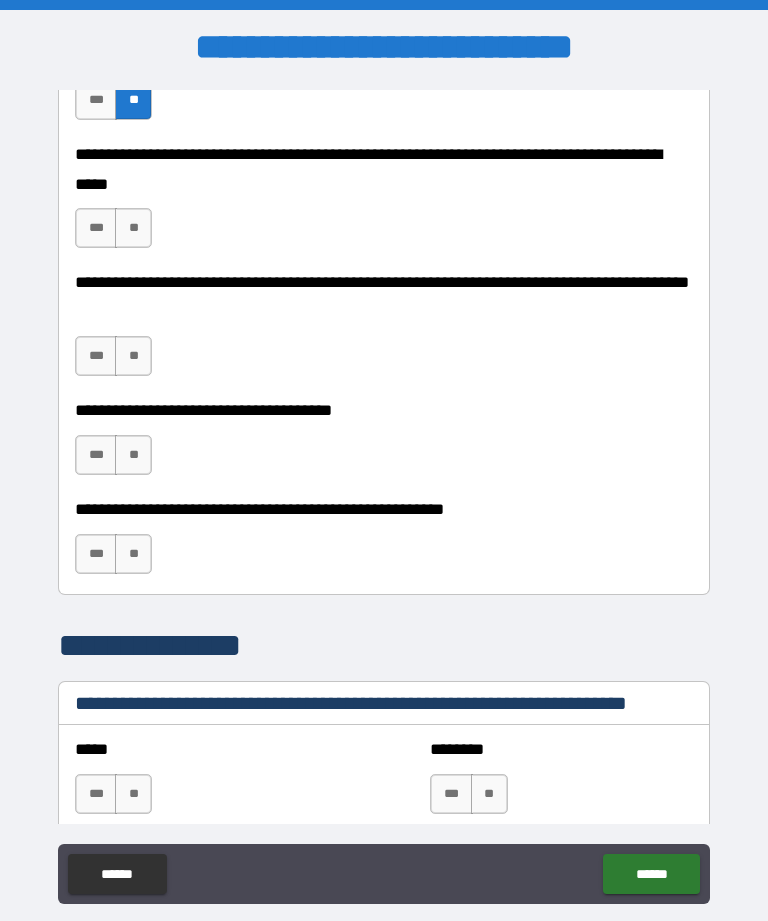 click on "**" at bounding box center (133, 228) 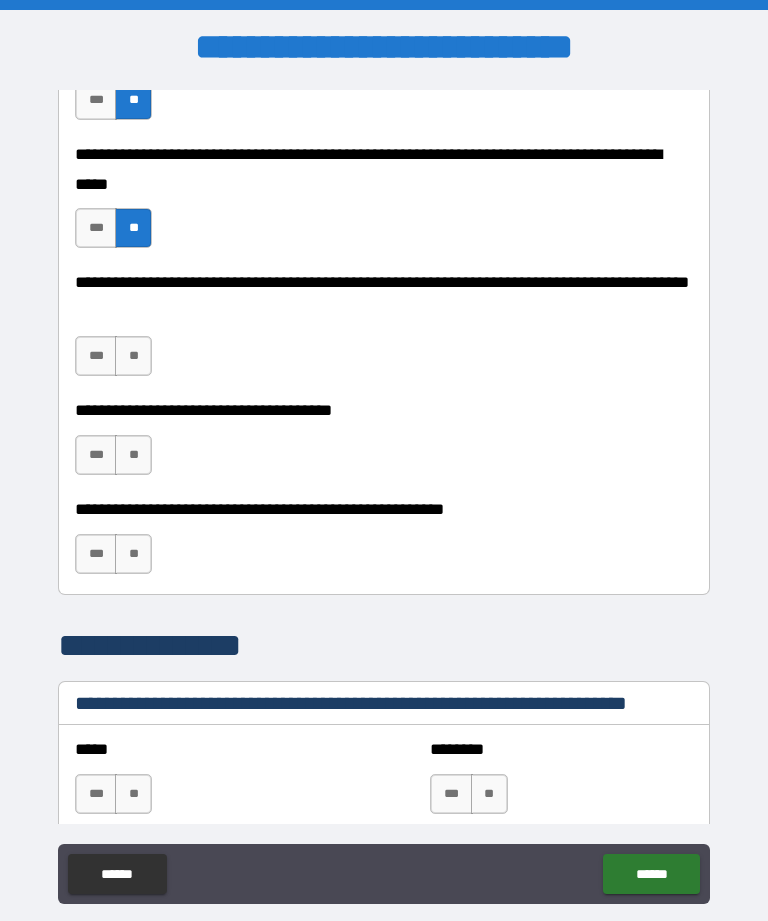 click on "**" at bounding box center (133, 356) 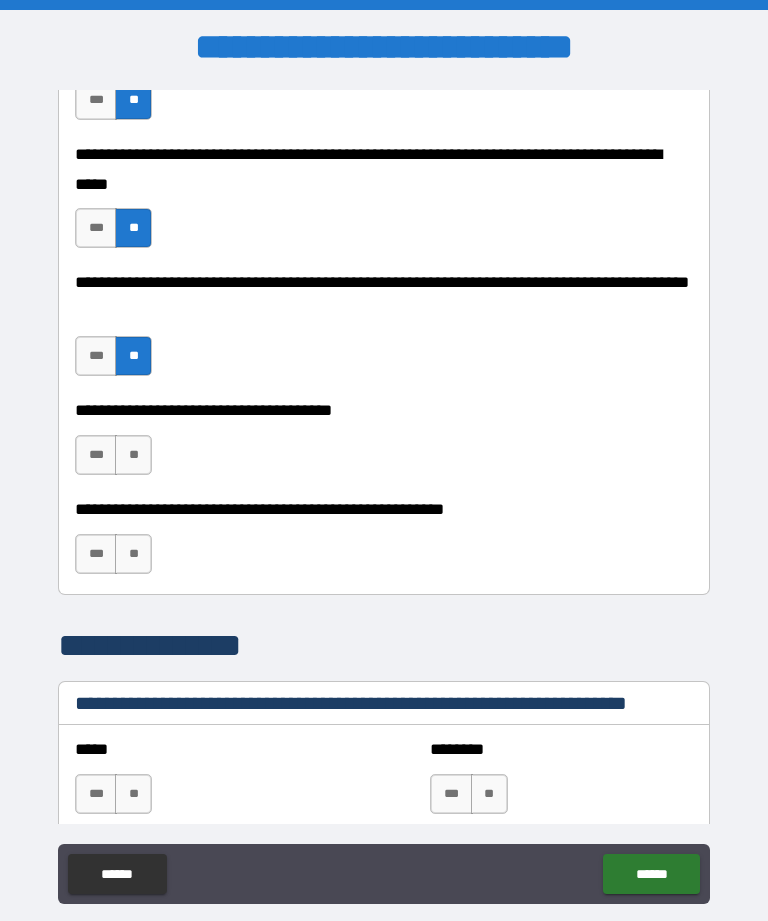 click on "**" at bounding box center [133, 455] 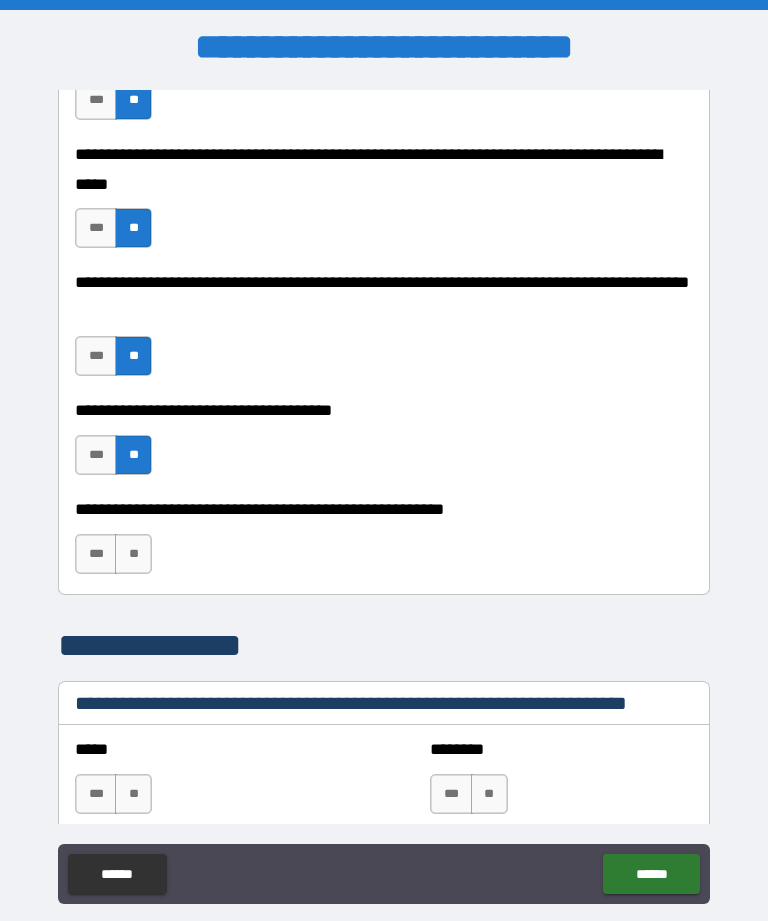 click on "**" at bounding box center [133, 554] 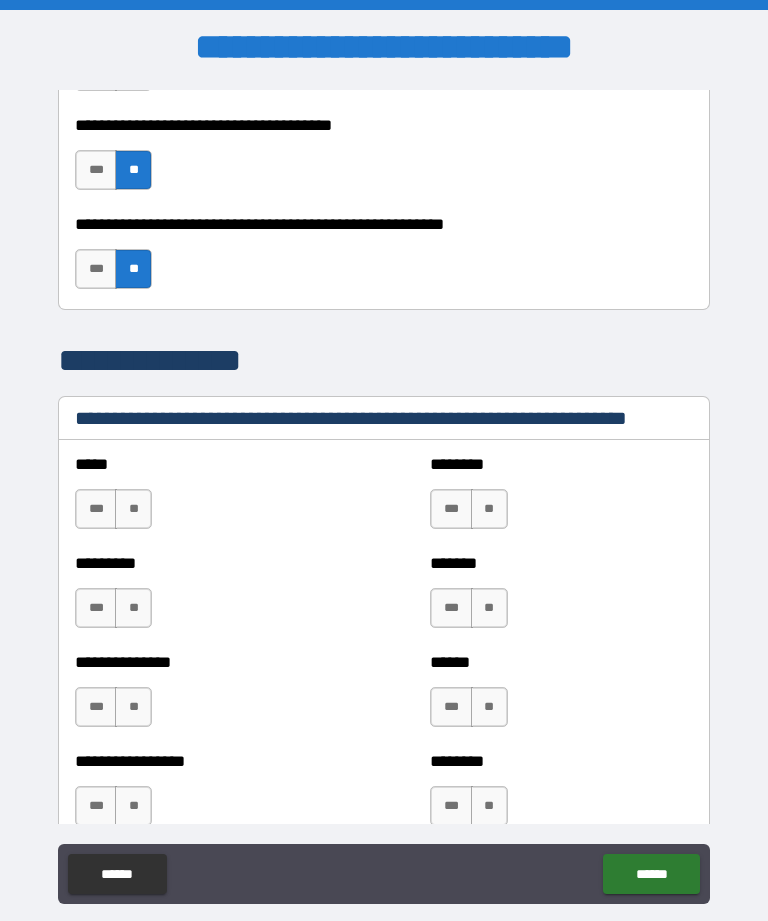 scroll, scrollTop: 1259, scrollLeft: 0, axis: vertical 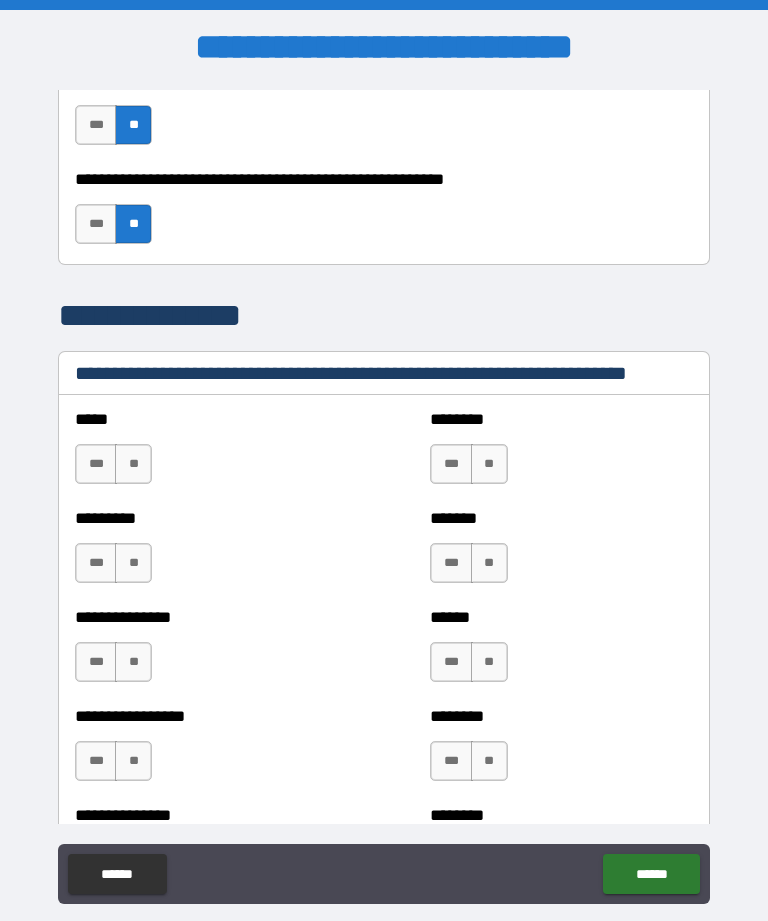 click on "***" at bounding box center [96, 224] 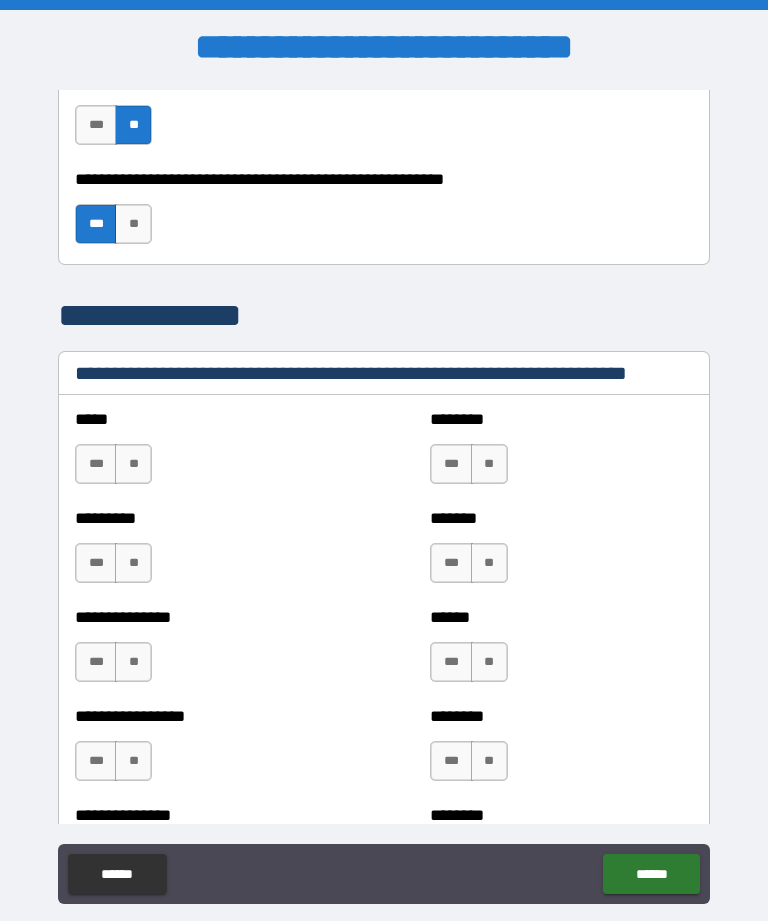 click on "**" at bounding box center [133, 464] 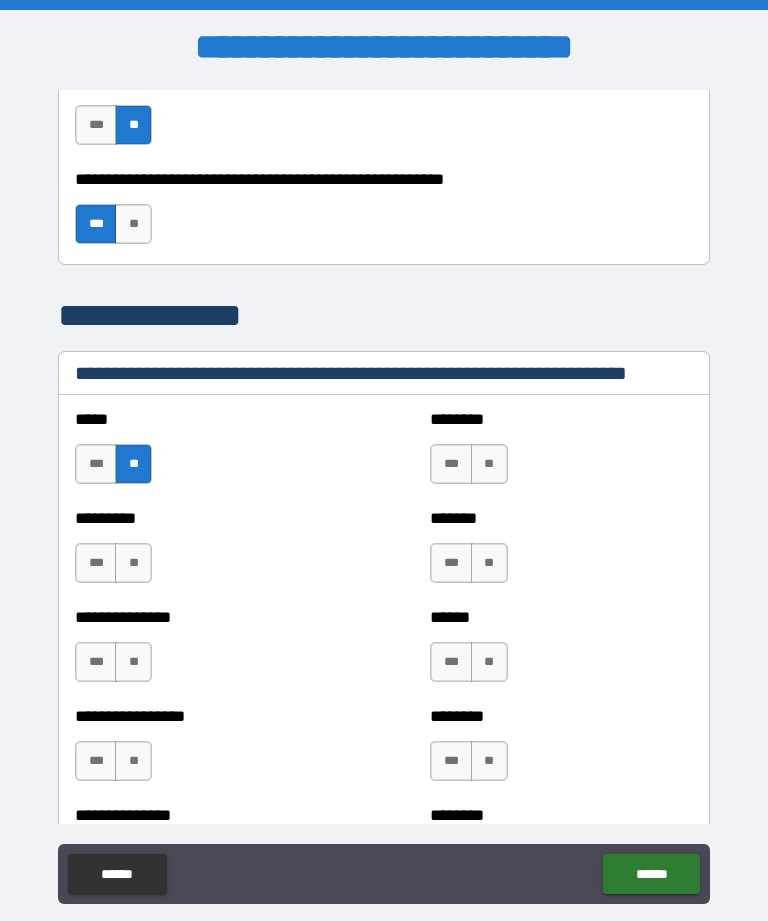 click on "**" at bounding box center (133, 563) 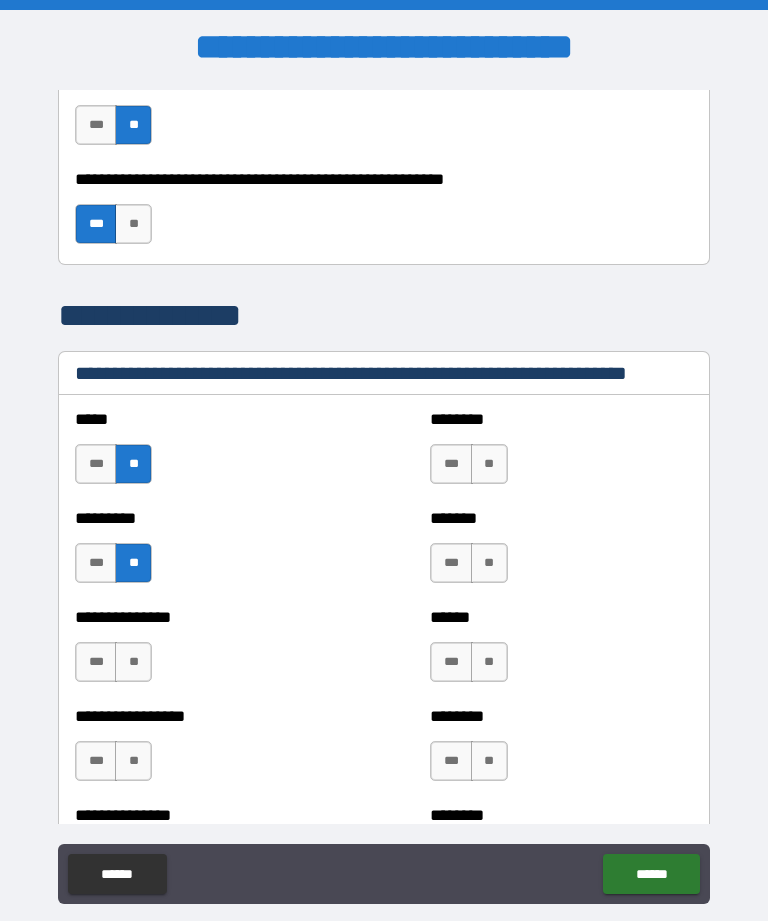 click on "**" at bounding box center [133, 662] 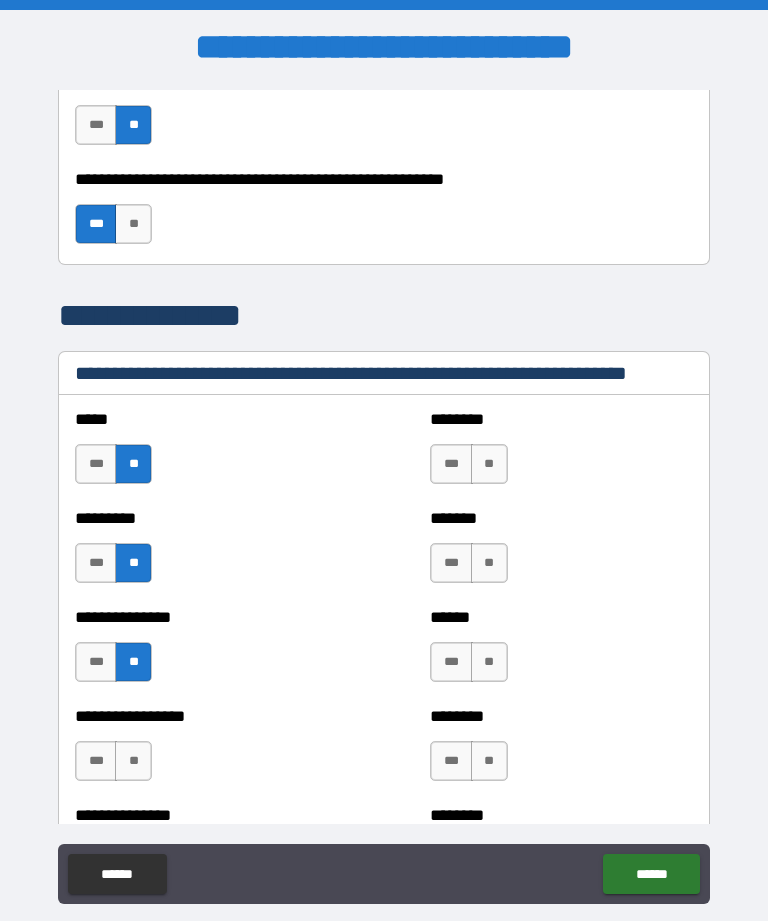 click on "**" at bounding box center [133, 761] 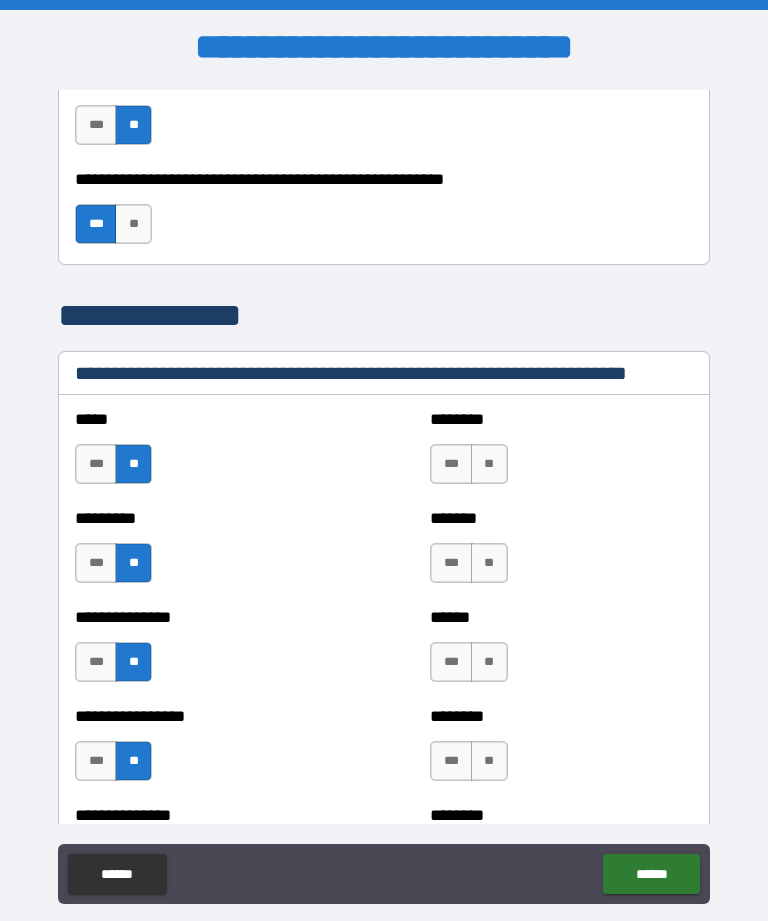 click on "**" at bounding box center (489, 761) 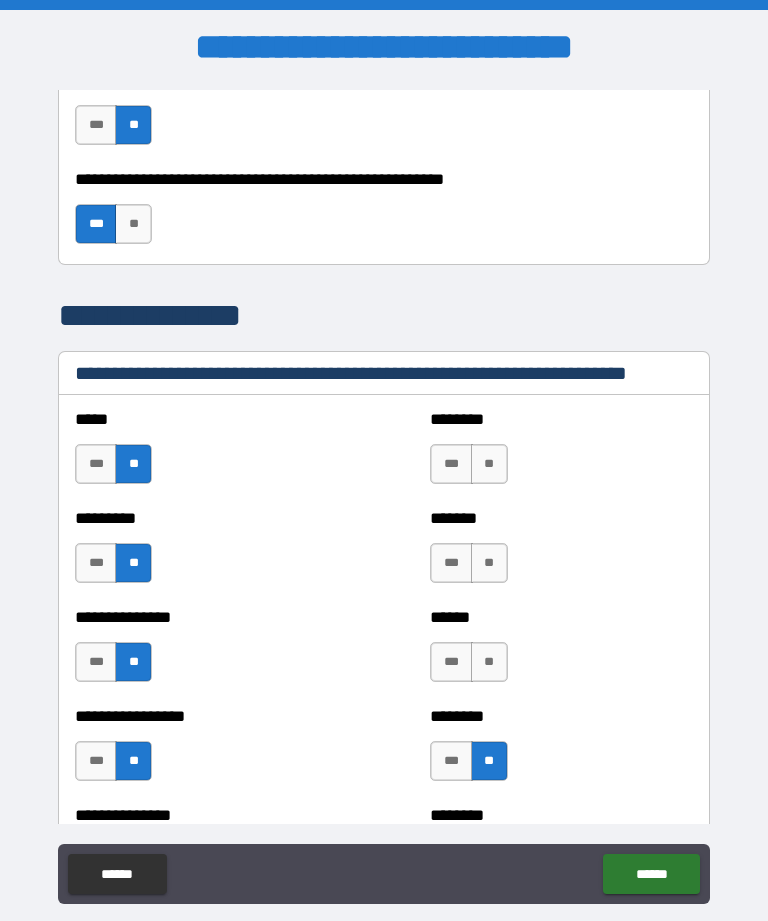 click on "**" at bounding box center [489, 662] 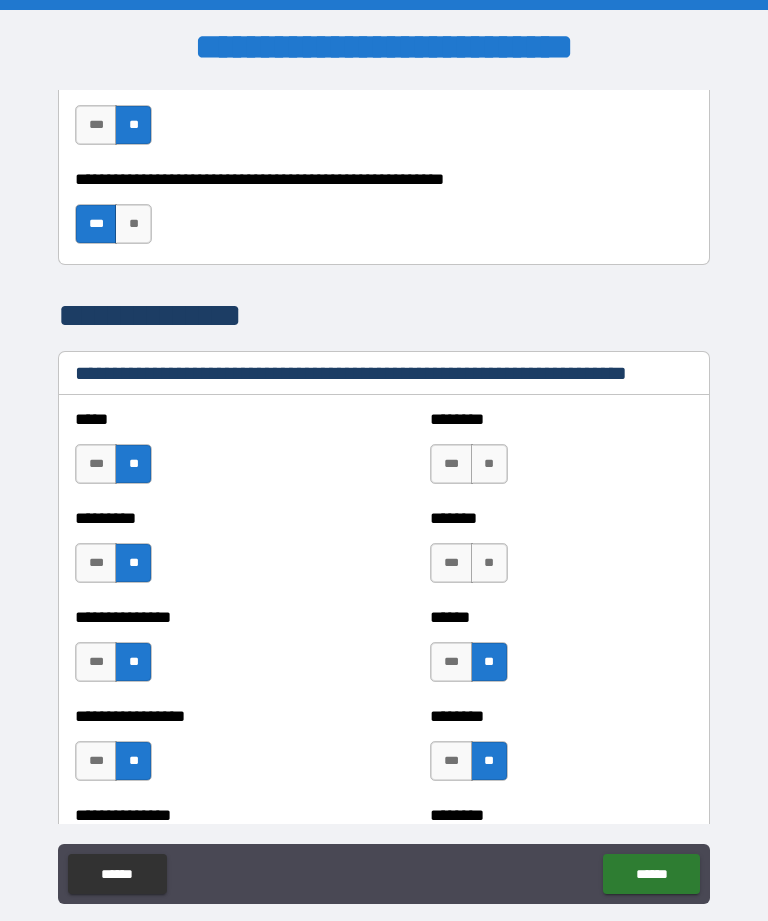 click on "**" at bounding box center (489, 563) 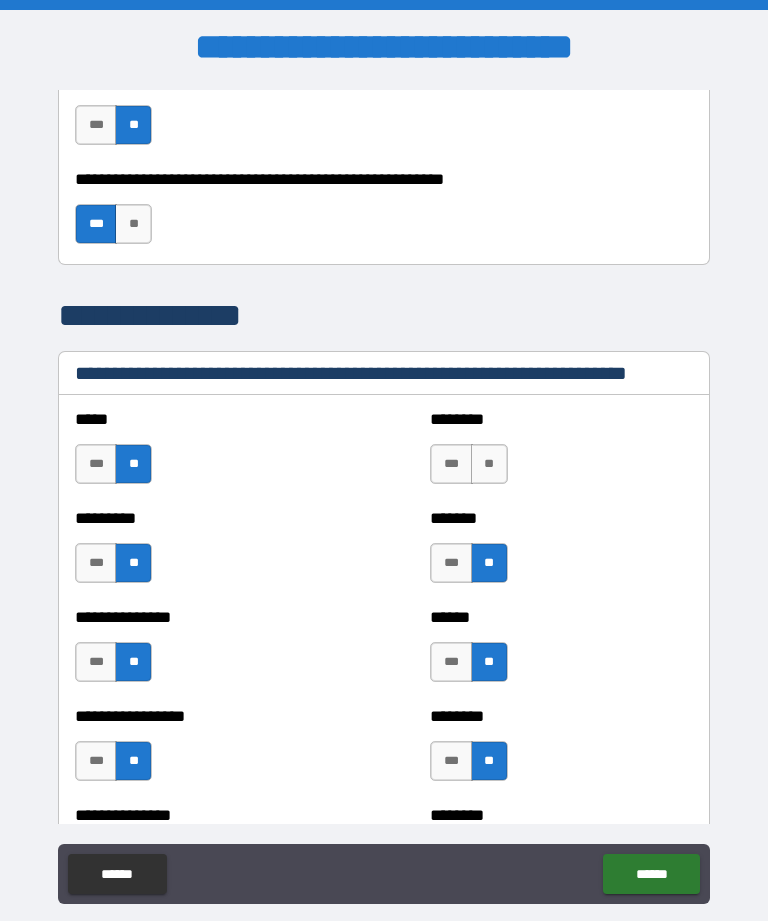 click on "**" at bounding box center (489, 464) 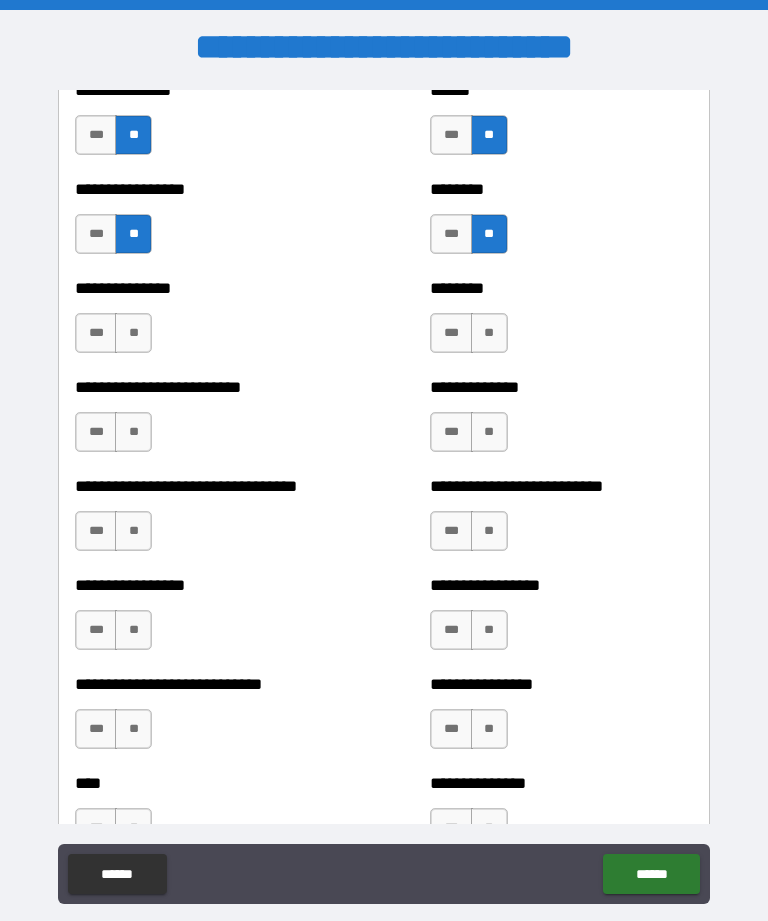 scroll, scrollTop: 1787, scrollLeft: 0, axis: vertical 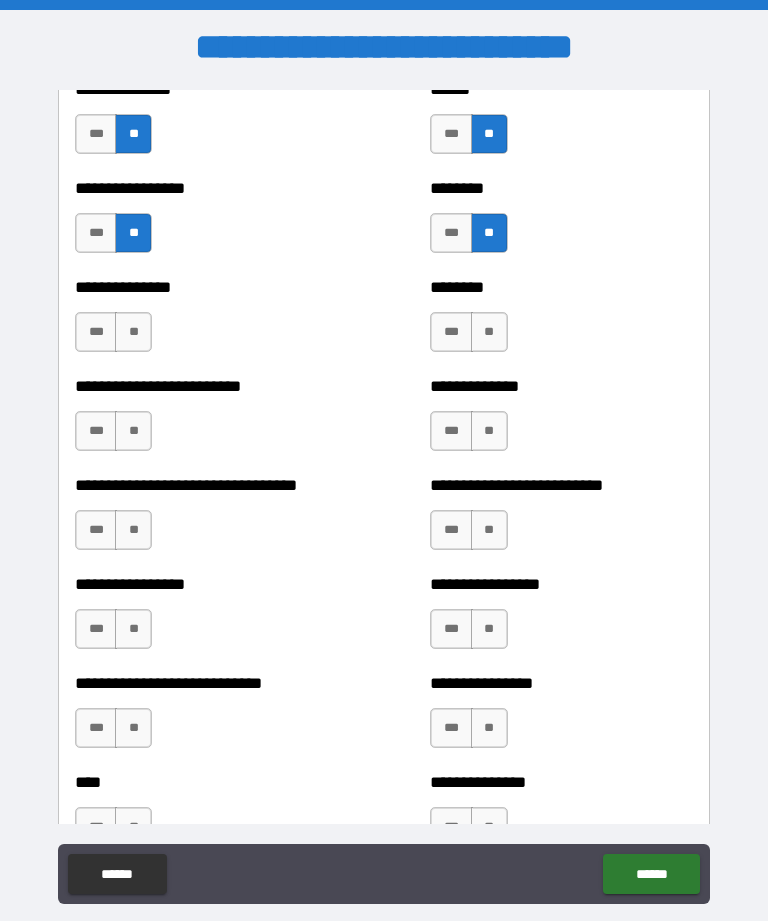 click on "**" at bounding box center (133, 332) 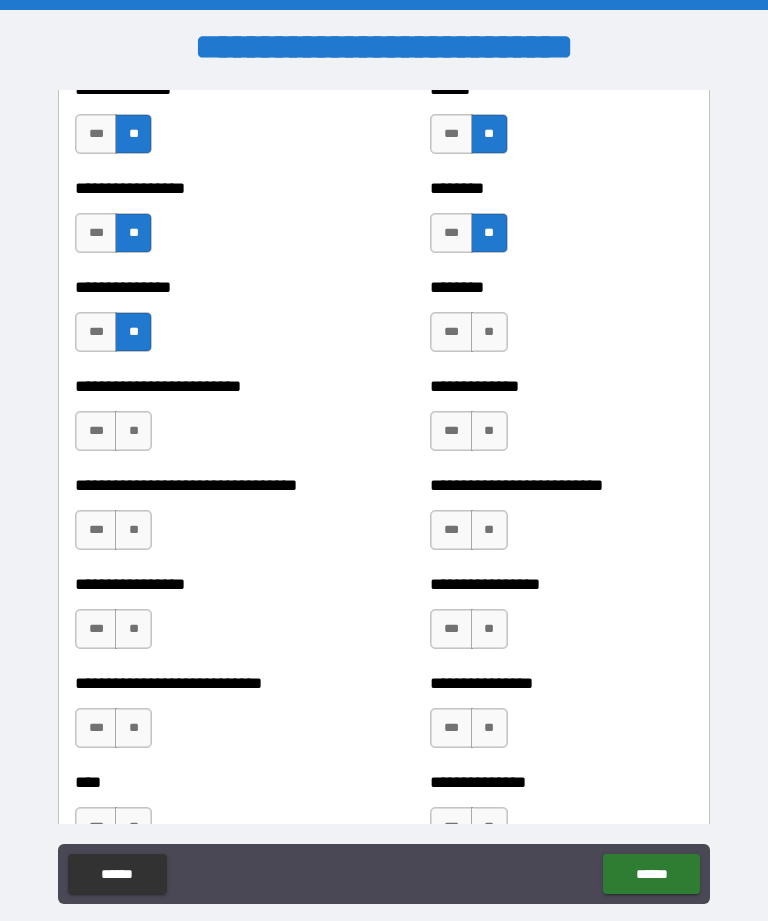 click on "**" at bounding box center [133, 431] 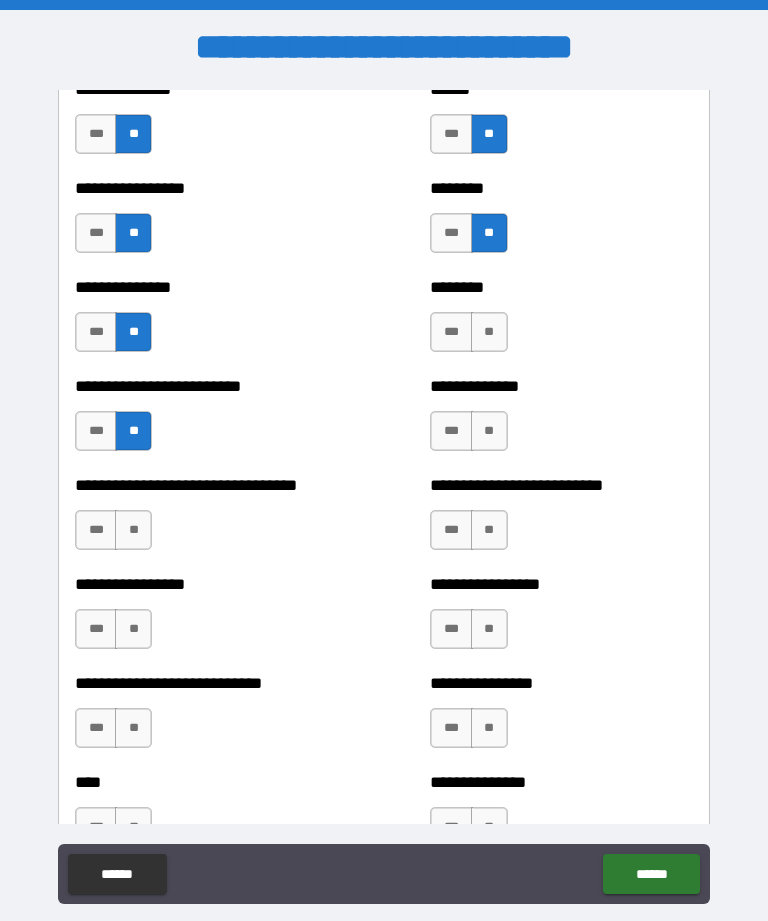 click on "**" at bounding box center [133, 530] 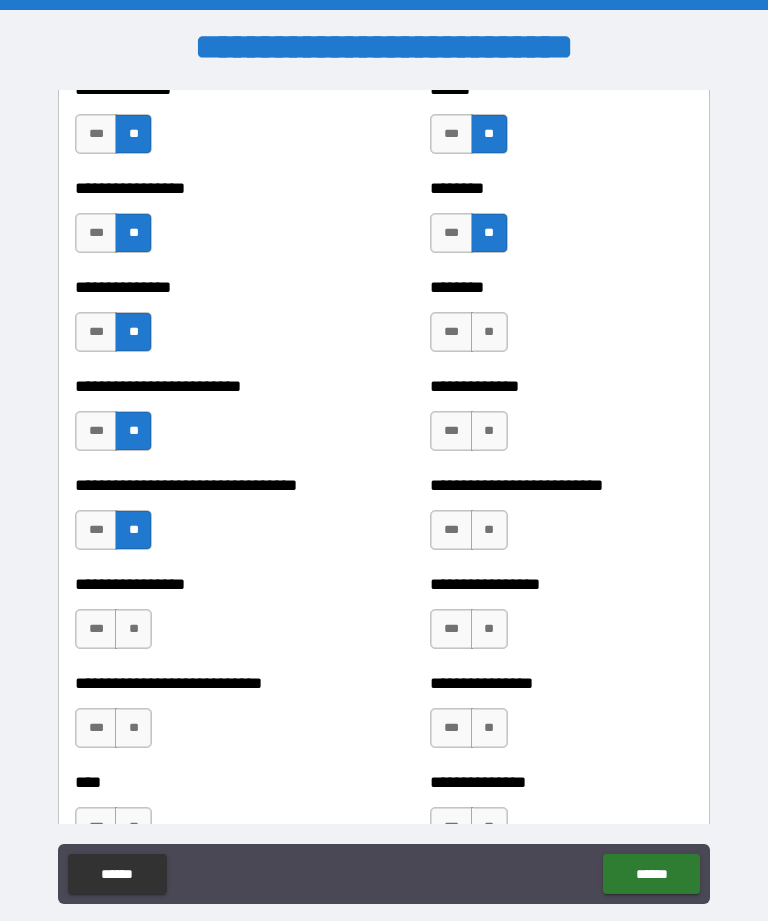 click on "**" at bounding box center [133, 629] 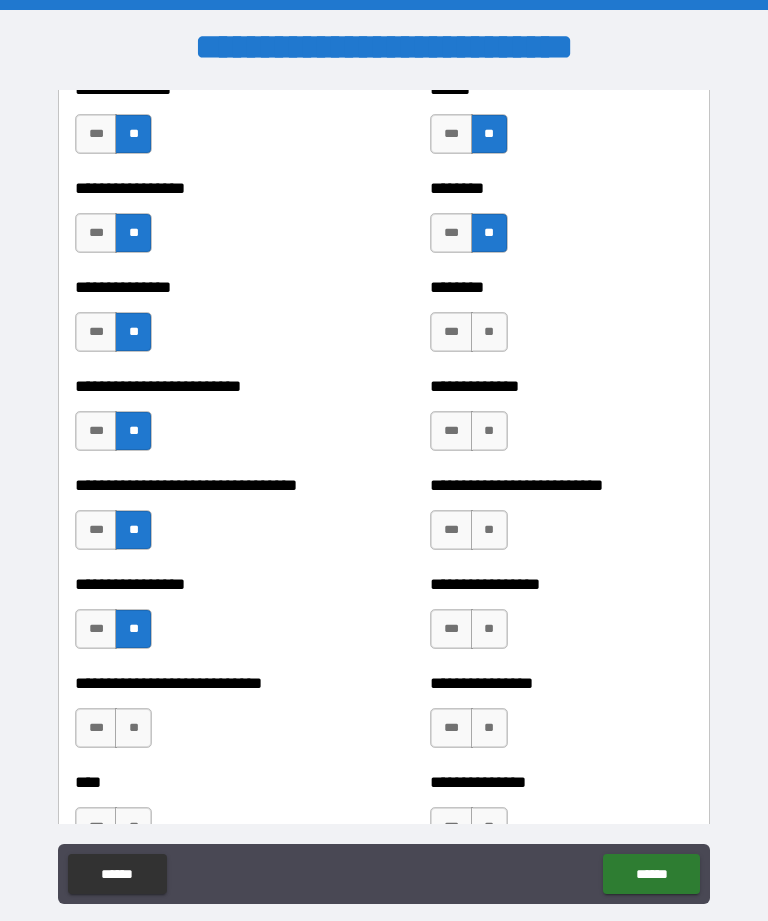 click on "**" at bounding box center (133, 728) 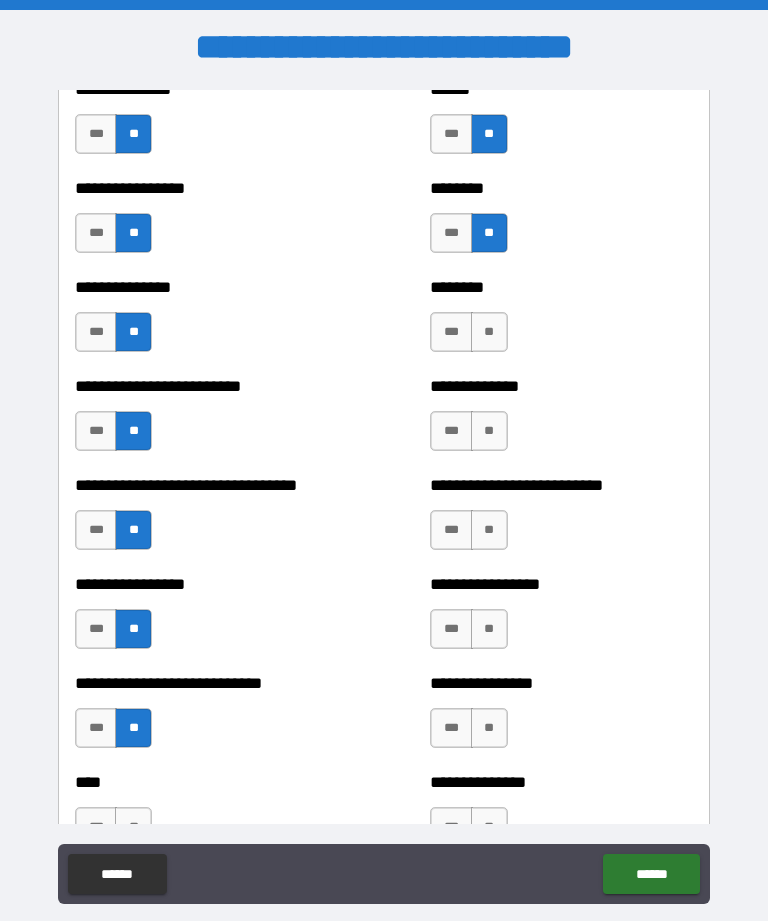 click on "**" at bounding box center [489, 728] 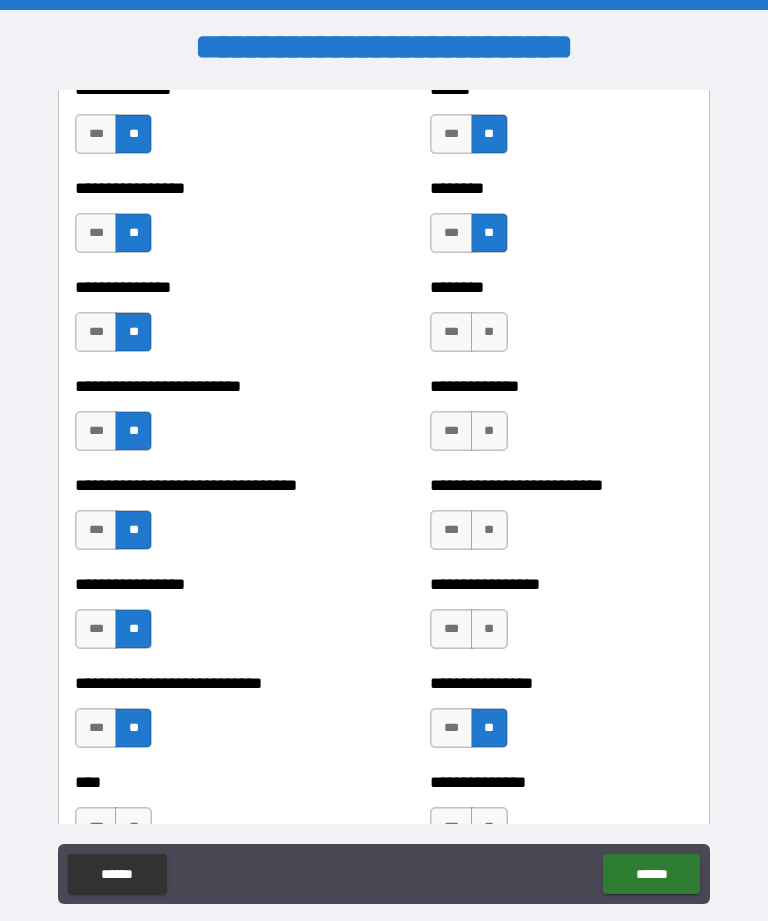 click on "**" at bounding box center (489, 629) 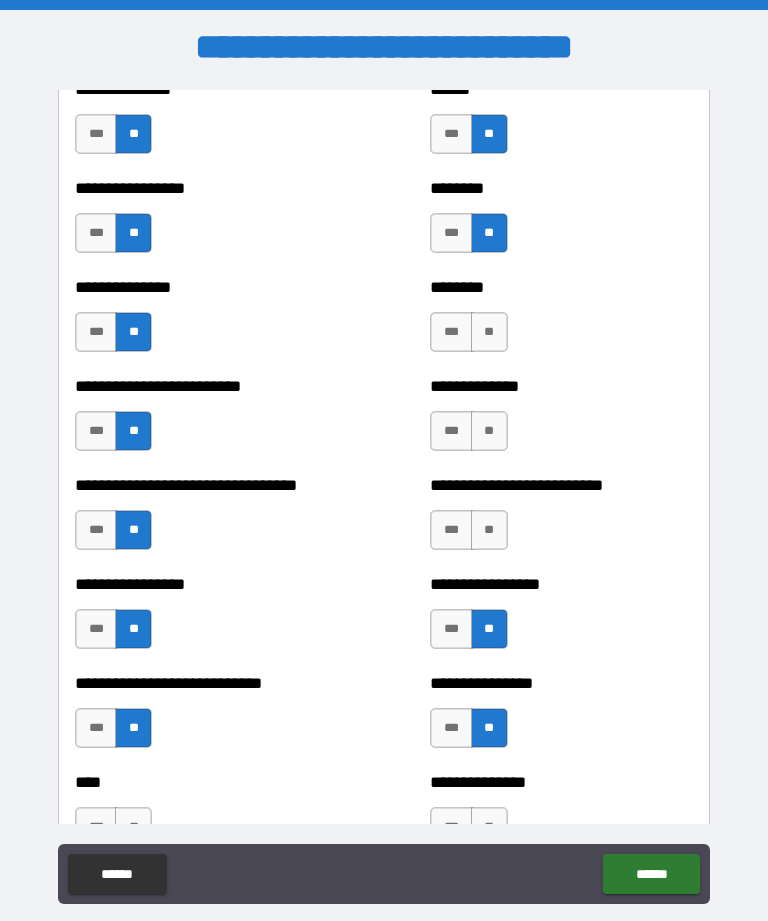 click on "**" at bounding box center (489, 530) 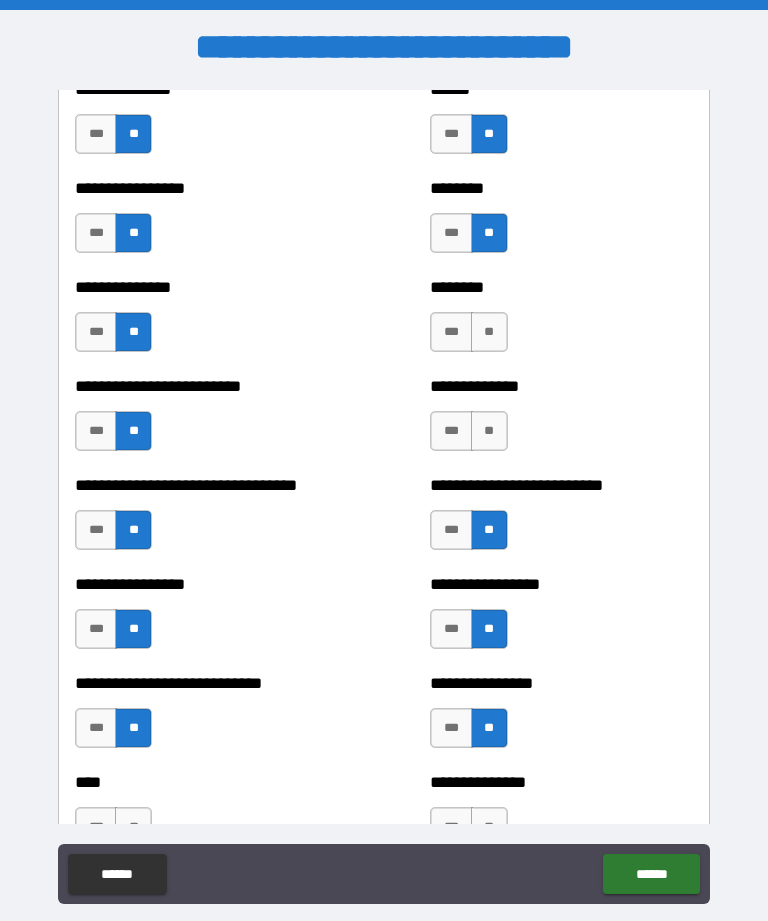 click on "**" at bounding box center (489, 431) 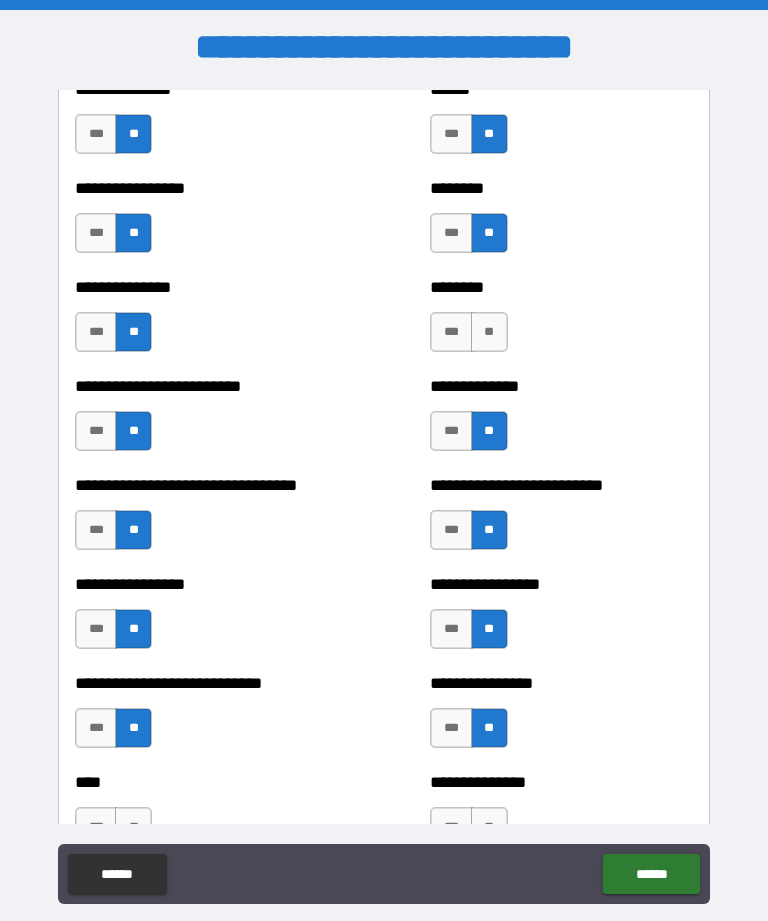 click on "**" at bounding box center (489, 332) 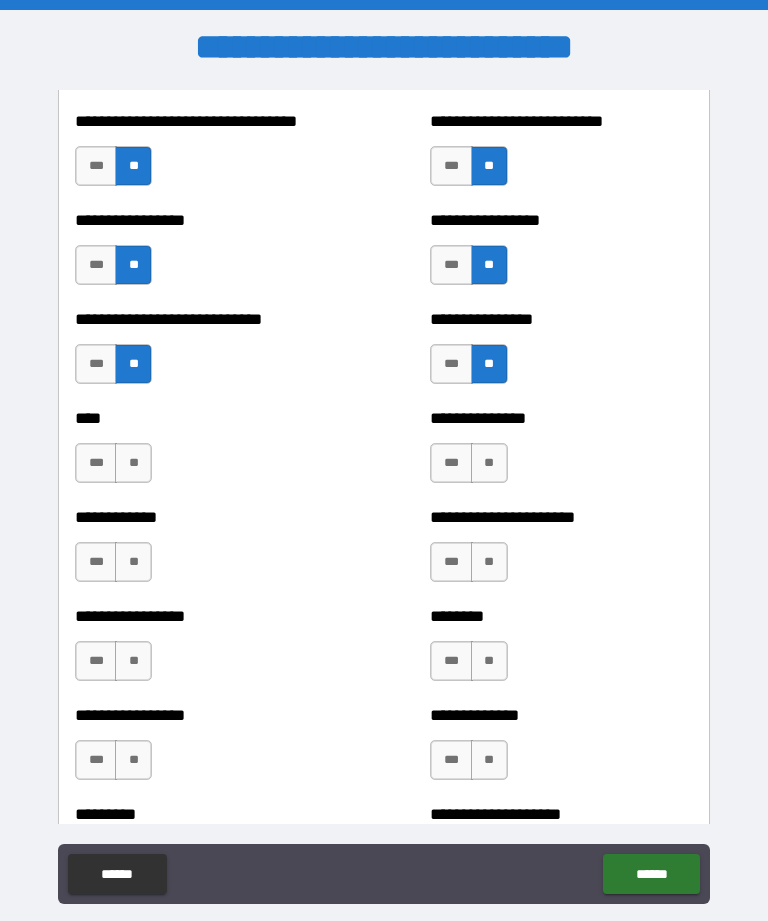 scroll, scrollTop: 2151, scrollLeft: 0, axis: vertical 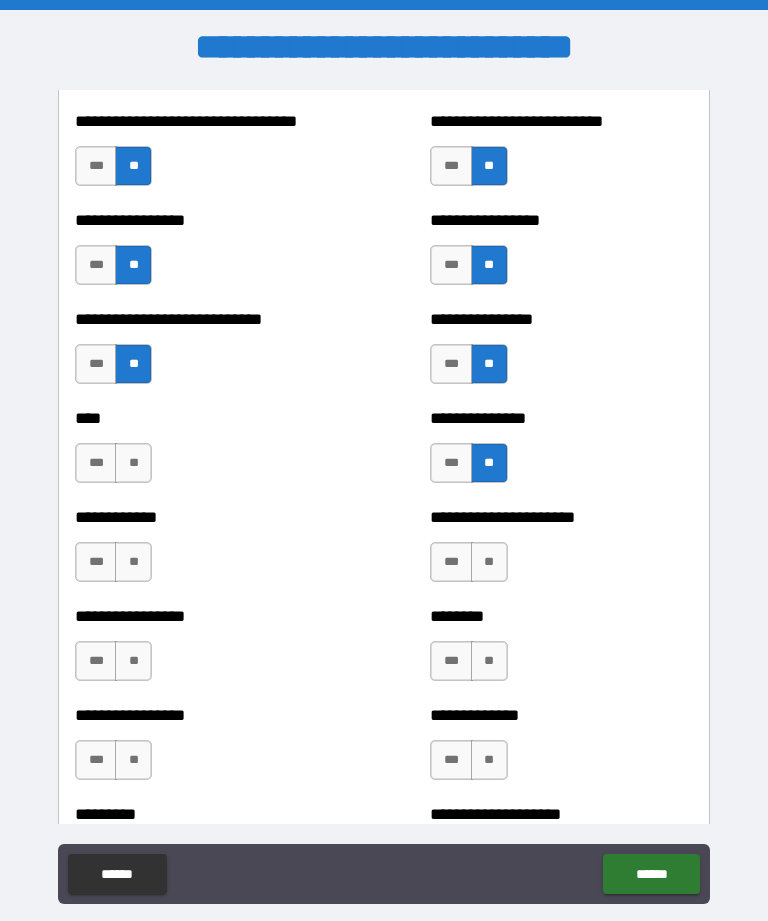click on "**" at bounding box center [489, 562] 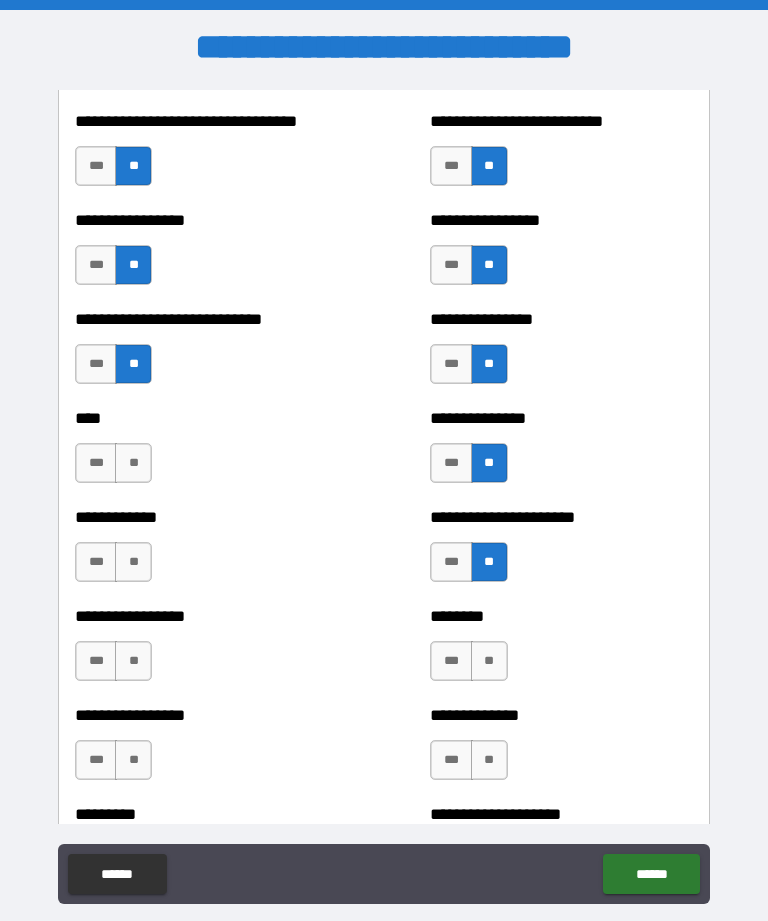 click on "**" at bounding box center (489, 661) 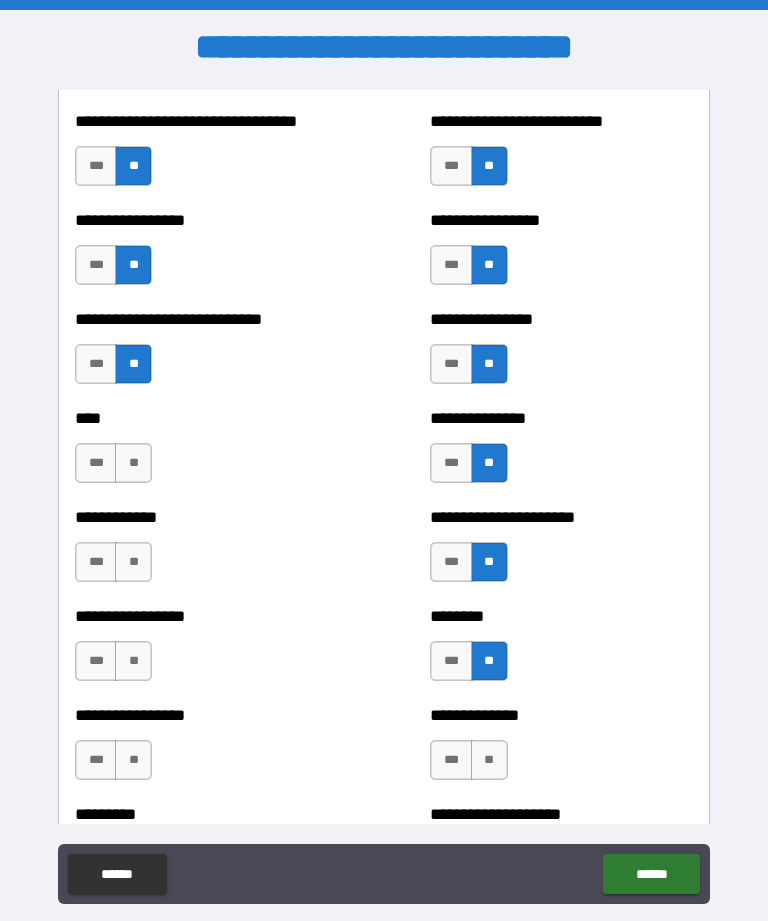 click on "**" at bounding box center (489, 760) 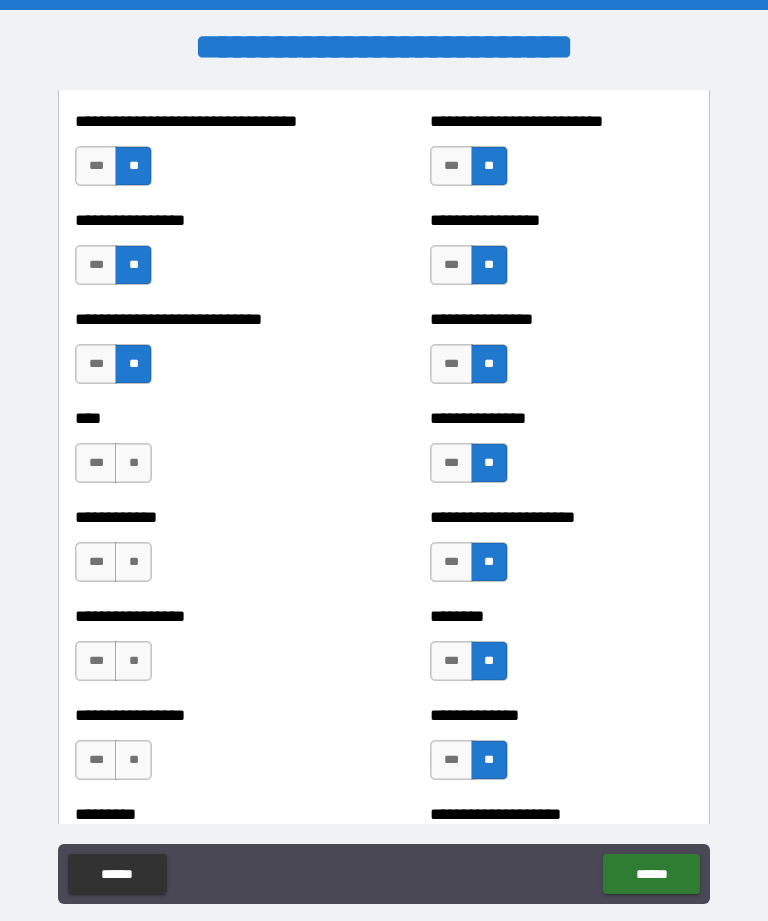 click on "**" at bounding box center (133, 760) 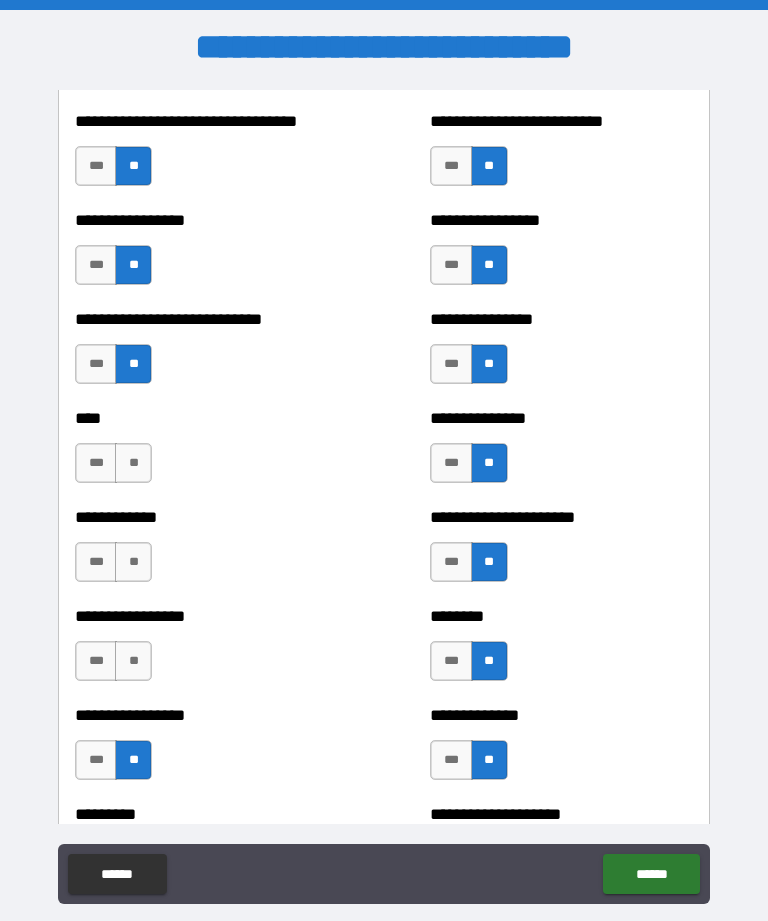 click on "**" at bounding box center (133, 661) 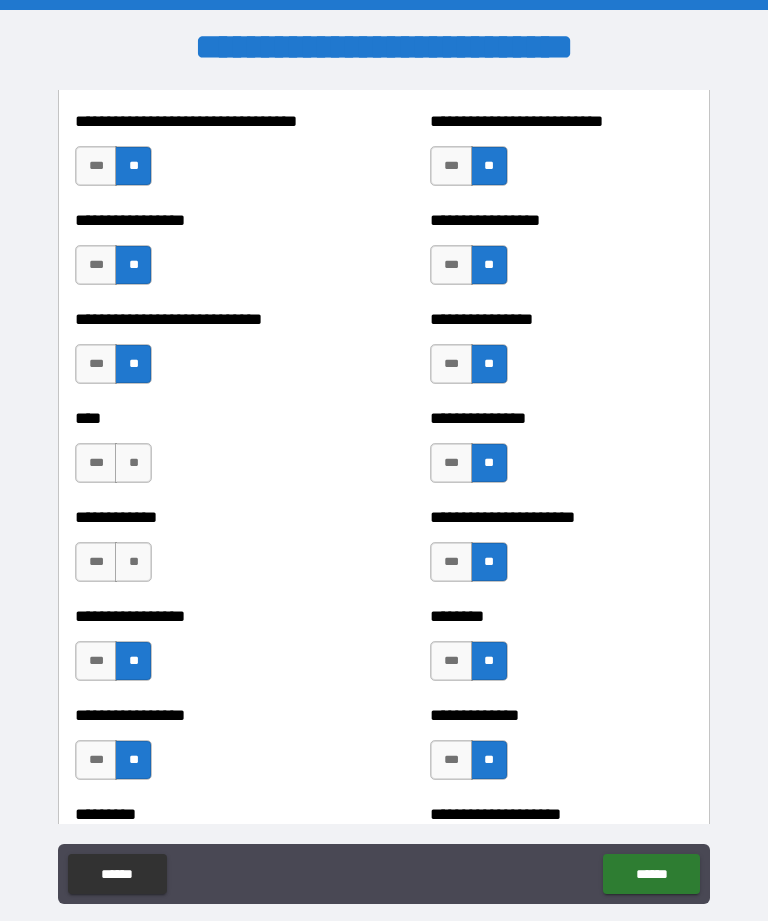 click on "**" at bounding box center (133, 562) 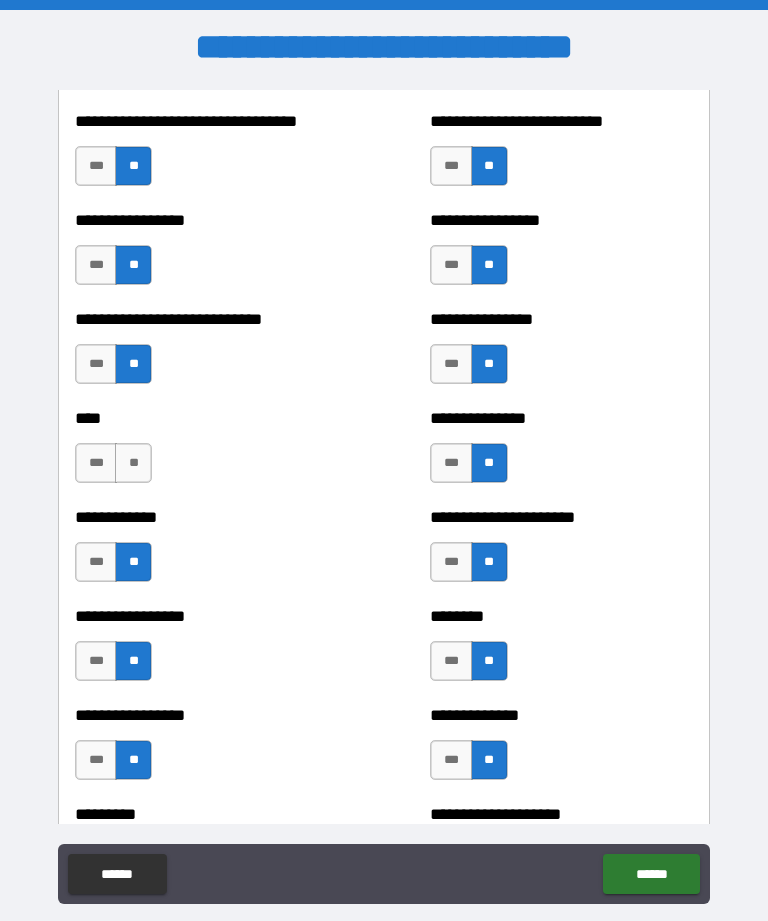 click on "**" at bounding box center [133, 463] 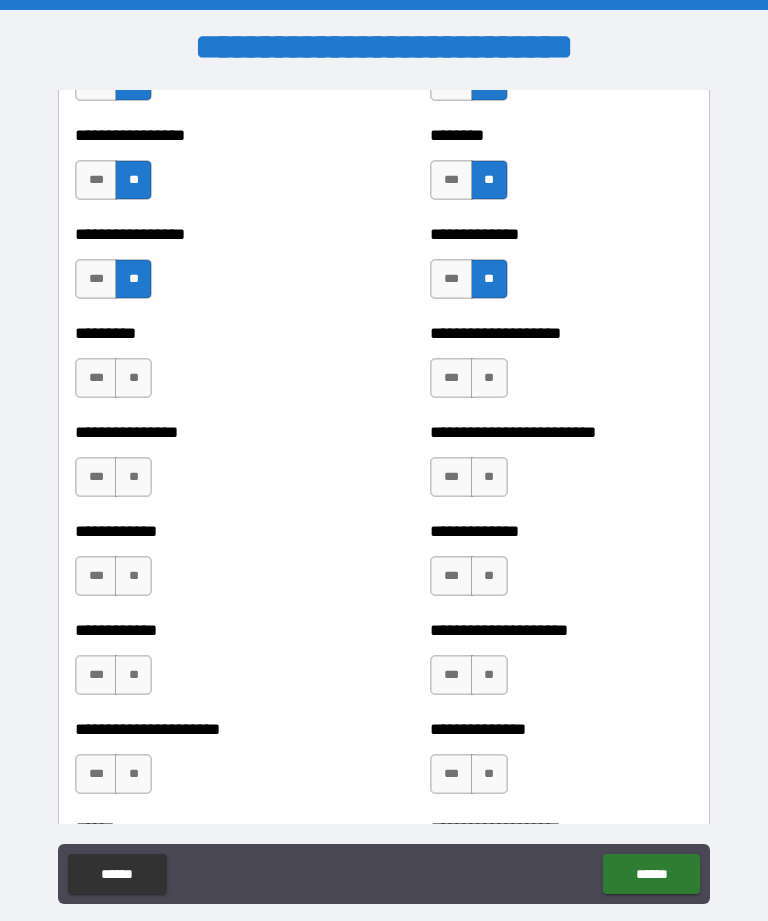 scroll, scrollTop: 2628, scrollLeft: 0, axis: vertical 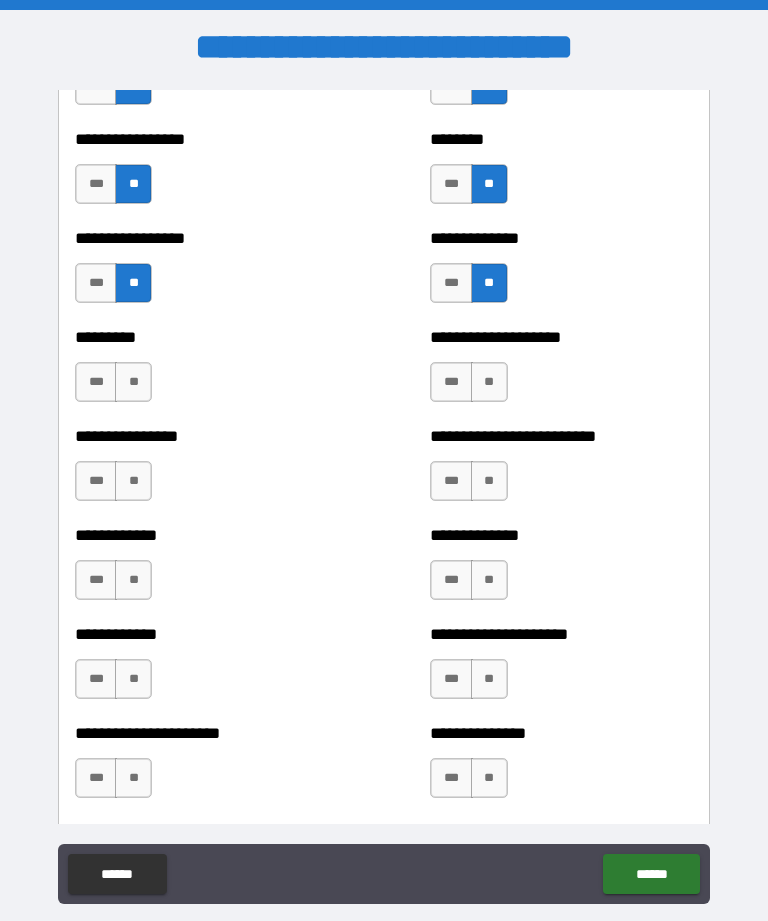 click on "**" at bounding box center [133, 382] 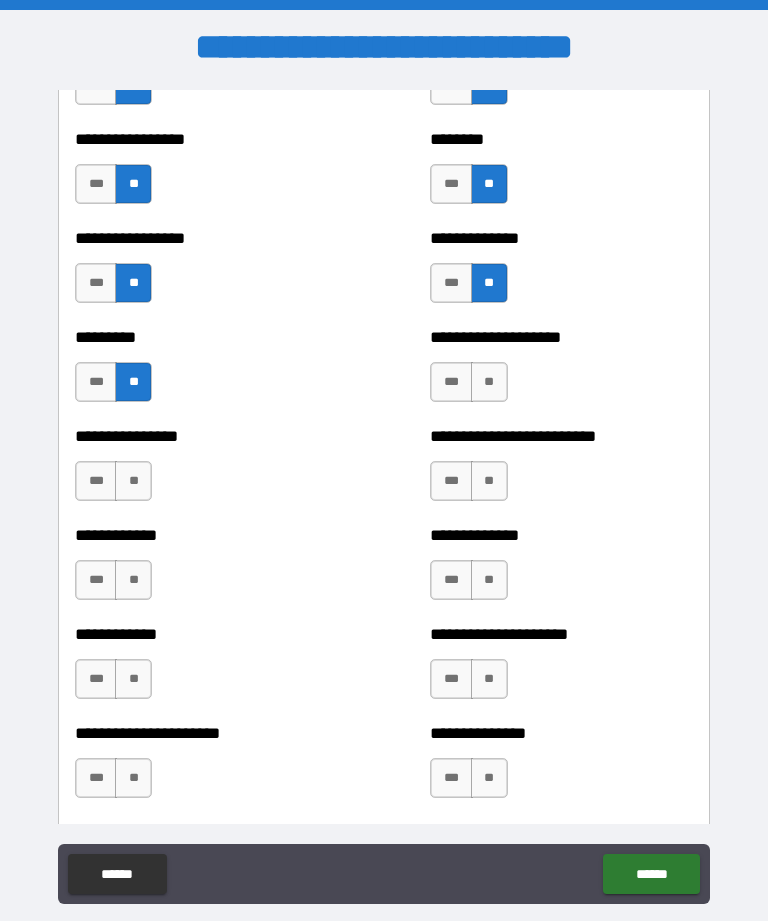 click on "**" at bounding box center (133, 481) 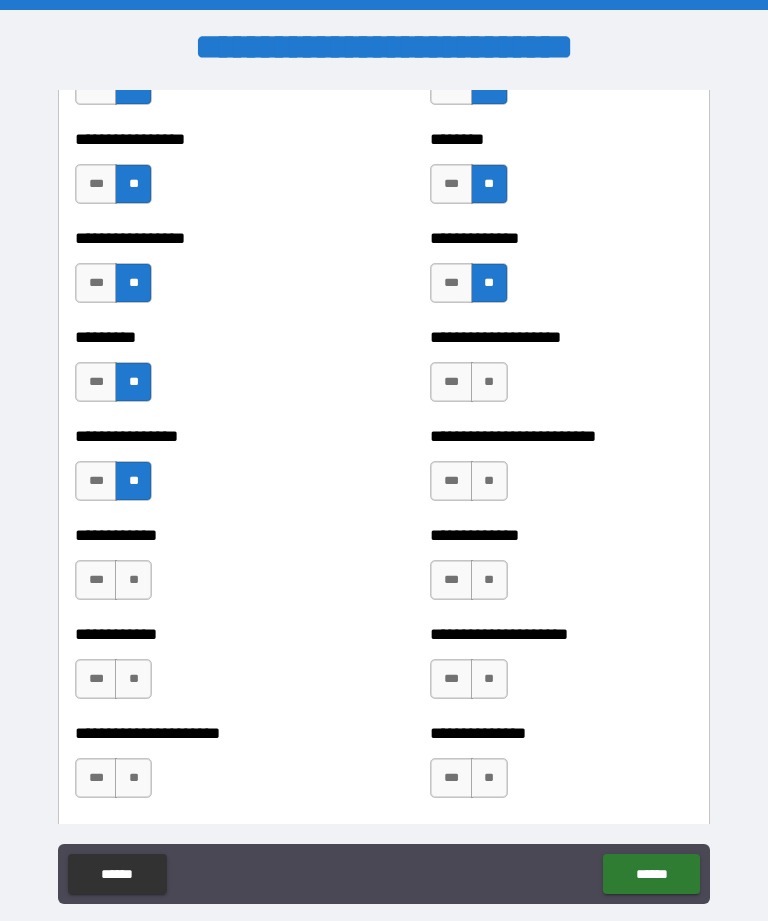 click on "**" at bounding box center (133, 580) 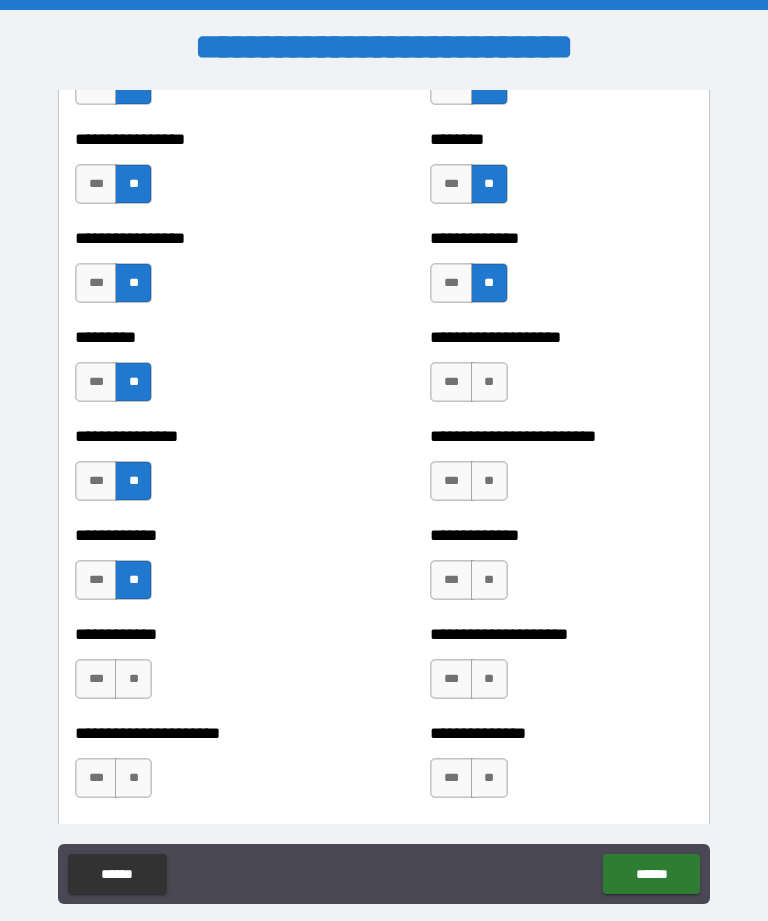 click on "**" at bounding box center (133, 679) 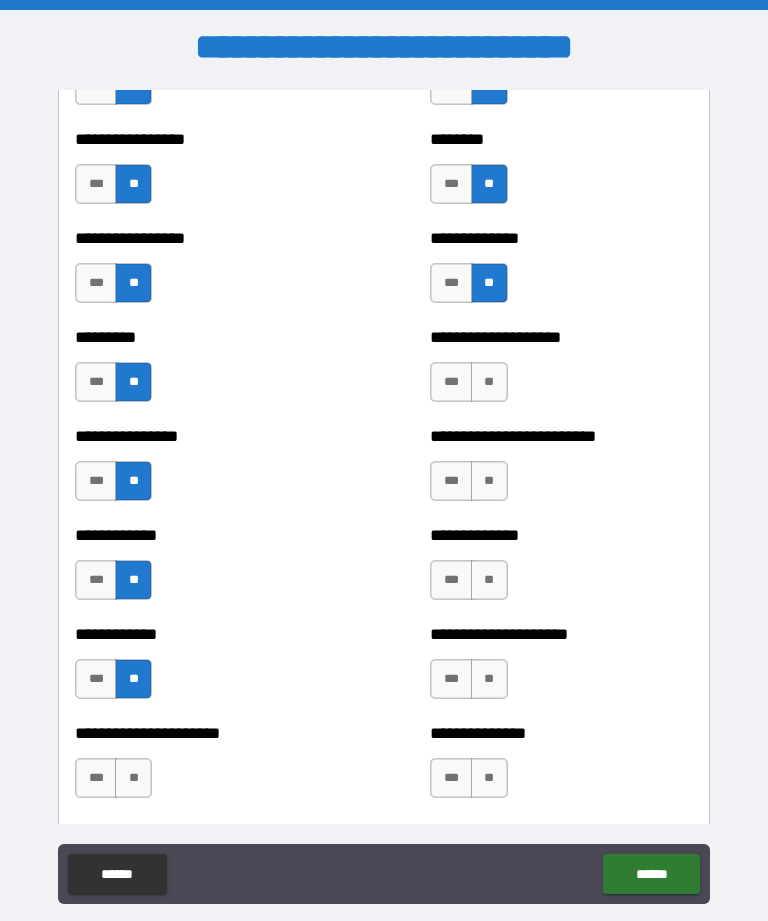 click on "**" at bounding box center [133, 778] 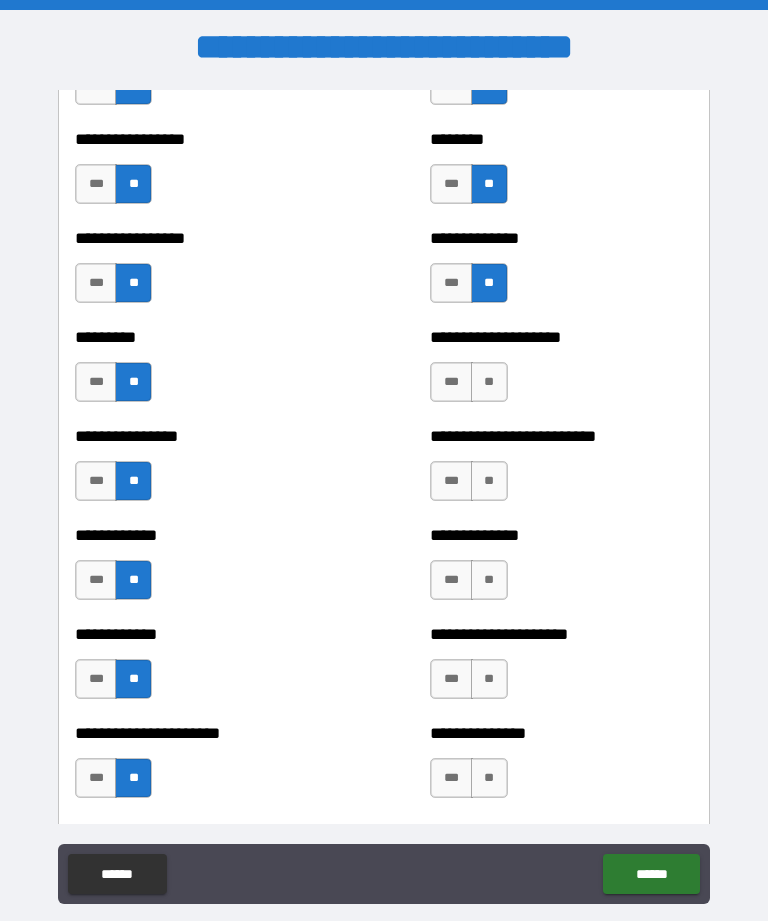 click on "**" at bounding box center [489, 382] 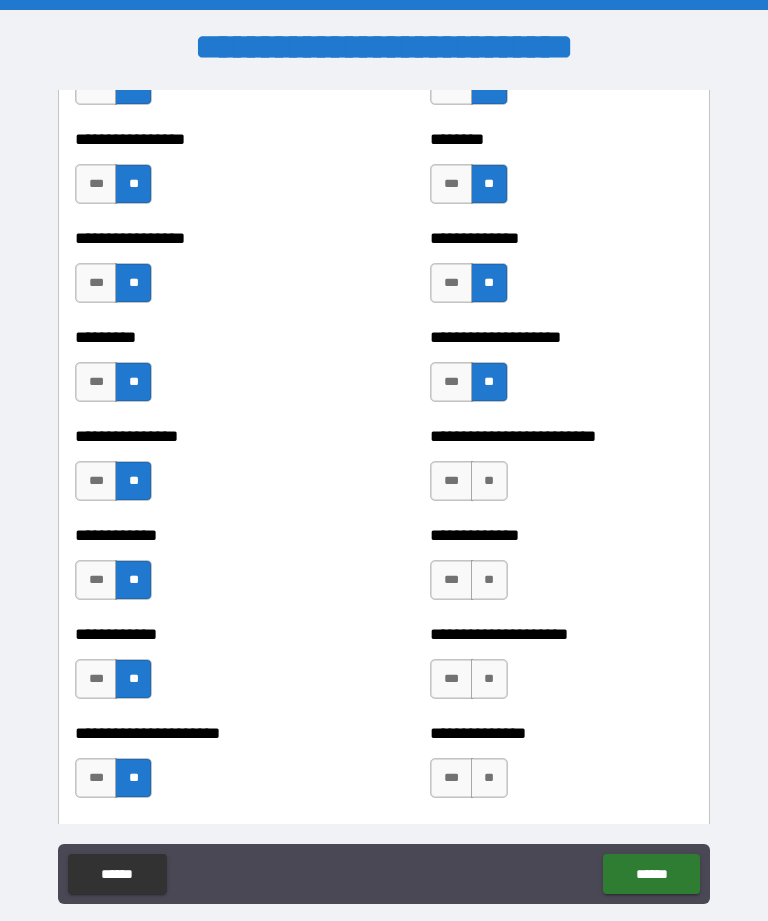 click on "**" at bounding box center [489, 481] 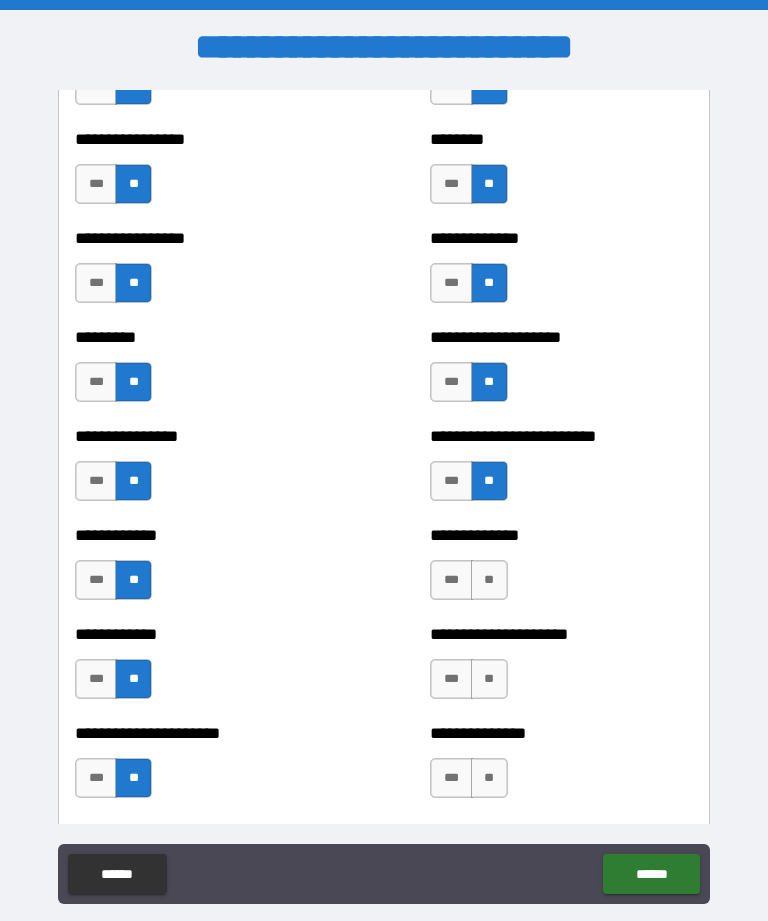 click on "**" at bounding box center [489, 580] 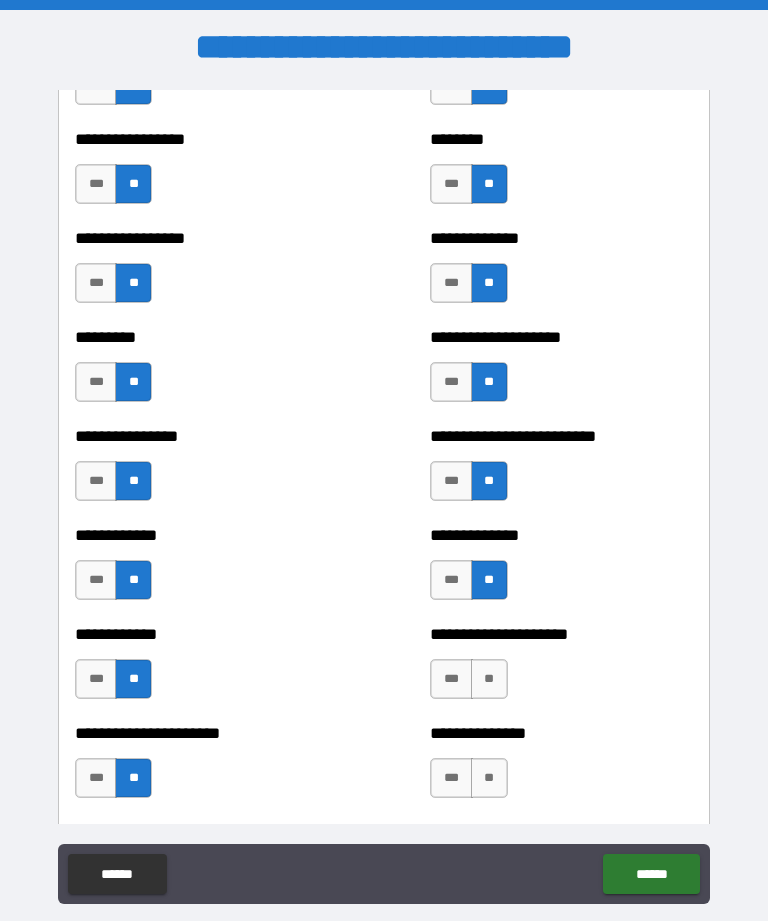 click on "**" at bounding box center [489, 679] 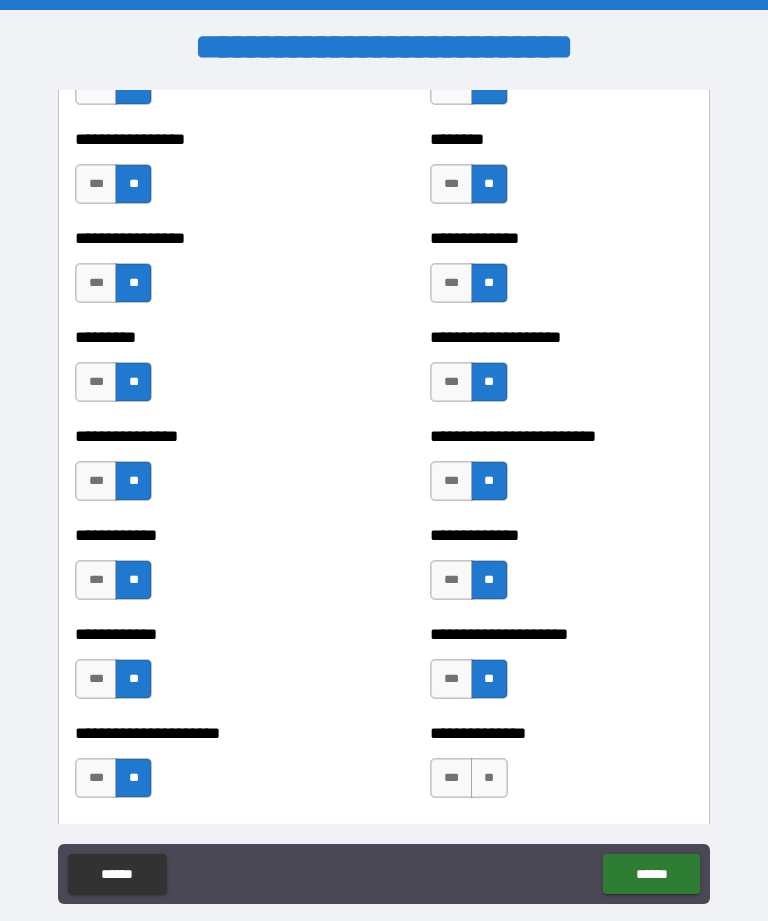 click on "**" at bounding box center [489, 778] 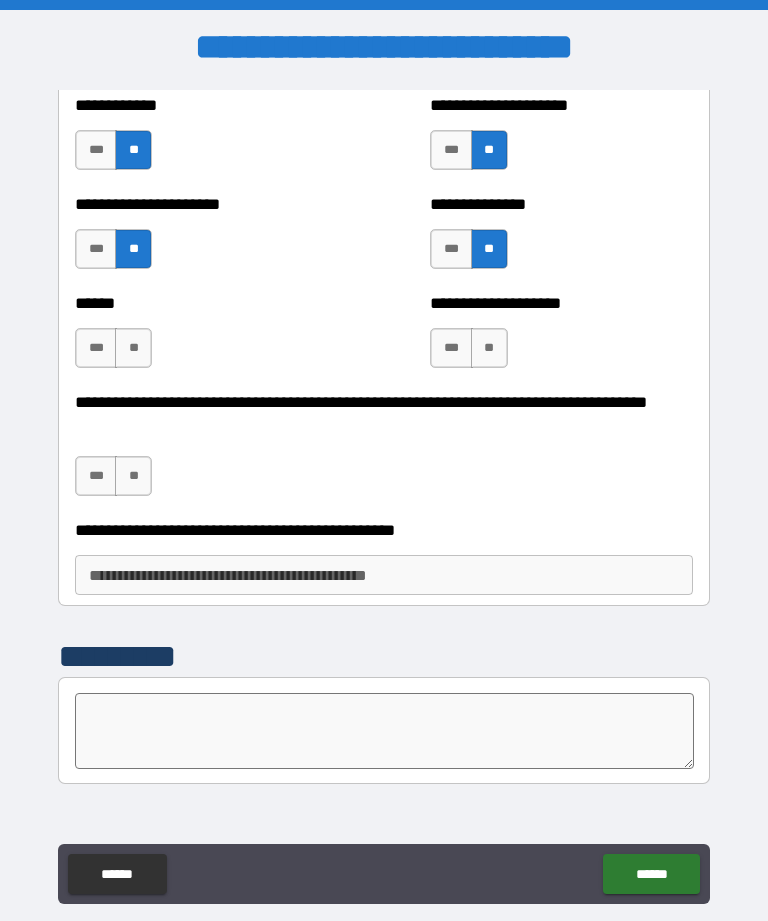 scroll, scrollTop: 3155, scrollLeft: 0, axis: vertical 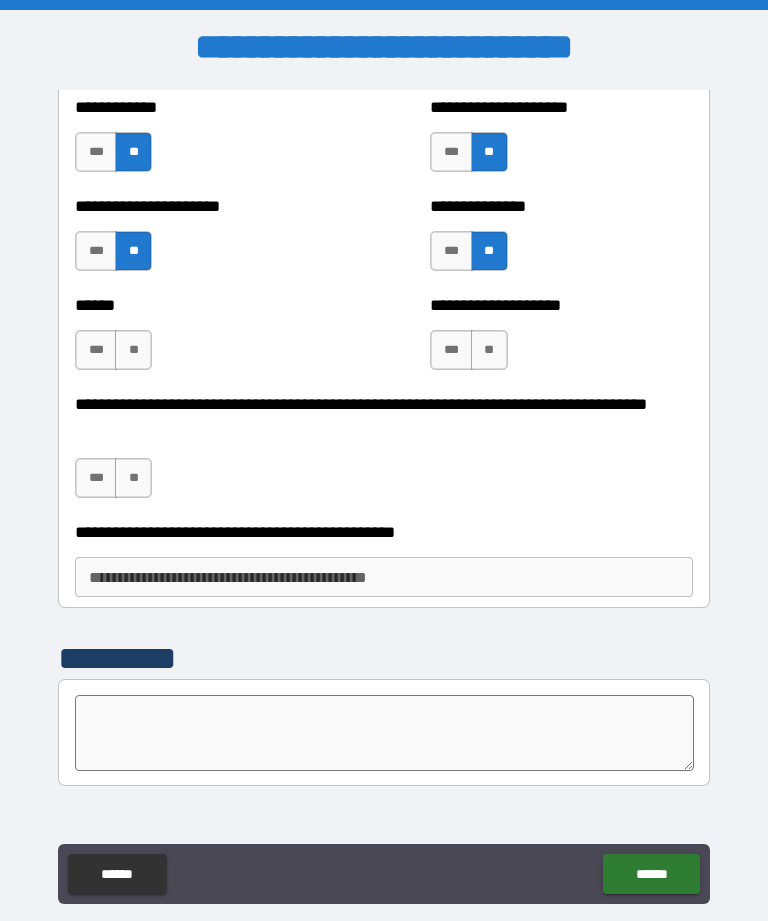 click on "**" at bounding box center (489, 350) 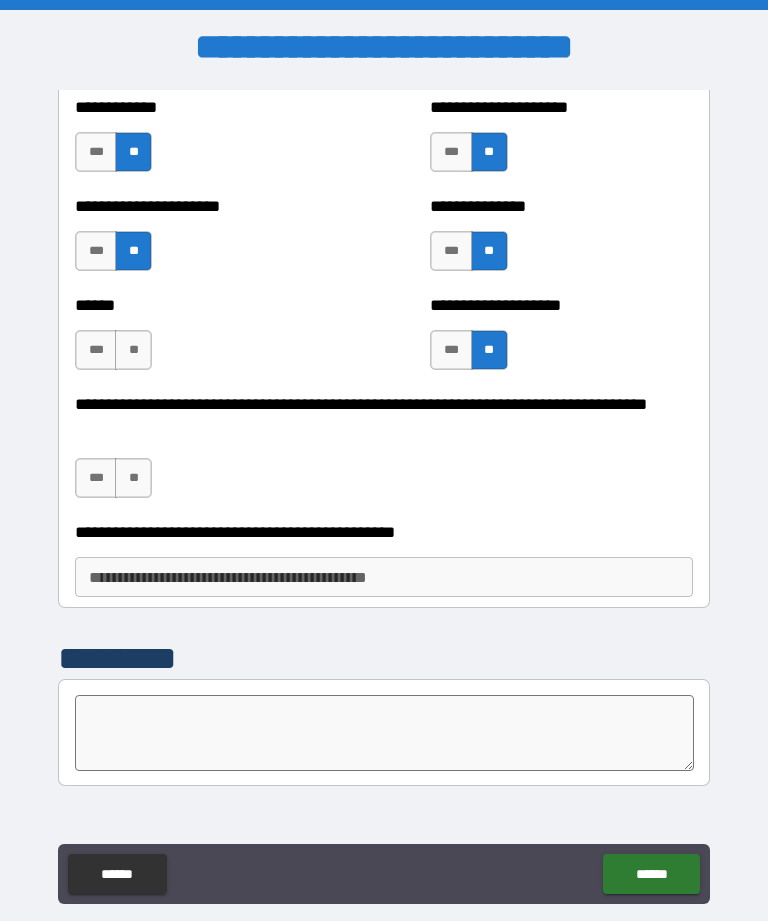 click on "**" at bounding box center [133, 350] 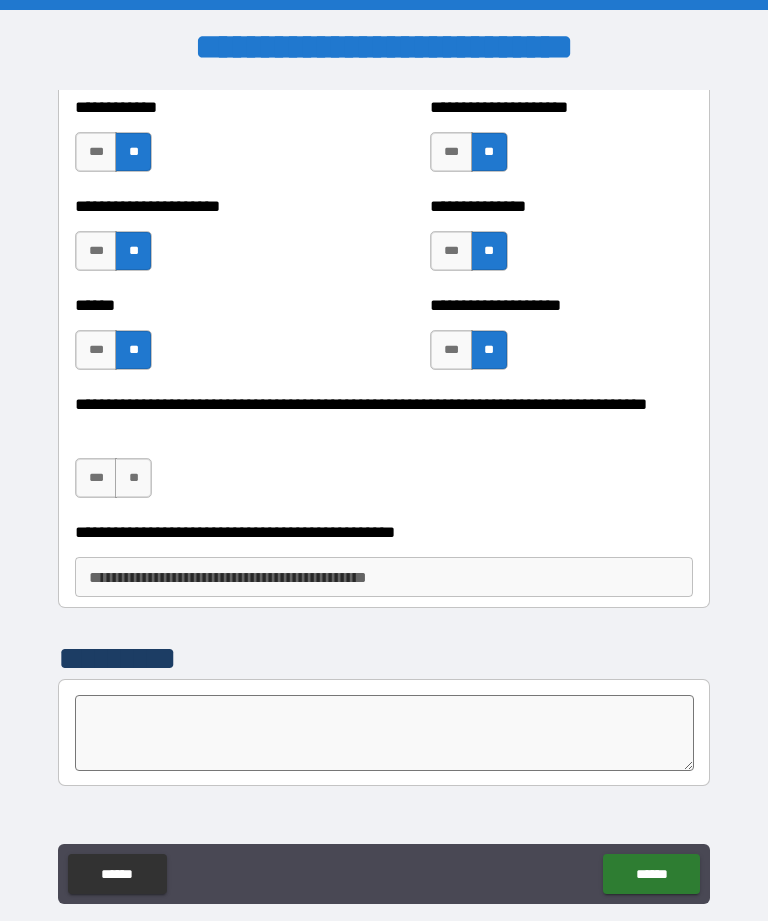 click on "**" at bounding box center (133, 478) 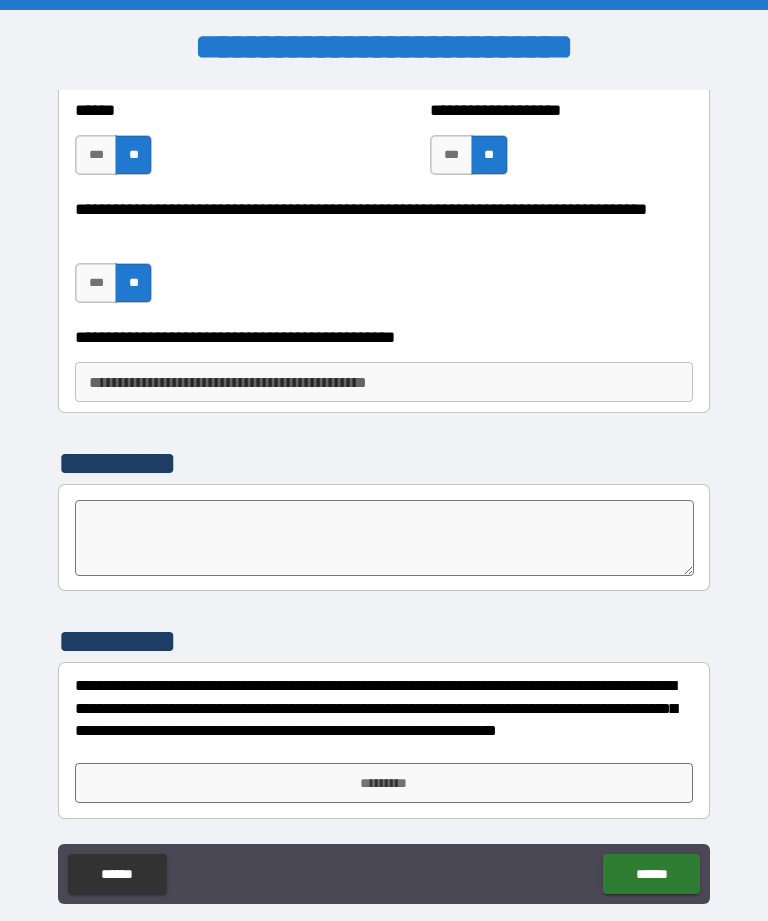 scroll, scrollTop: 3350, scrollLeft: 0, axis: vertical 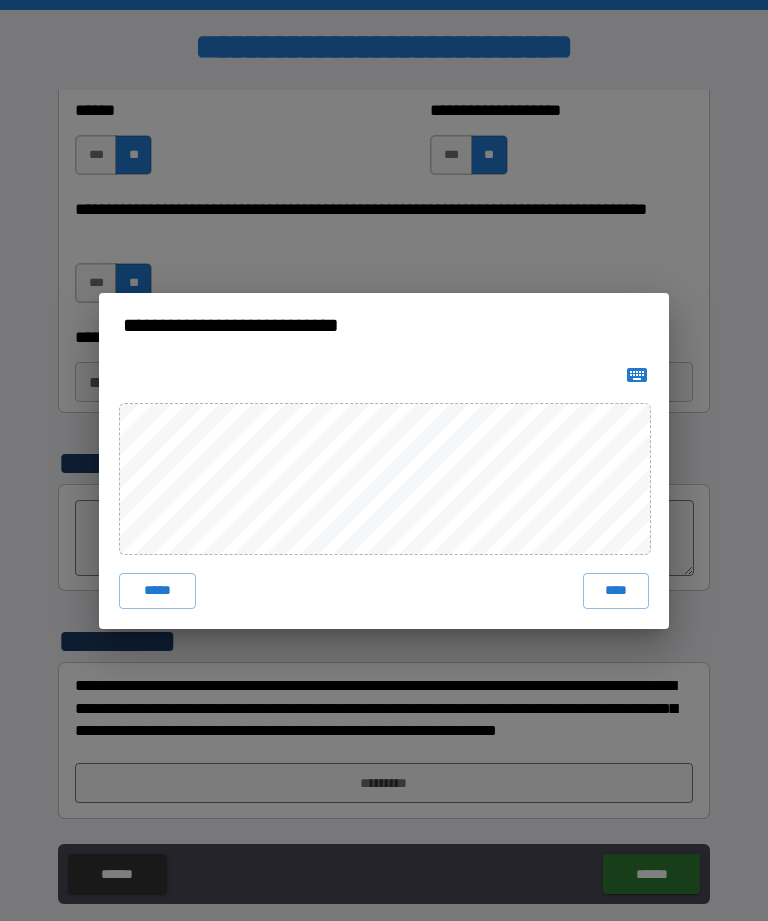 click on "****" at bounding box center [616, 591] 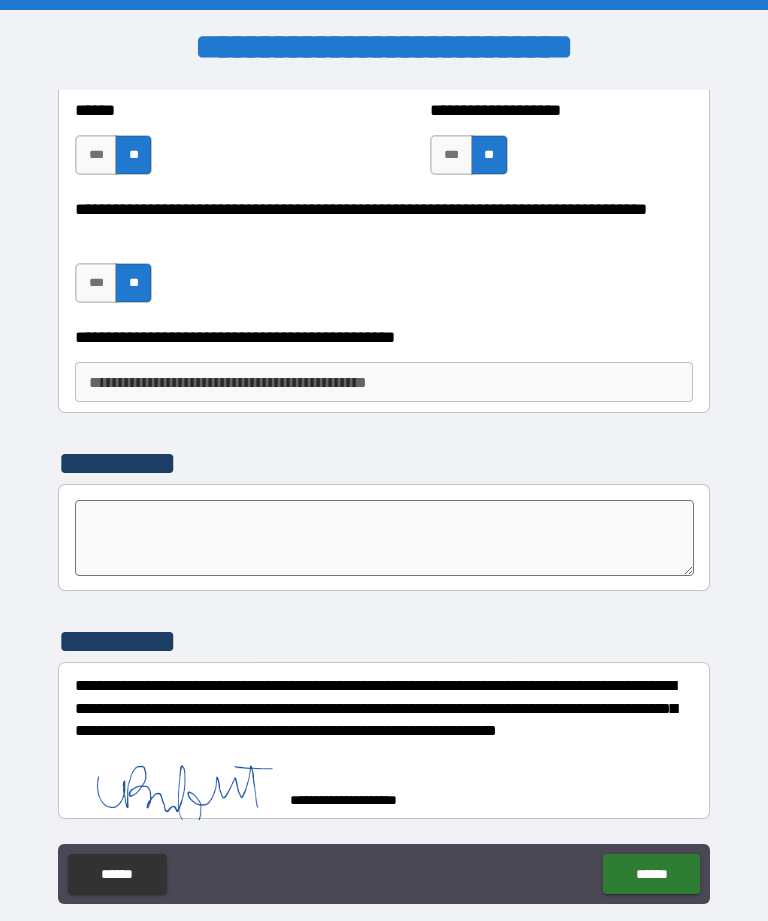 scroll, scrollTop: 3340, scrollLeft: 0, axis: vertical 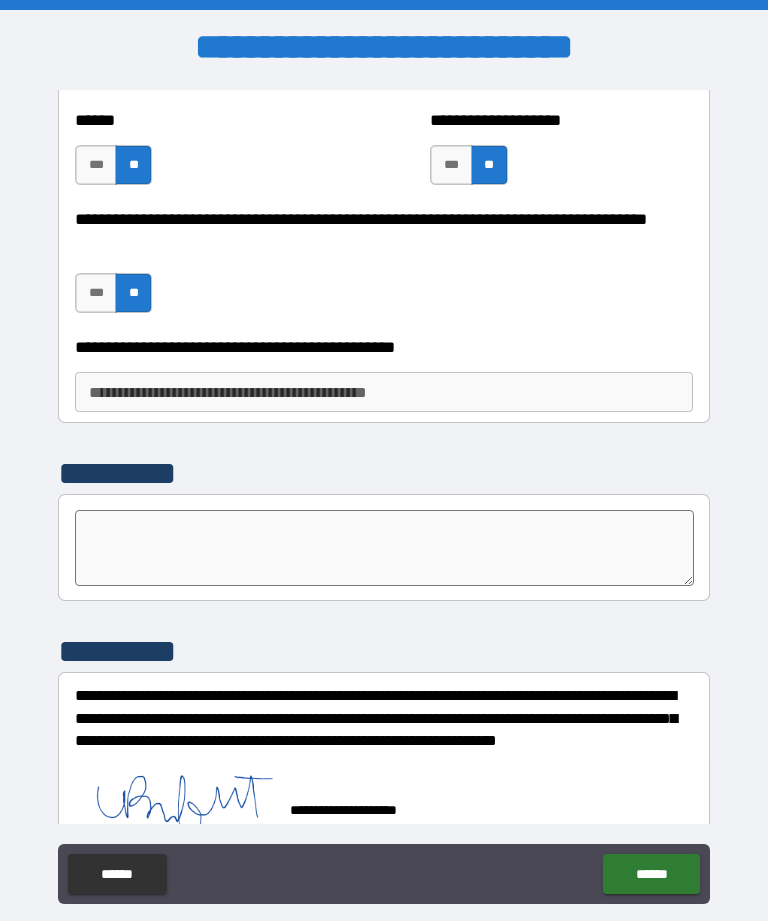 click on "******" at bounding box center [651, 874] 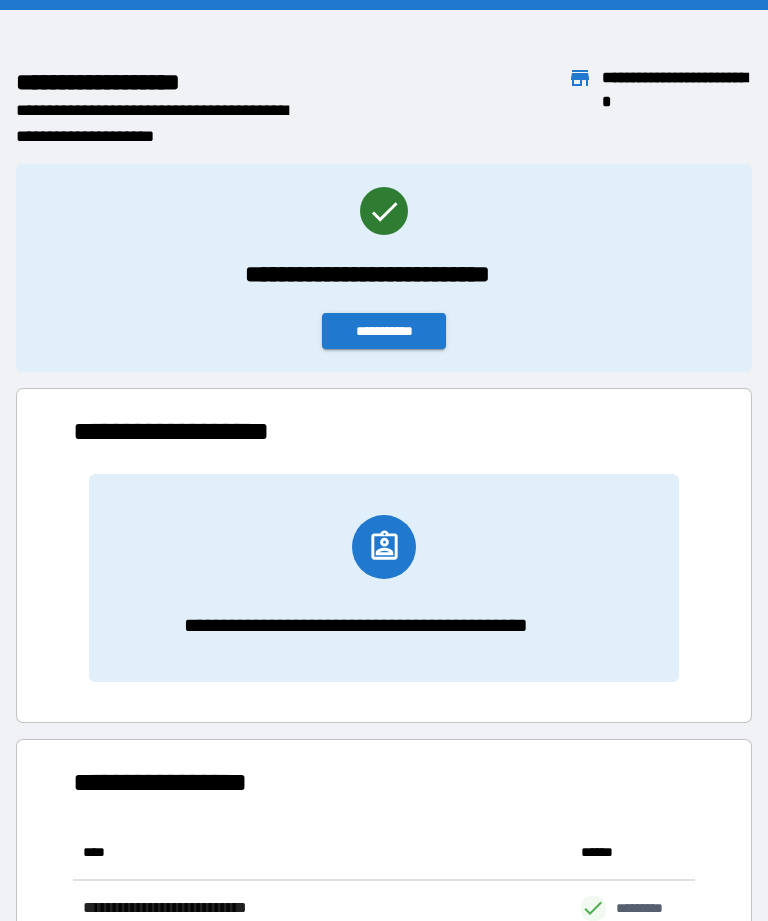 scroll, scrollTop: 111, scrollLeft: 622, axis: both 